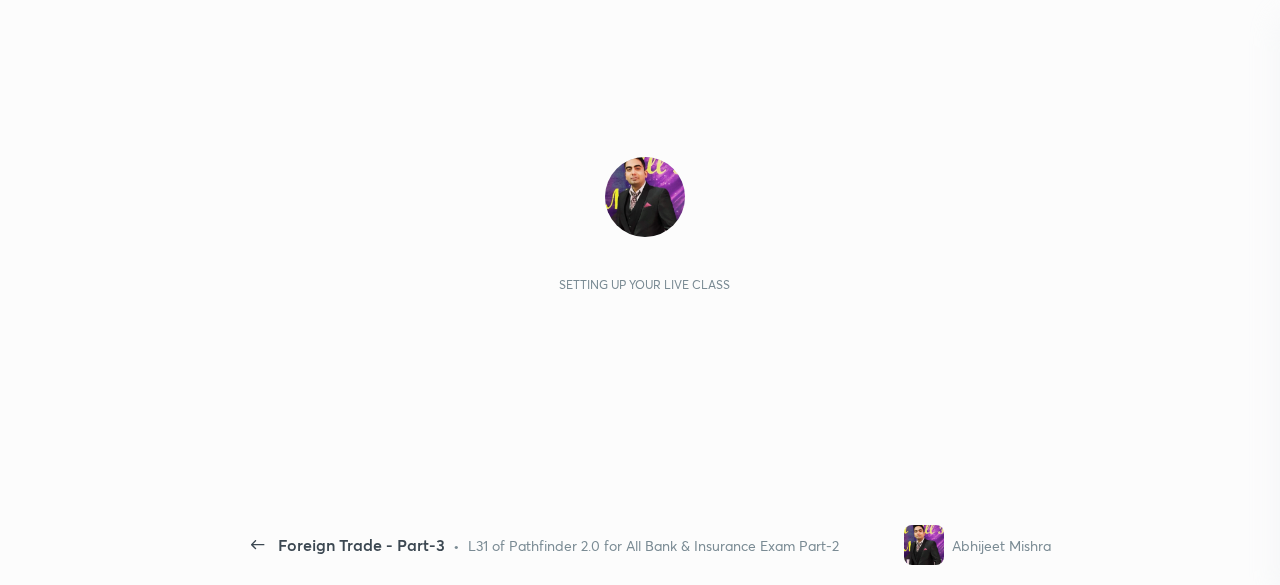 scroll, scrollTop: 0, scrollLeft: 0, axis: both 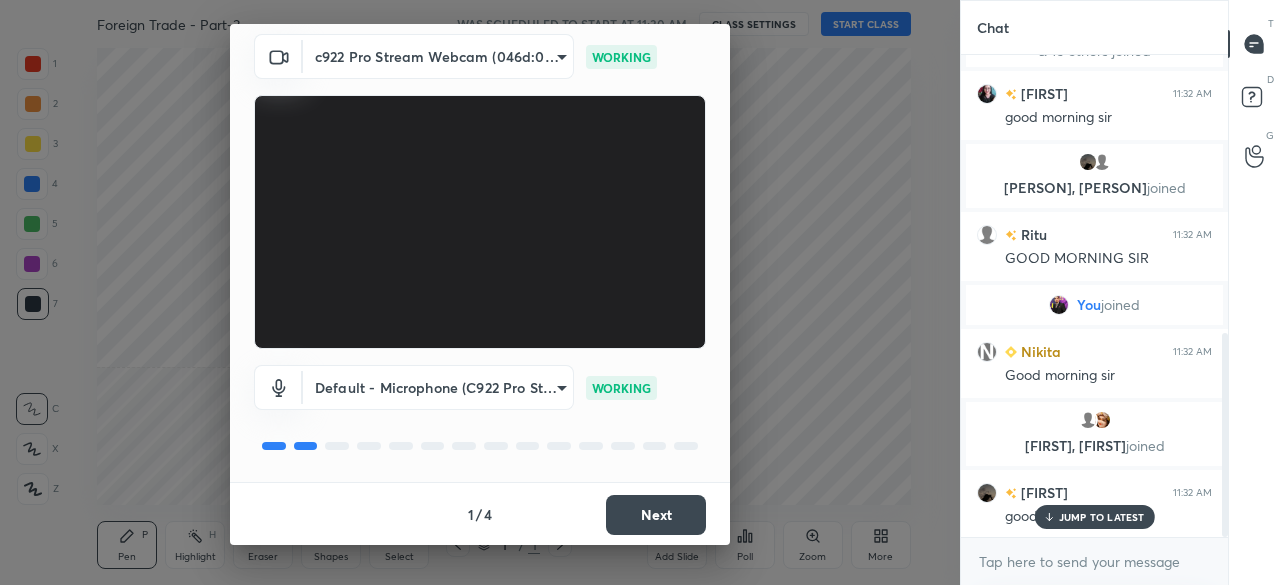 click on "Next" at bounding box center (656, 515) 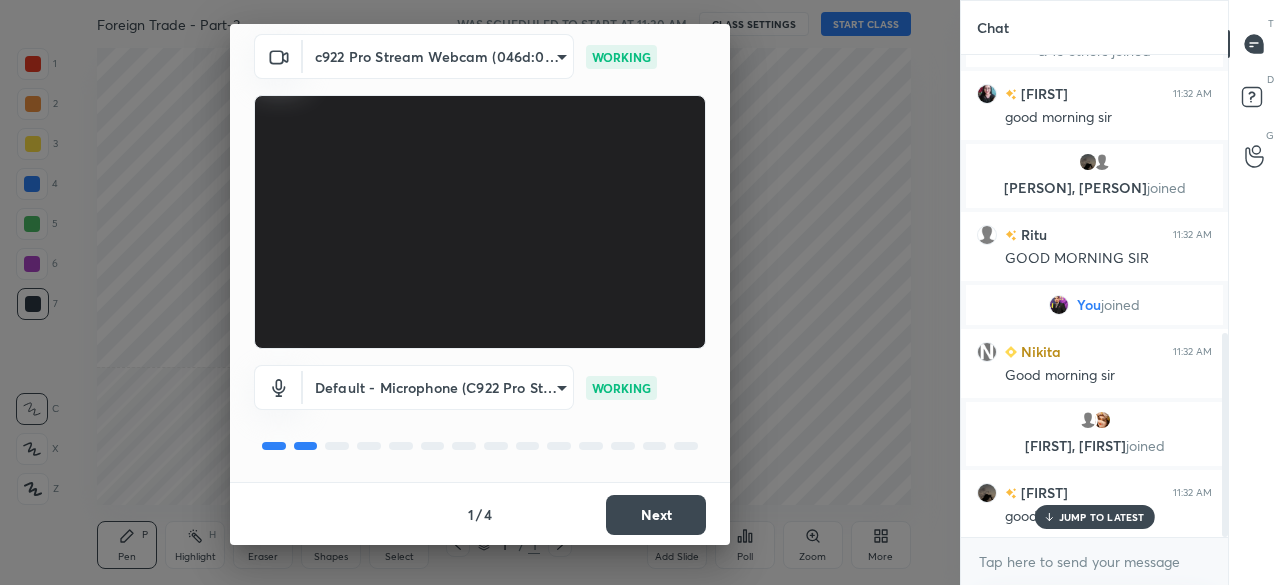 scroll, scrollTop: 0, scrollLeft: 0, axis: both 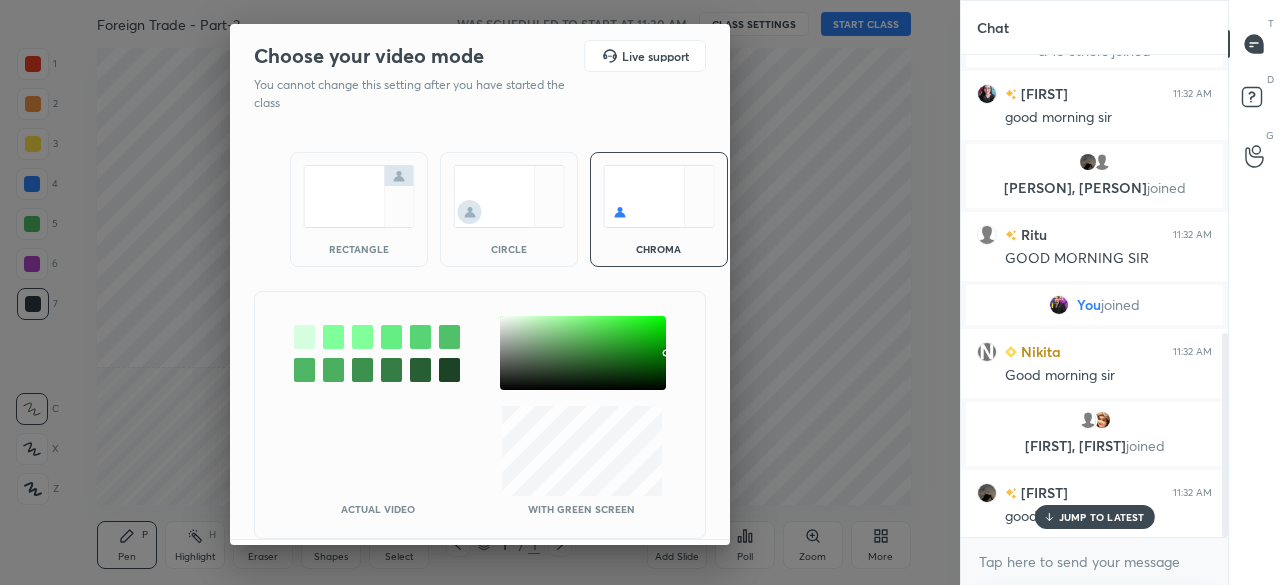 click at bounding box center (359, 196) 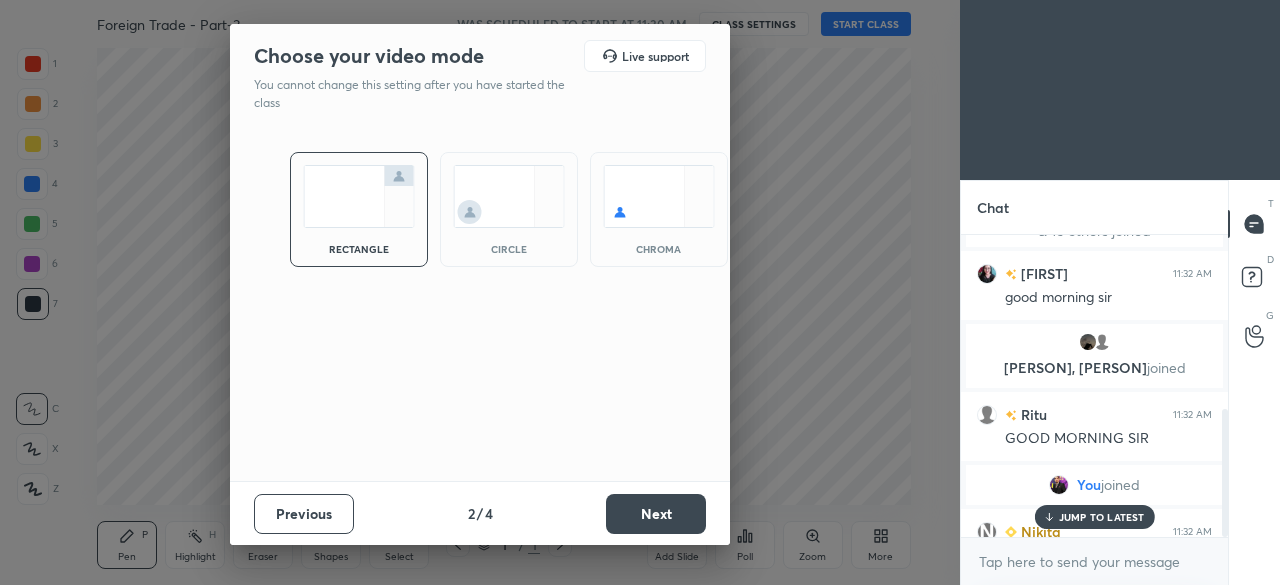 click on "Next" at bounding box center [656, 514] 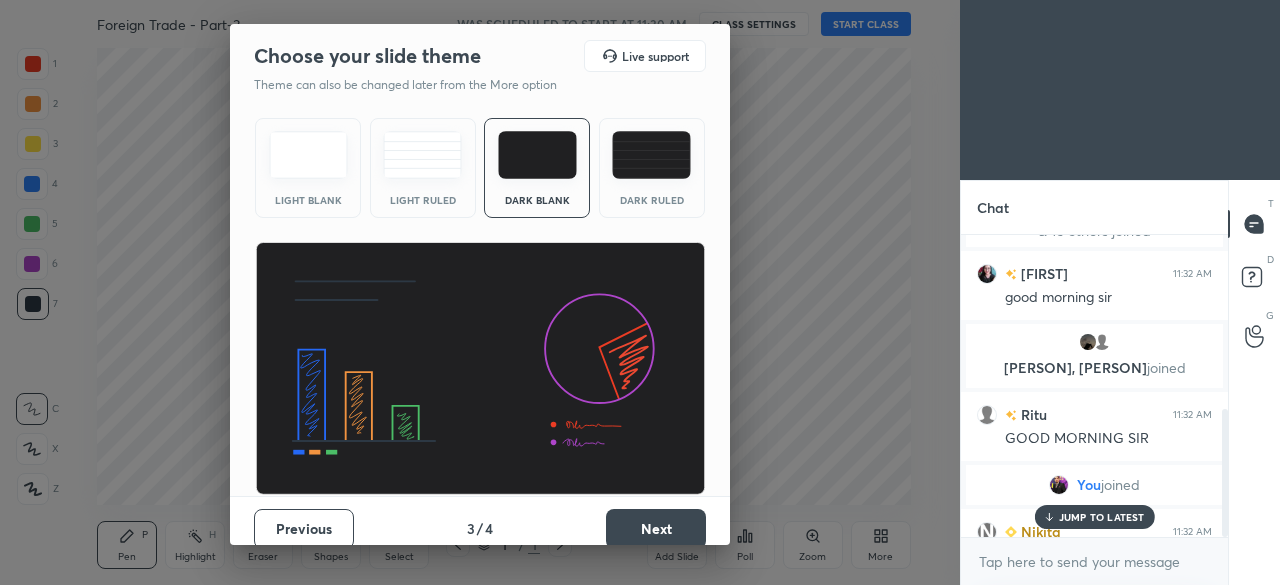 scroll, scrollTop: 14, scrollLeft: 0, axis: vertical 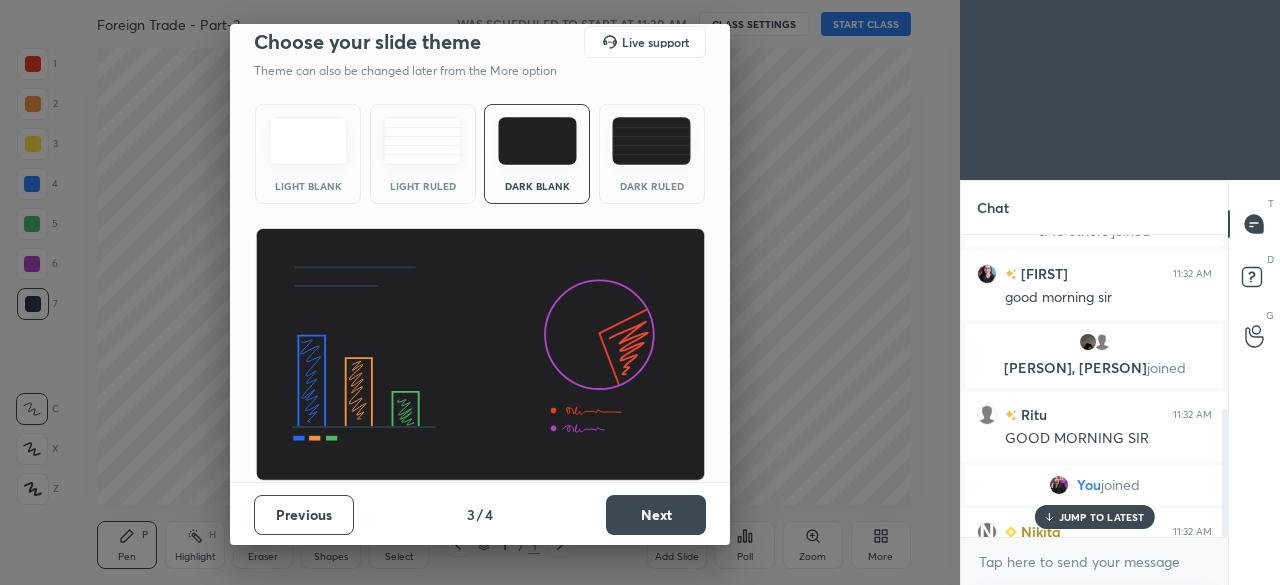 click on "Next" at bounding box center (656, 515) 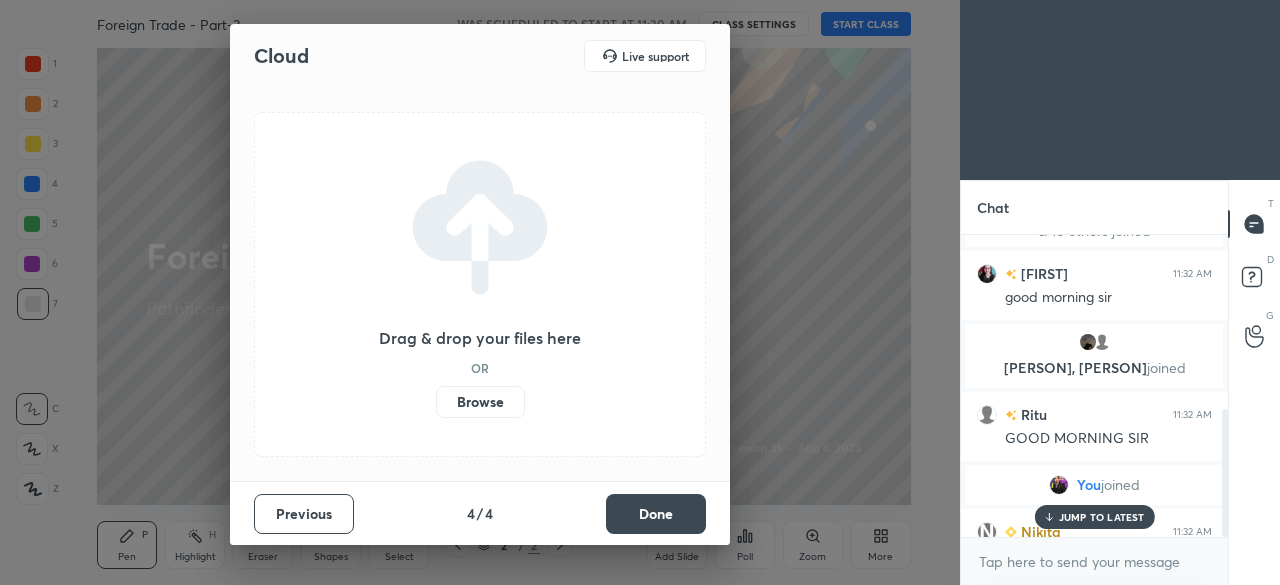click on "Browse" at bounding box center [480, 402] 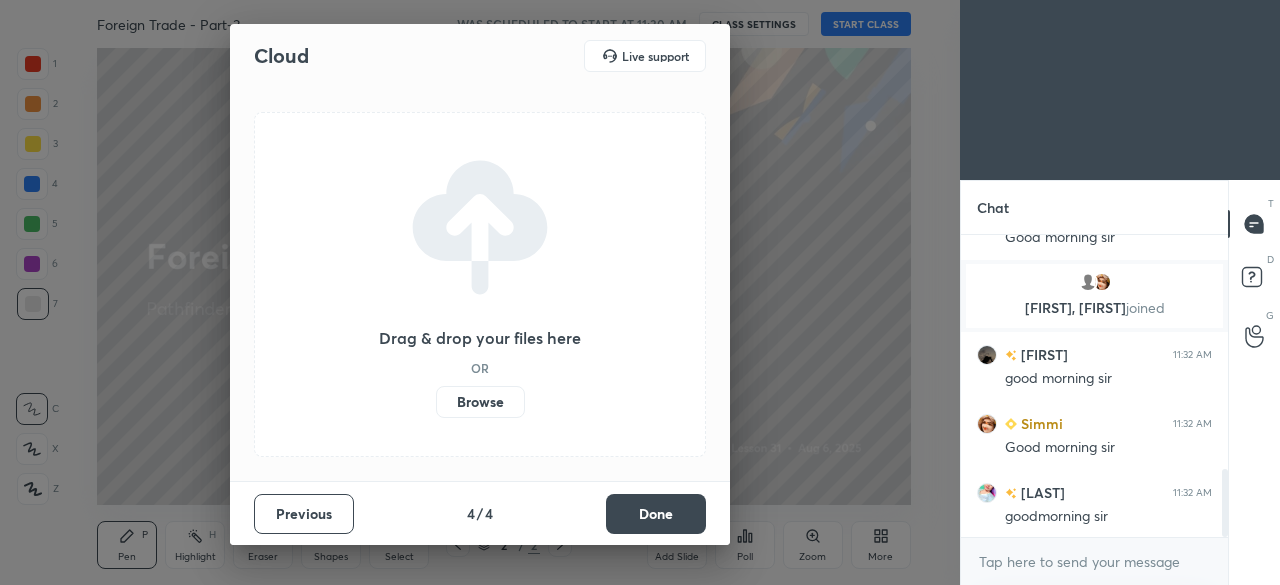 scroll, scrollTop: 1048, scrollLeft: 0, axis: vertical 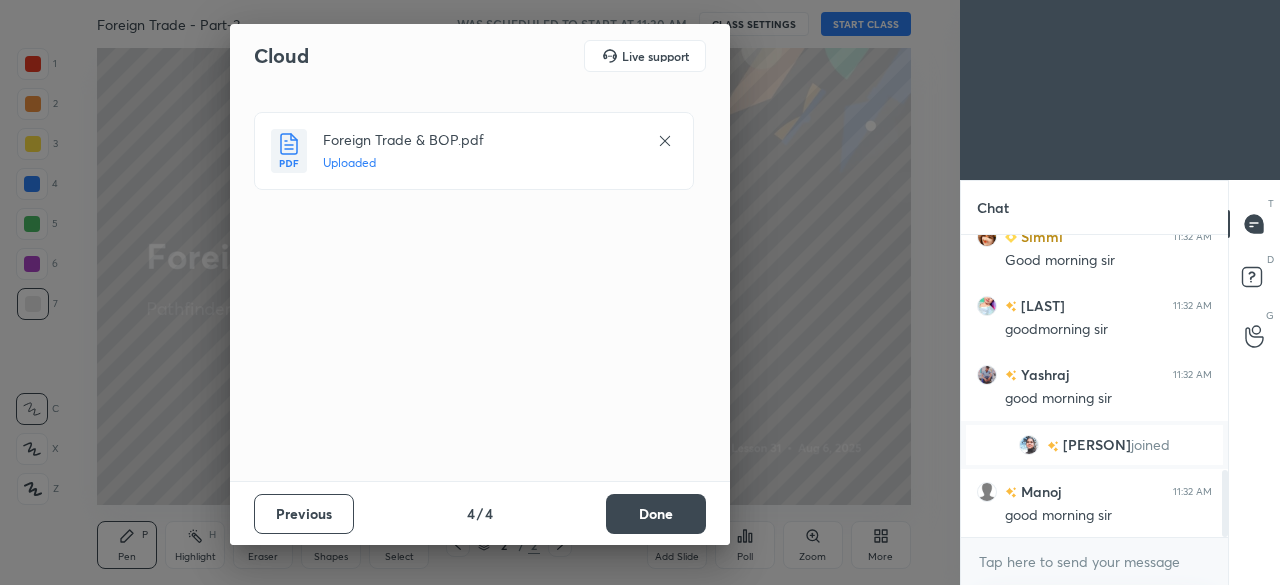 click on "Done" at bounding box center [656, 514] 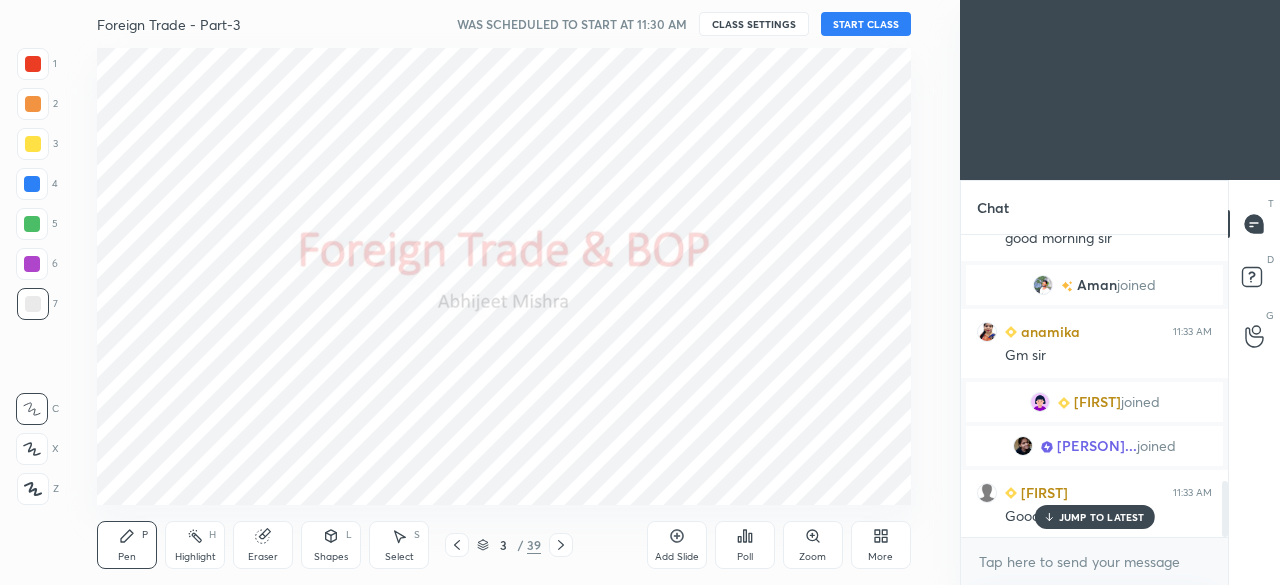 click on "START CLASS" at bounding box center (866, 24) 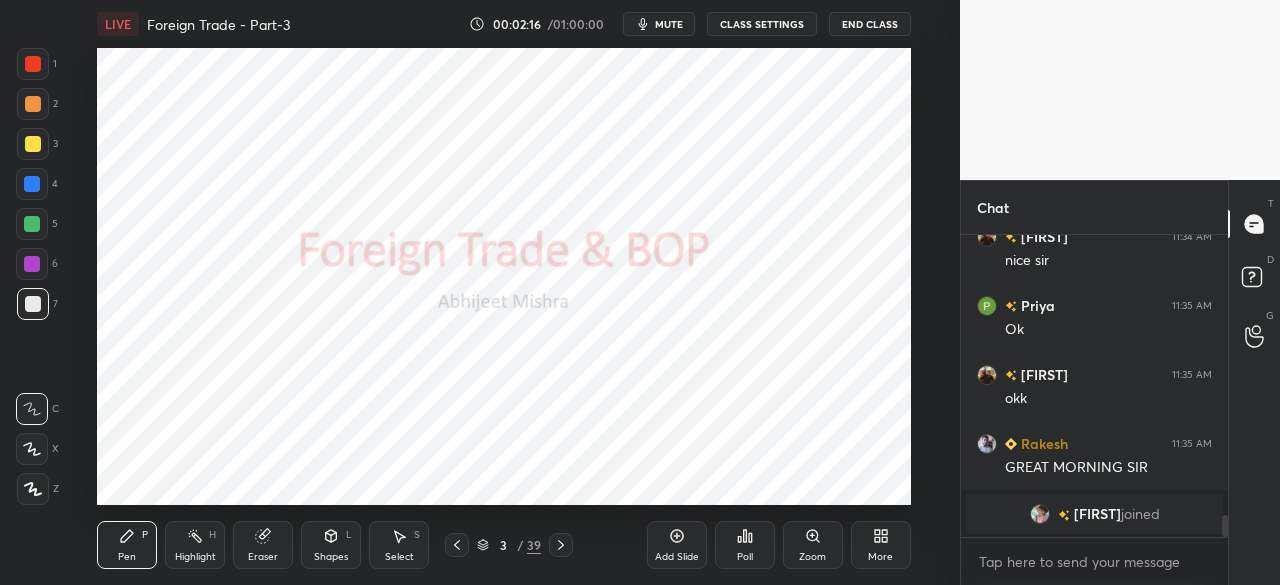 scroll, scrollTop: 3646, scrollLeft: 0, axis: vertical 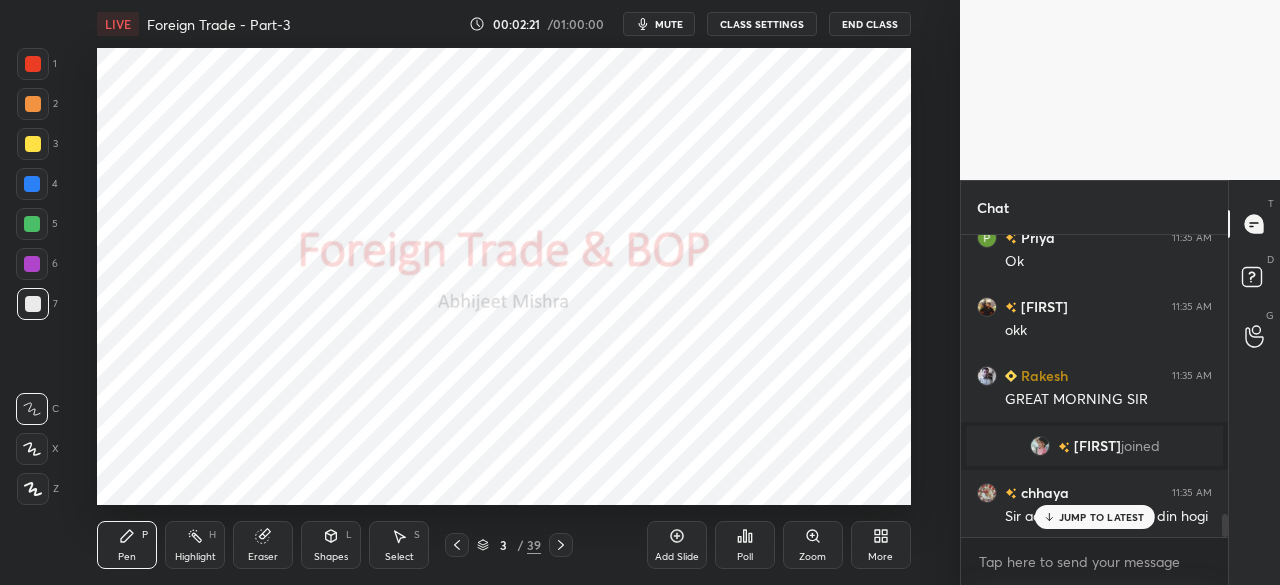 click on "JUMP TO LATEST" at bounding box center [1102, 517] 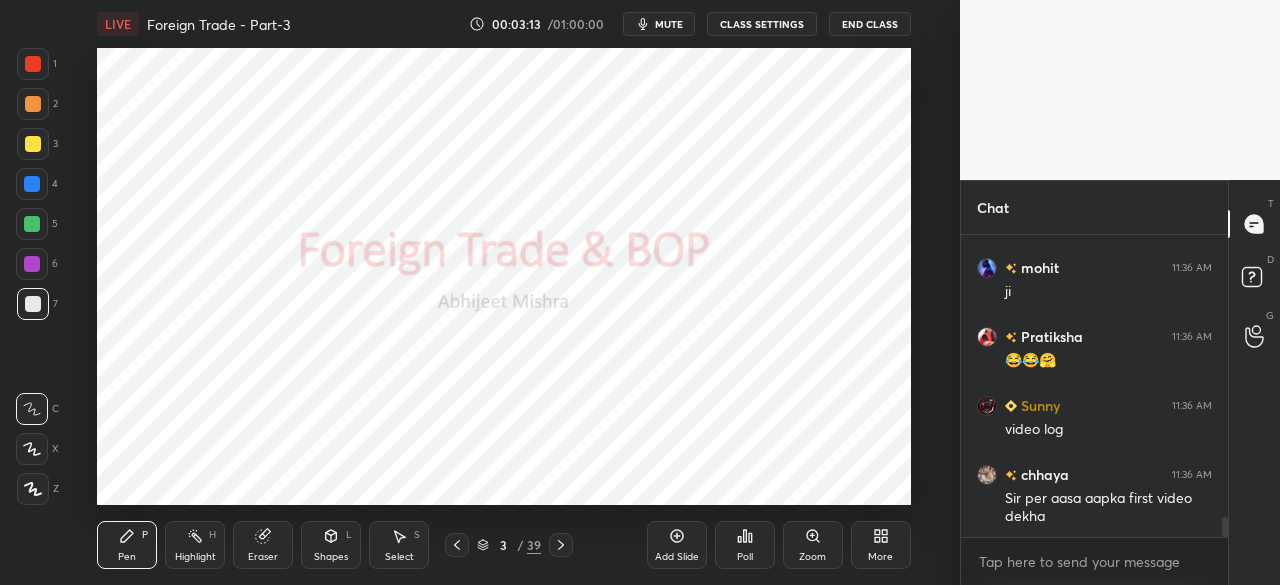 scroll, scrollTop: 4370, scrollLeft: 0, axis: vertical 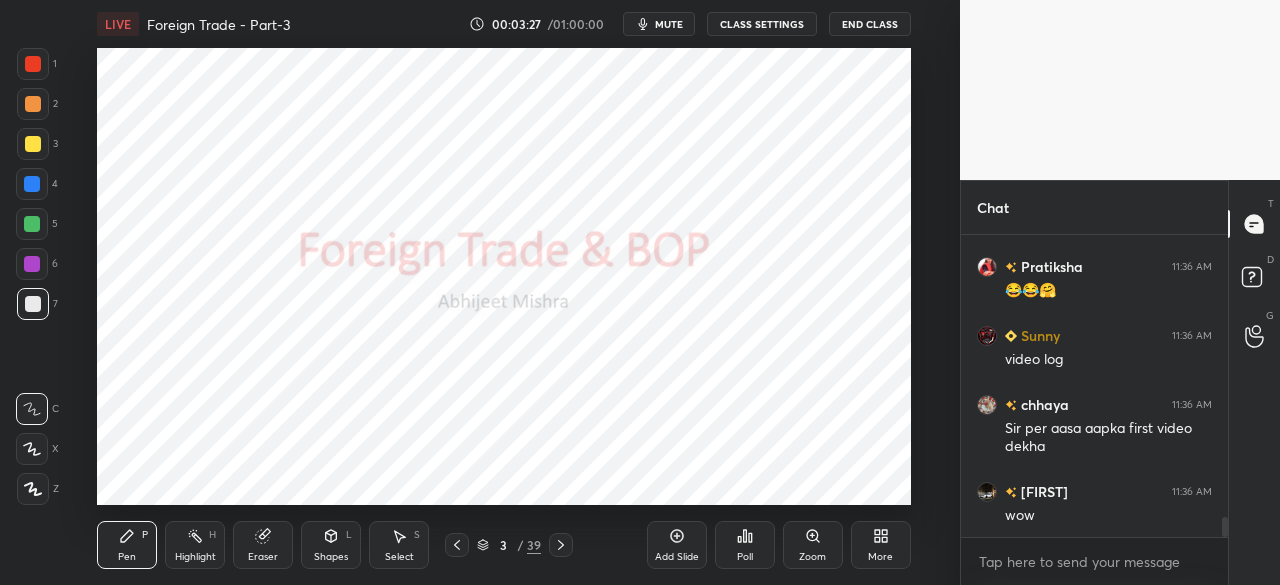 click at bounding box center (32, 184) 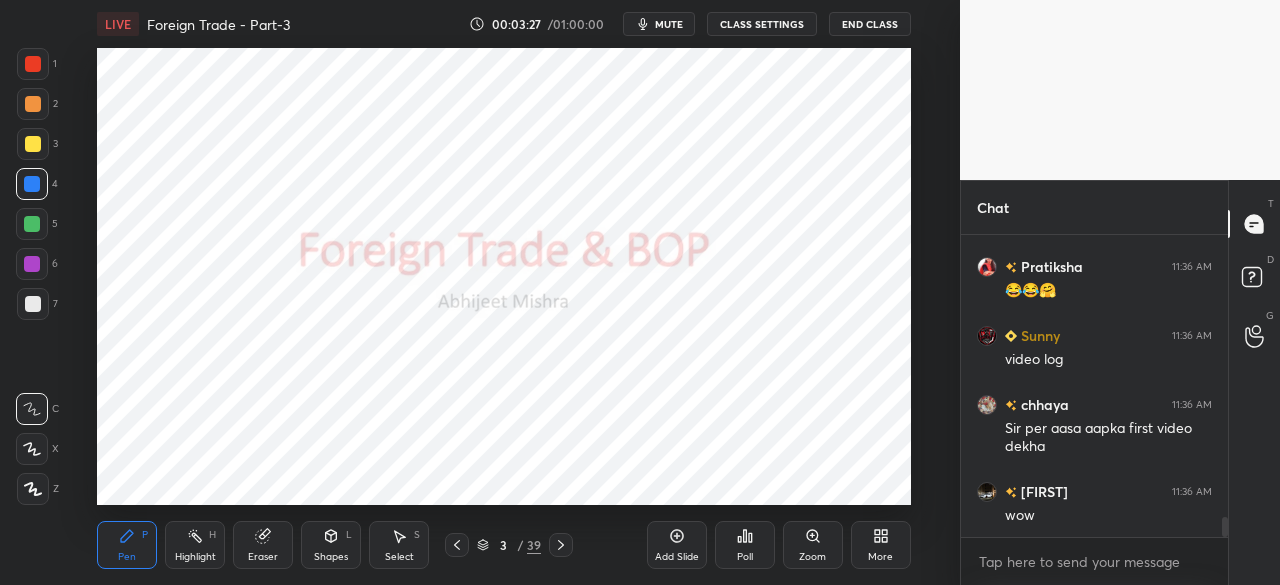 click 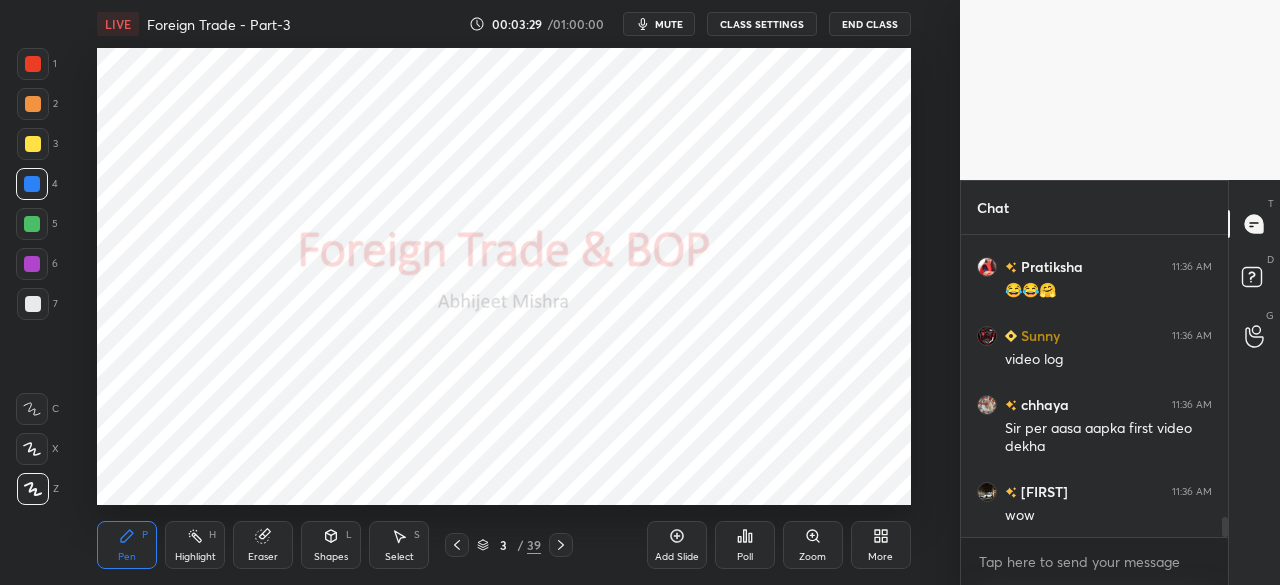 scroll, scrollTop: 4438, scrollLeft: 0, axis: vertical 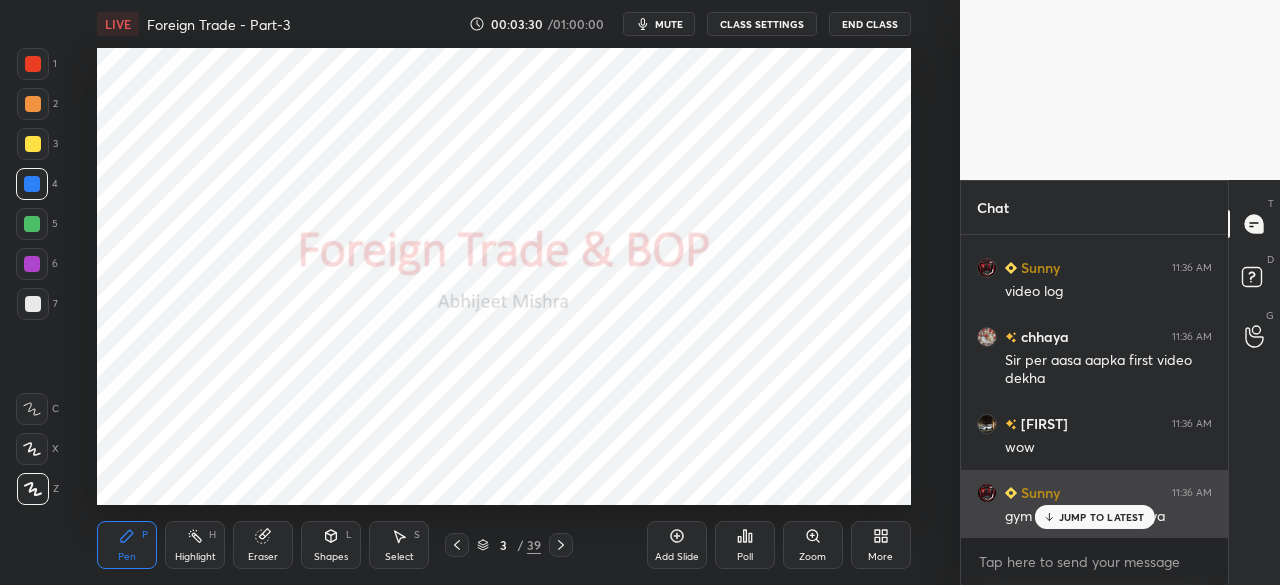 click on "JUMP TO LATEST" at bounding box center (1102, 517) 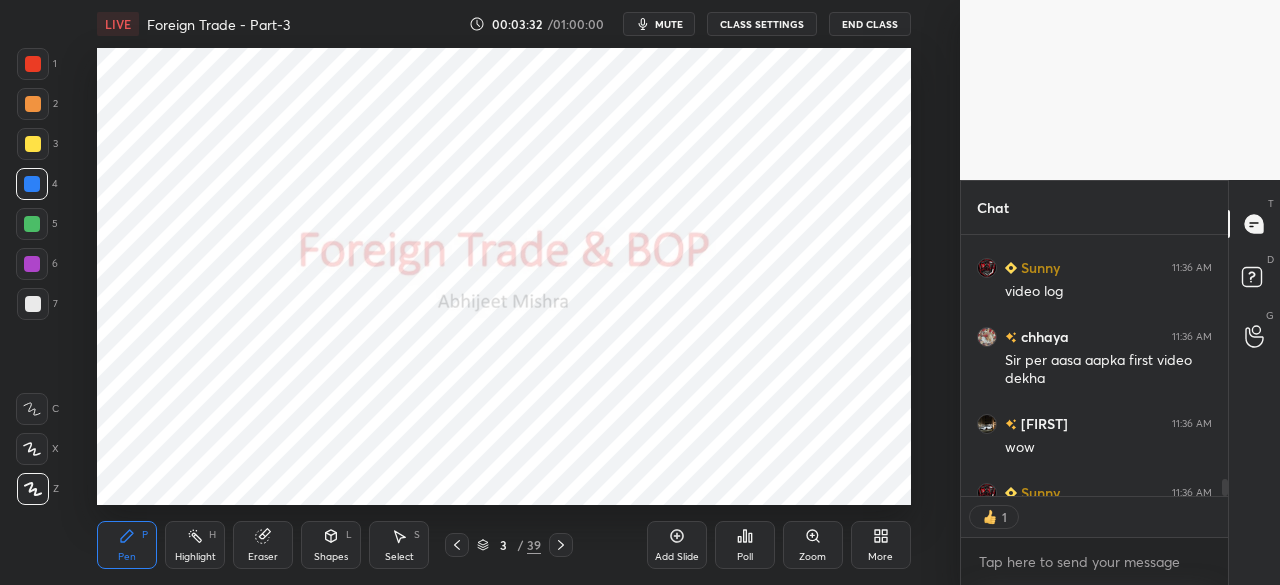 scroll, scrollTop: 255, scrollLeft: 261, axis: both 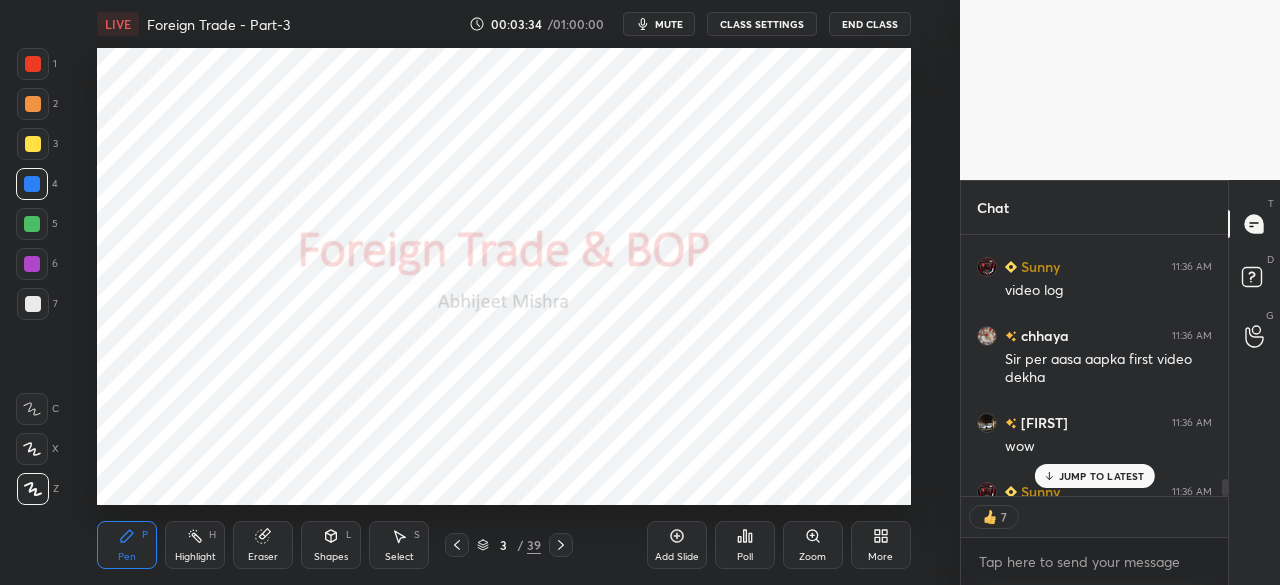 click 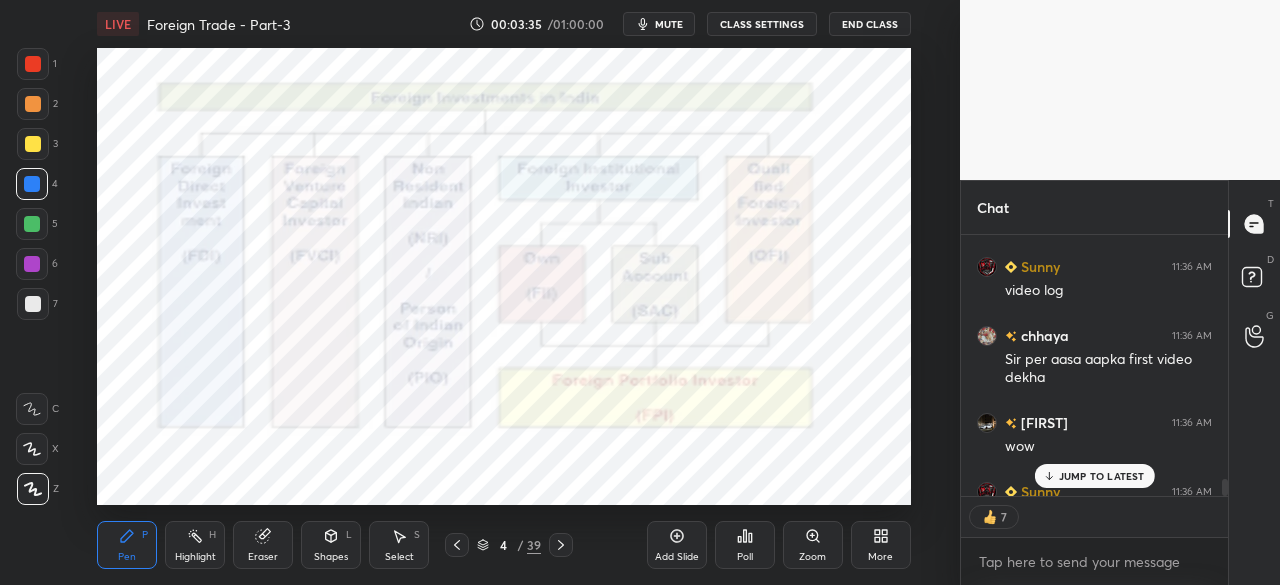 click 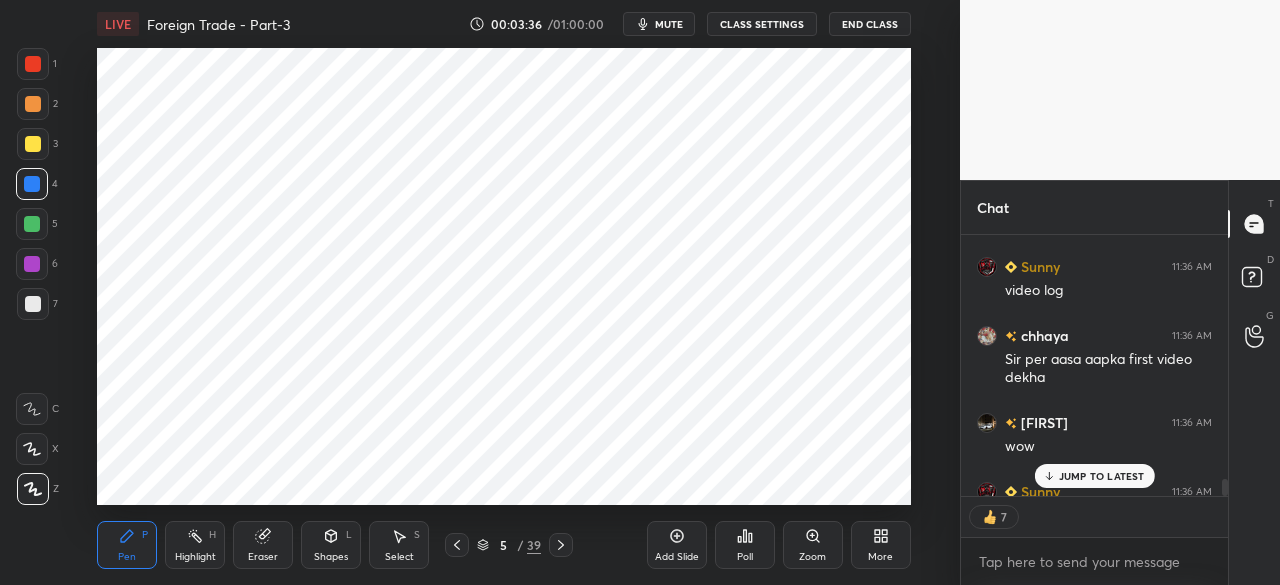 click 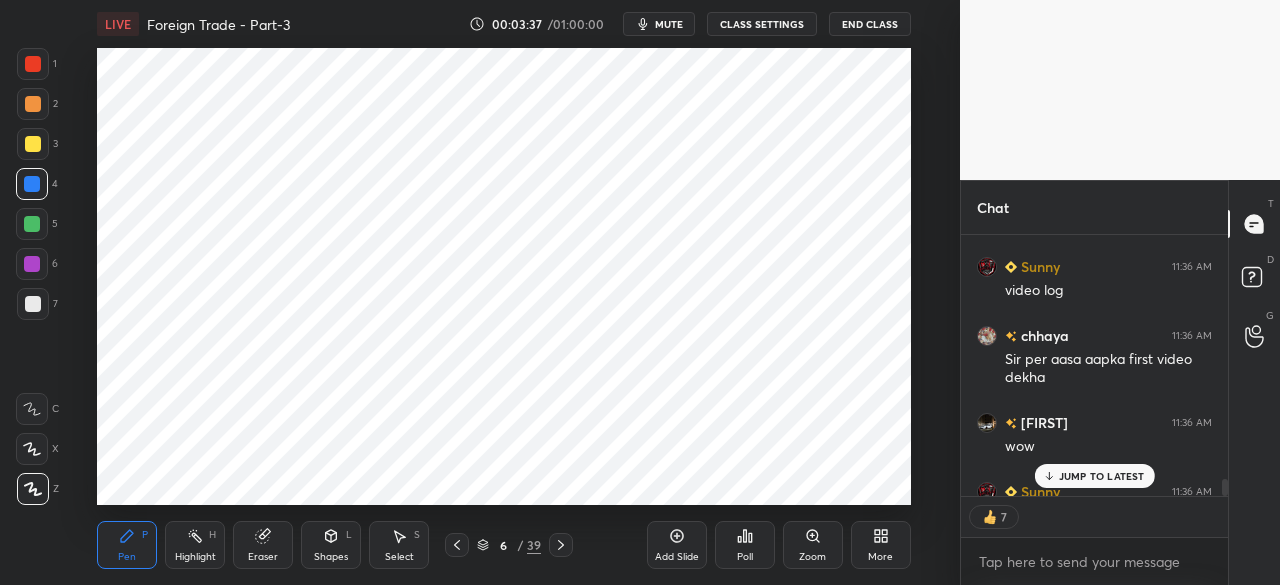 click 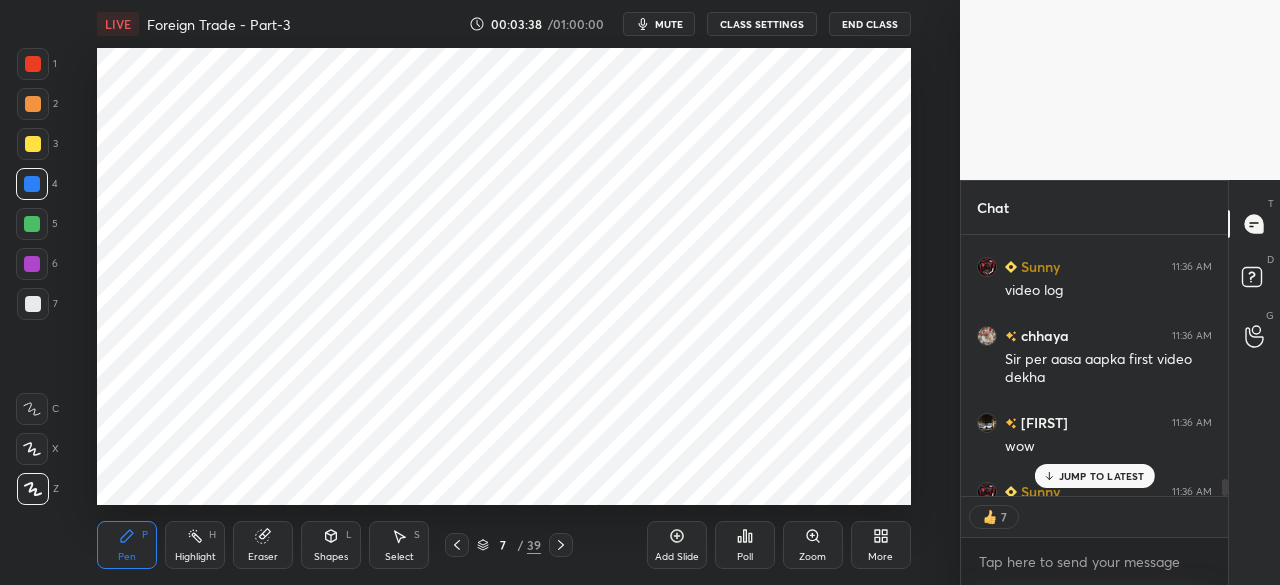 click 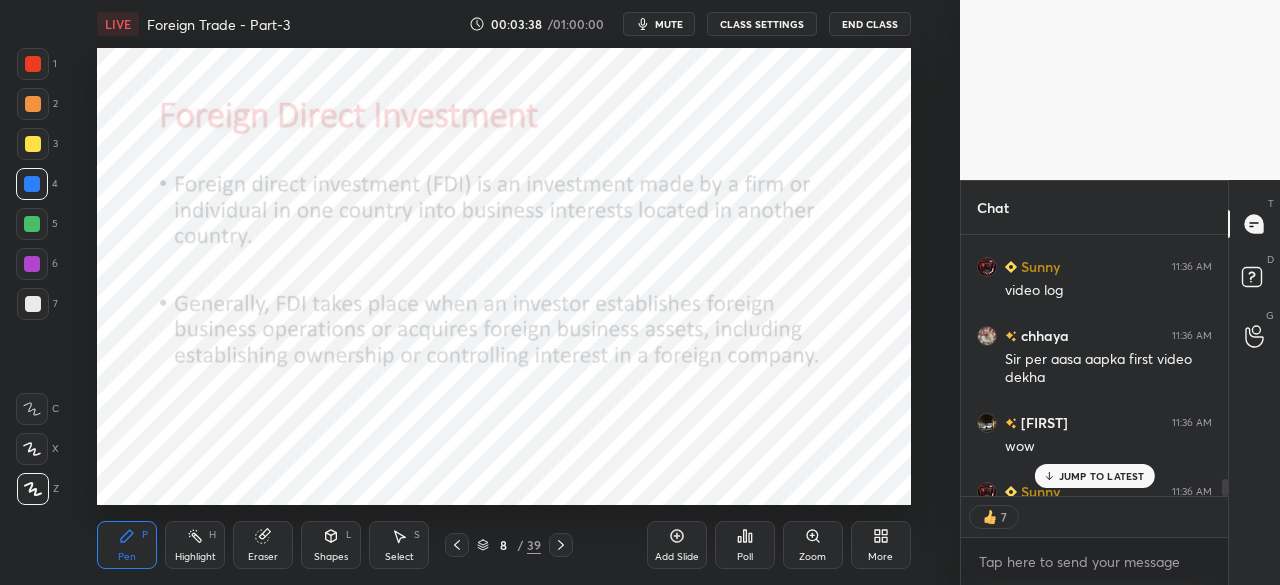 click 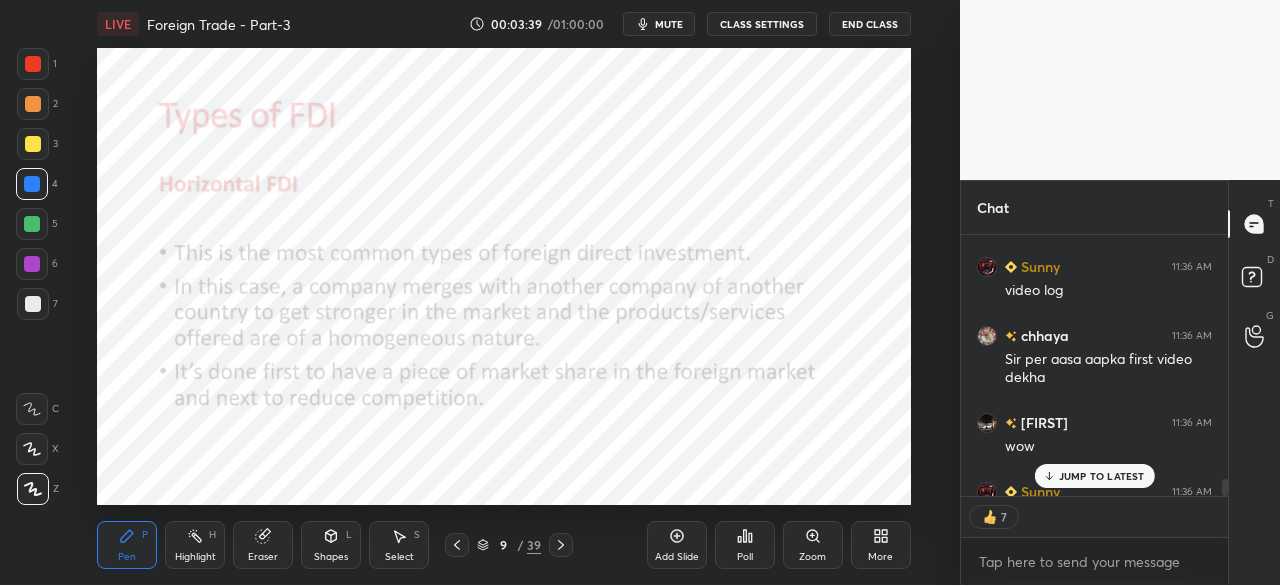 click 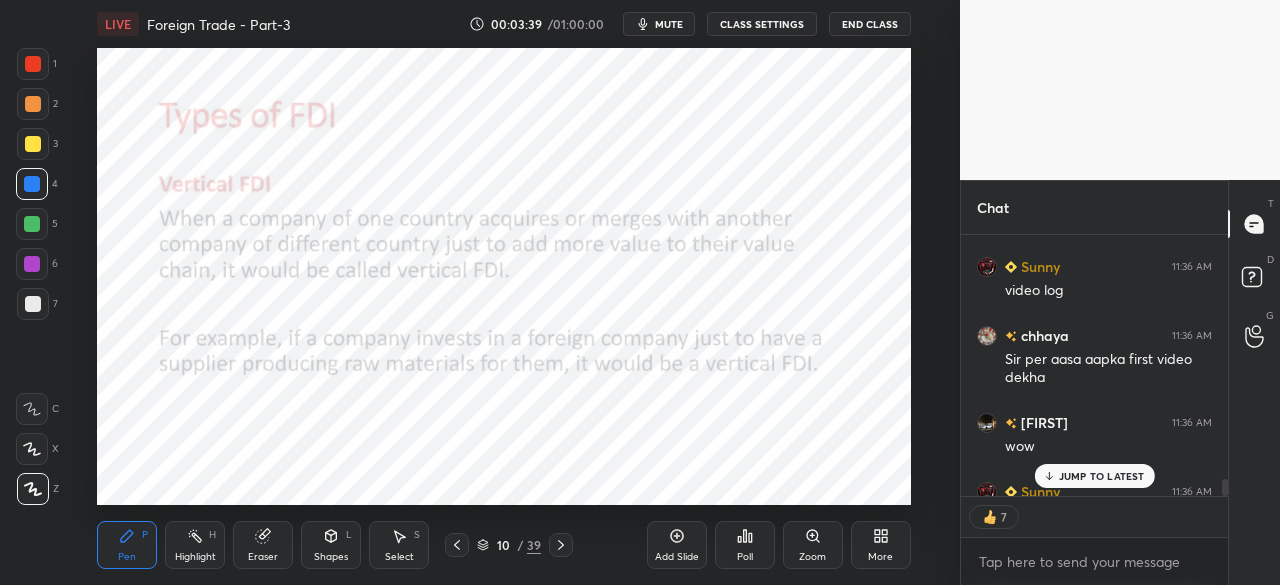 click 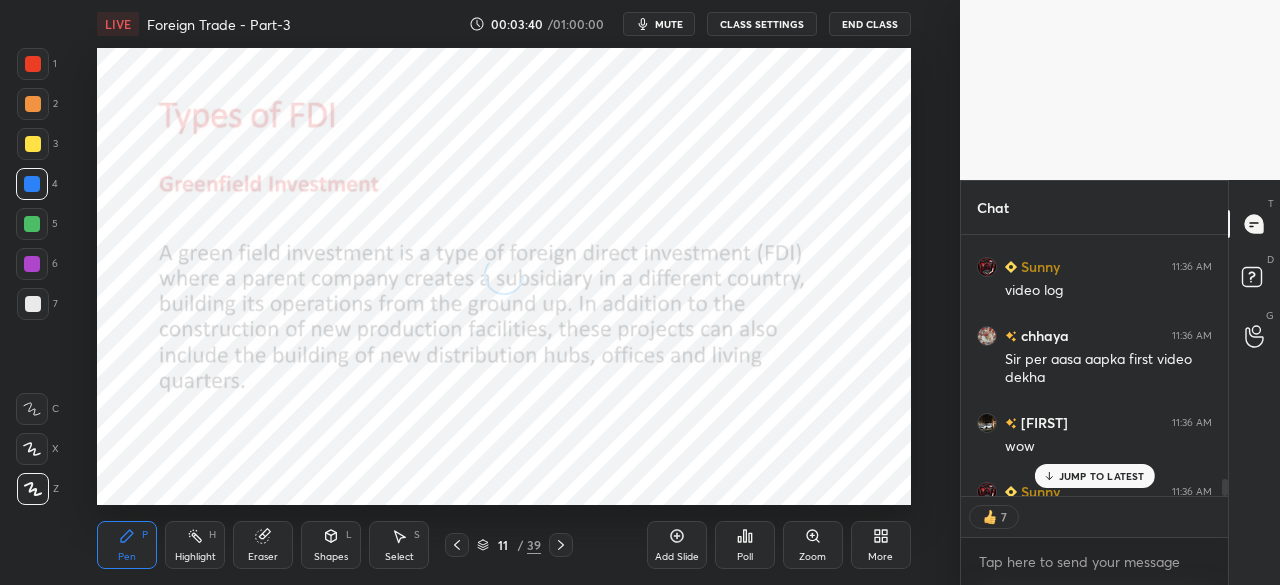 click 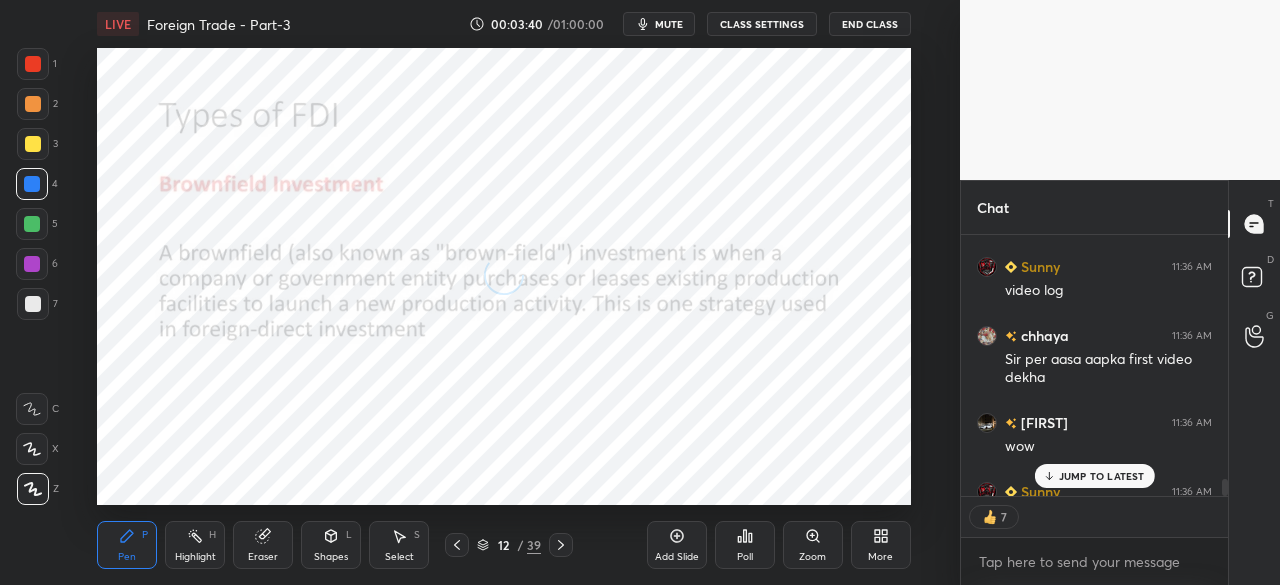 click 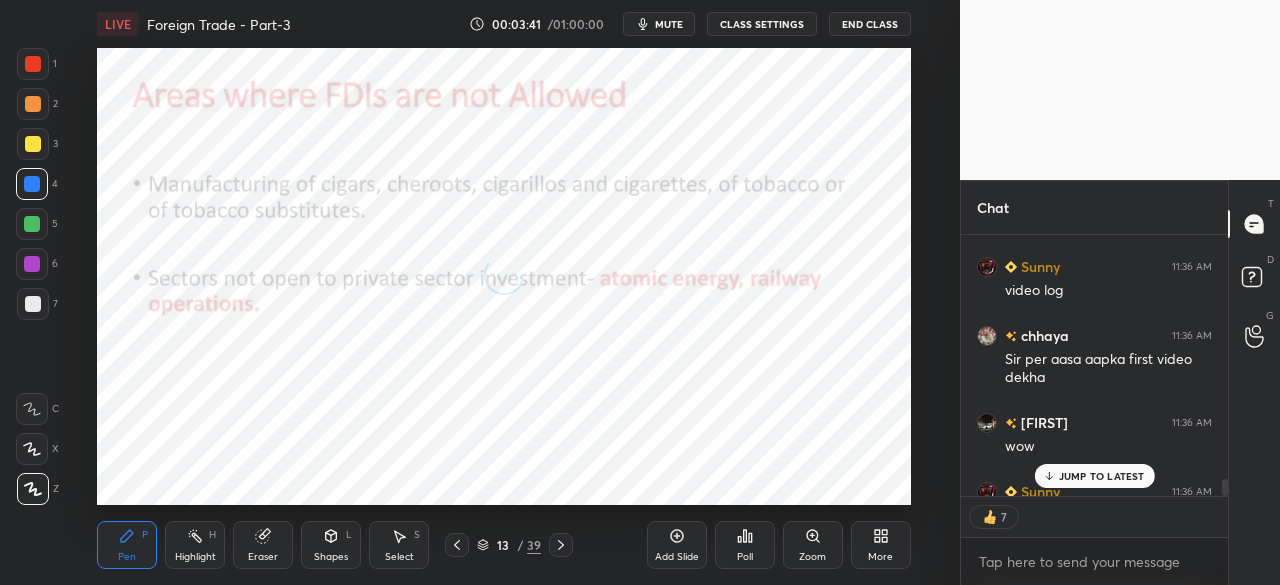 click 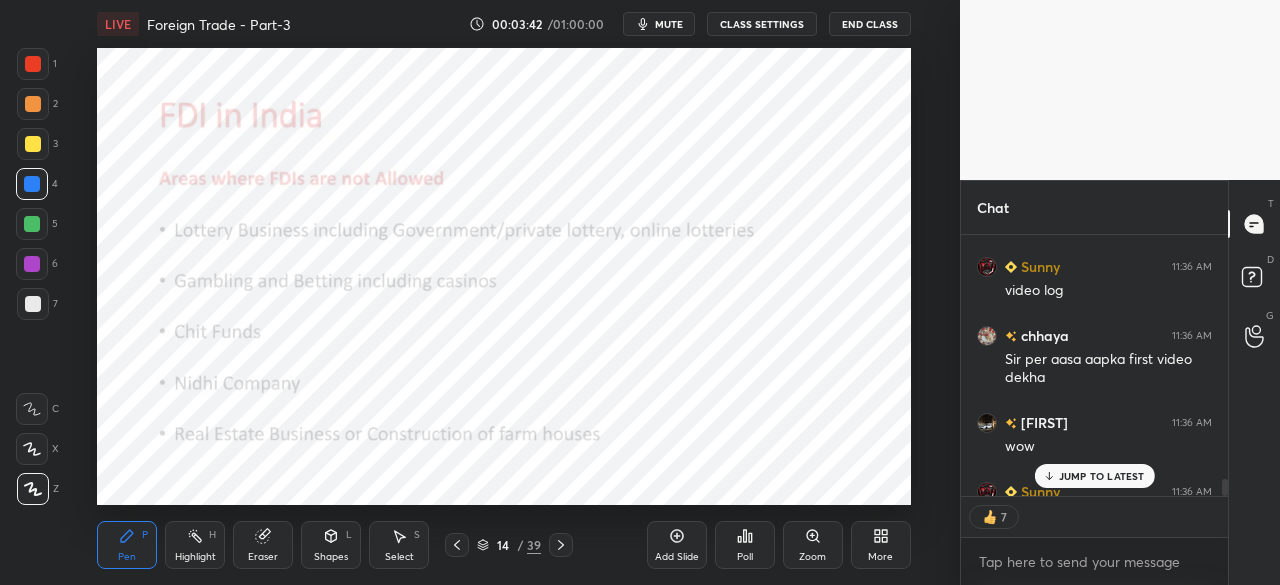 click 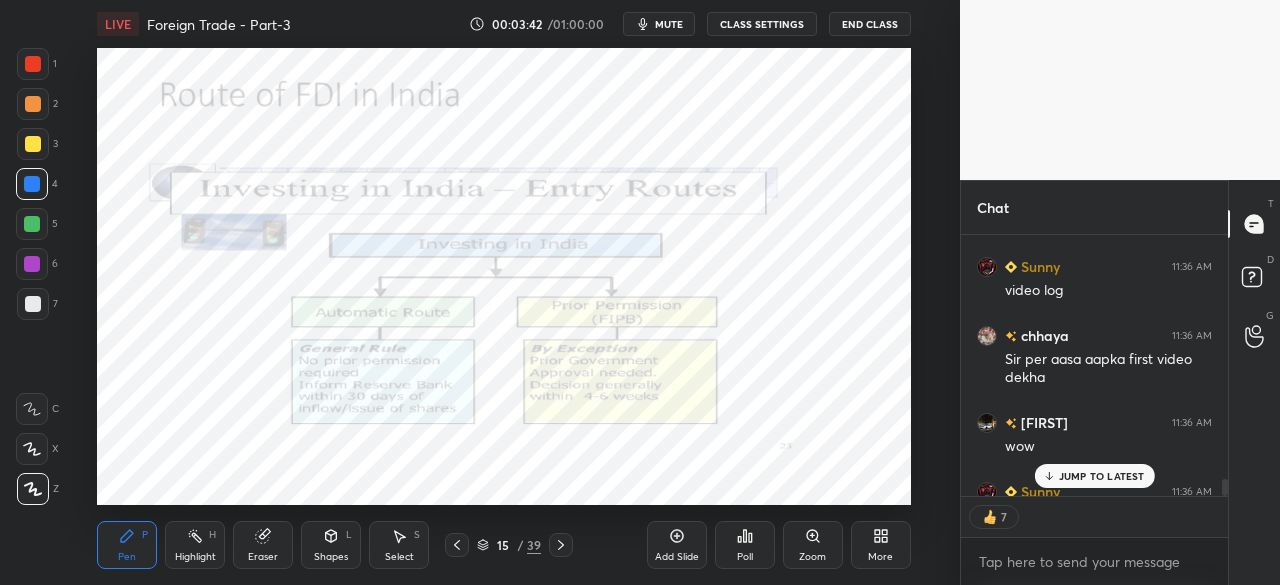 click 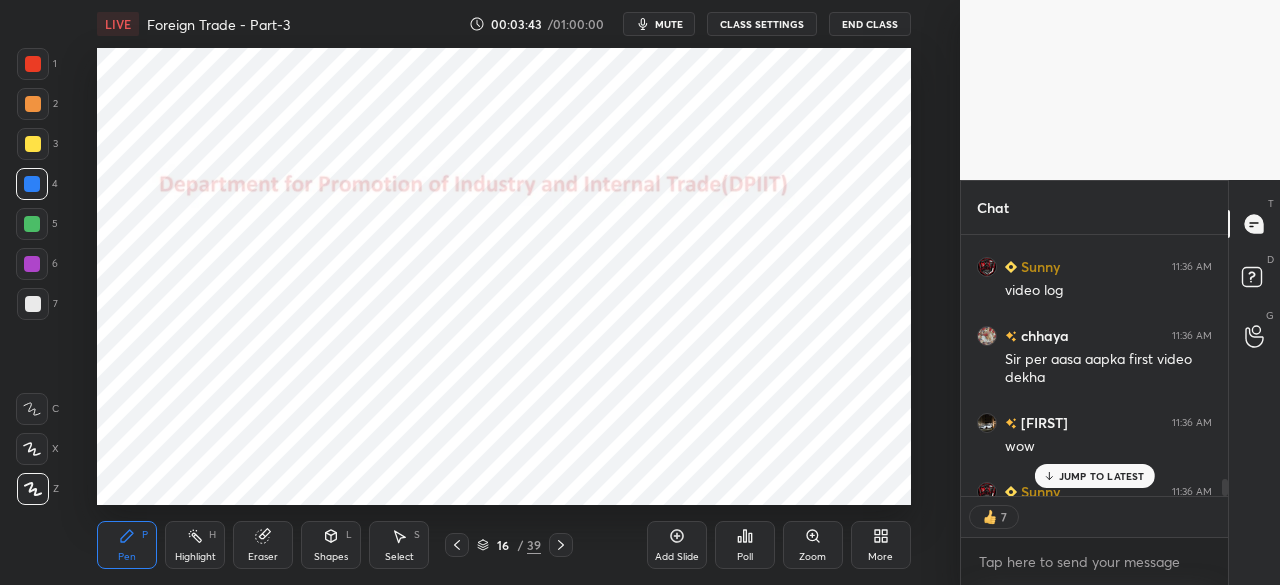 click 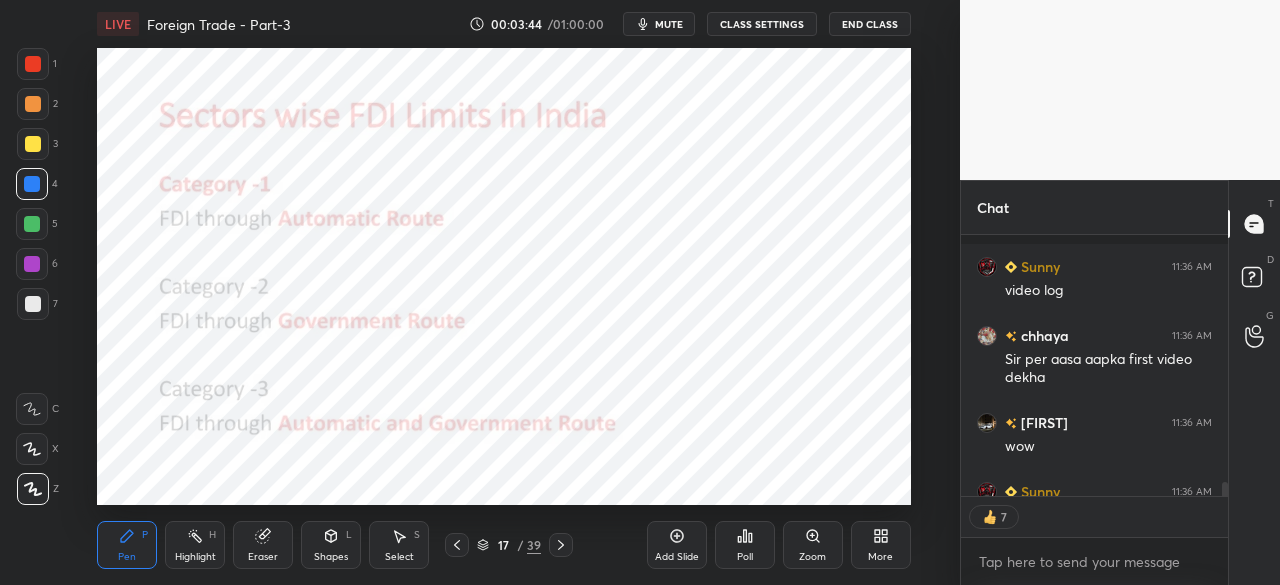 scroll, scrollTop: 4549, scrollLeft: 0, axis: vertical 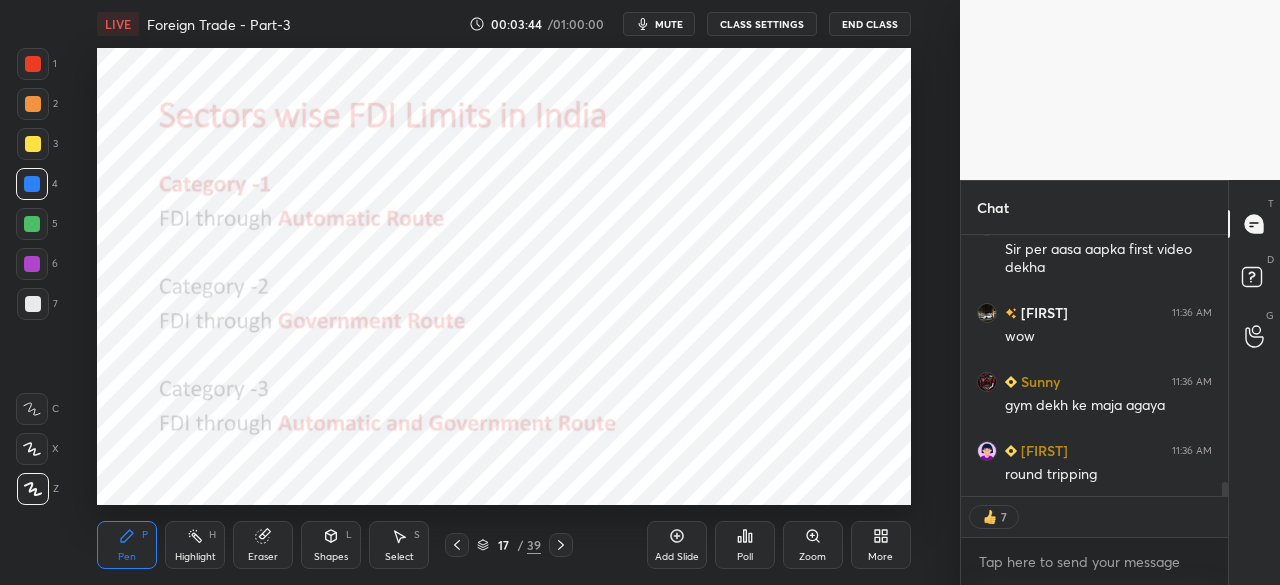 click 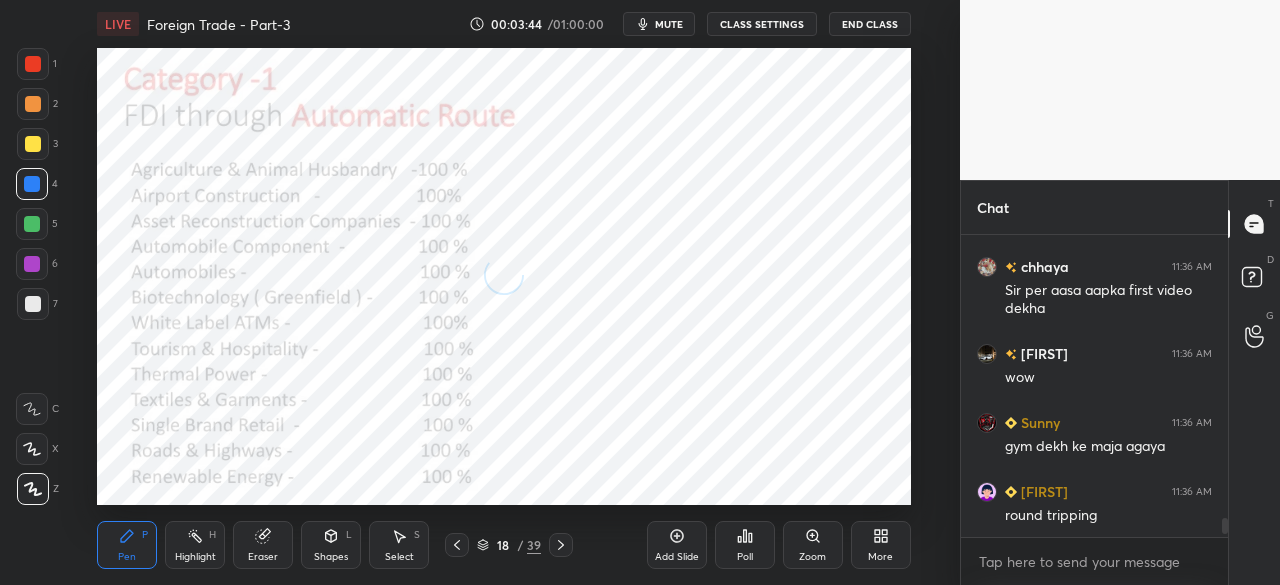 scroll, scrollTop: 296, scrollLeft: 261, axis: both 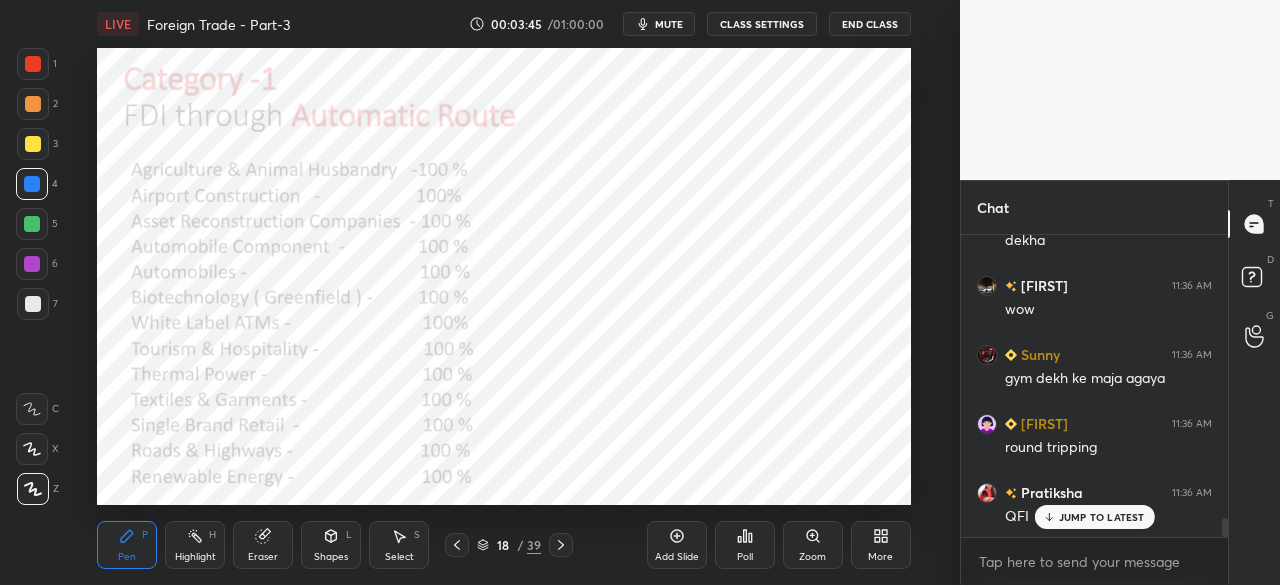 click 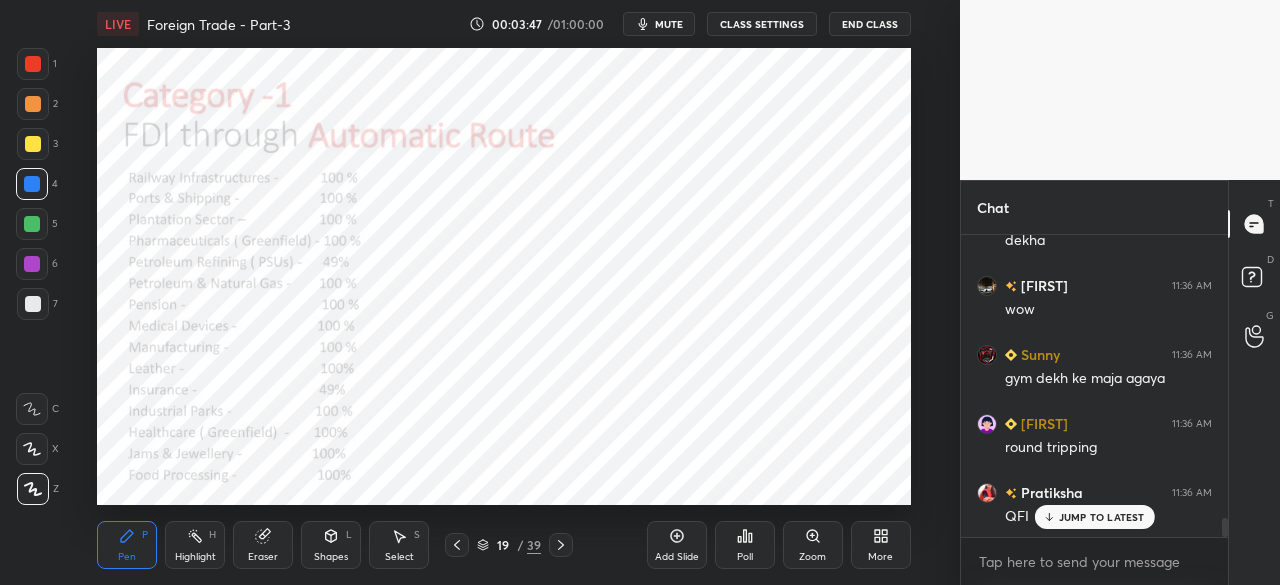 click 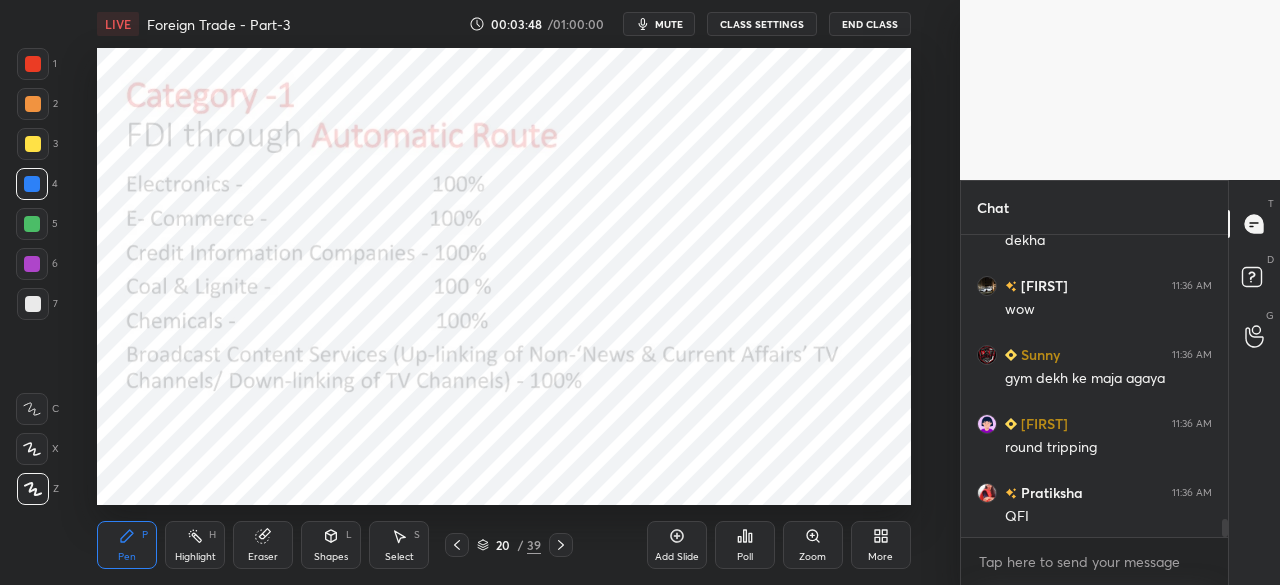 scroll, scrollTop: 4646, scrollLeft: 0, axis: vertical 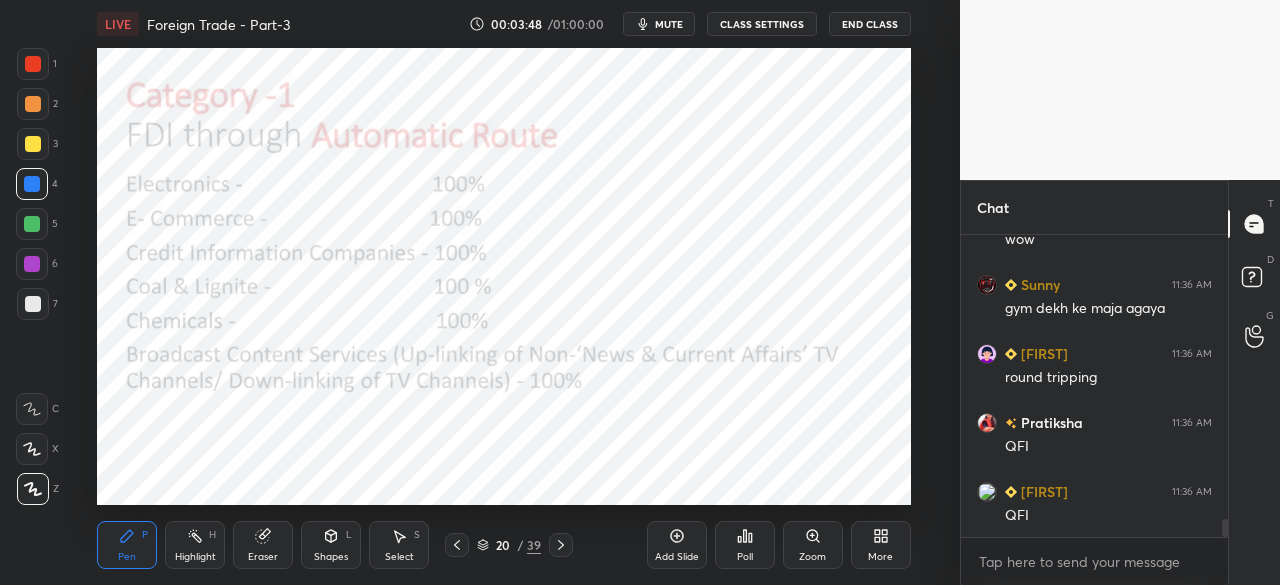 click 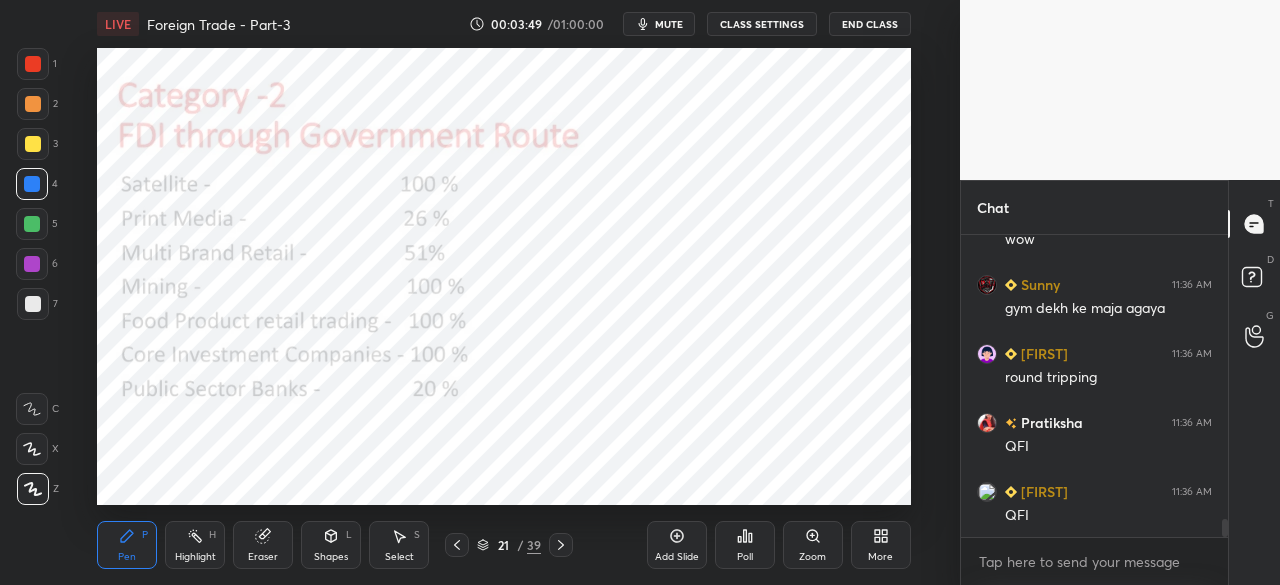 click 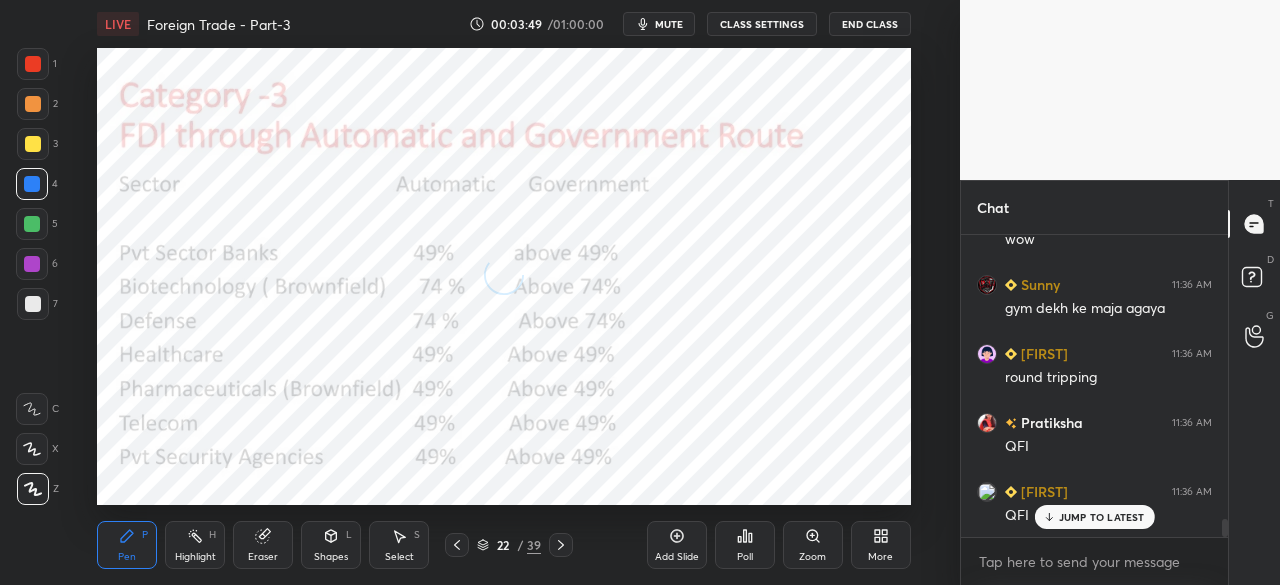 scroll, scrollTop: 4714, scrollLeft: 0, axis: vertical 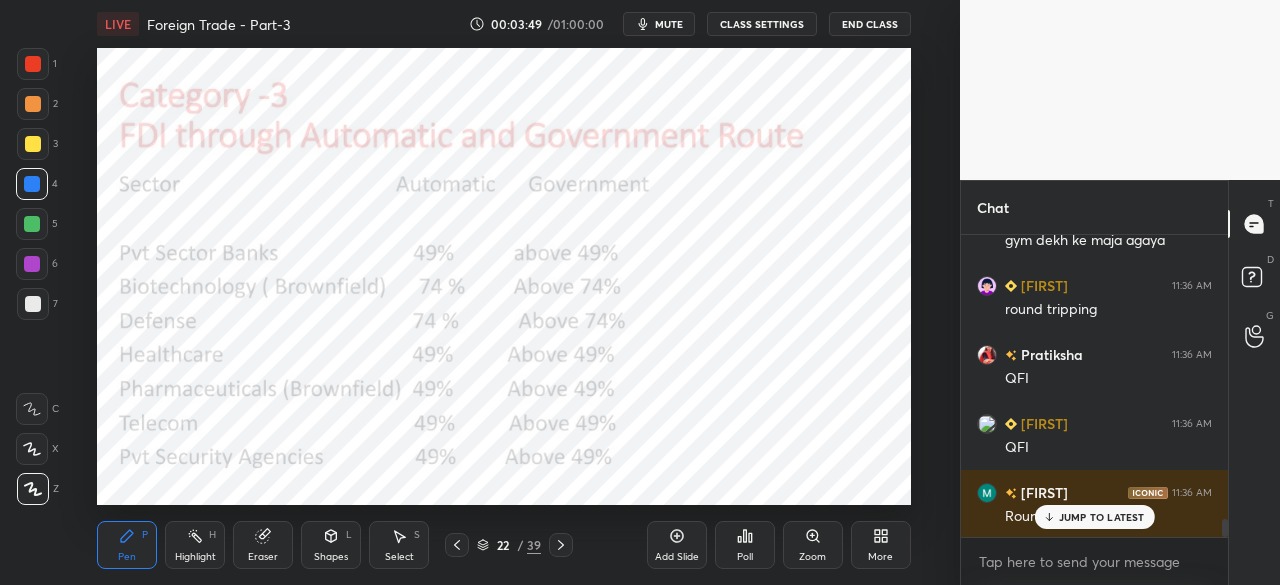 click 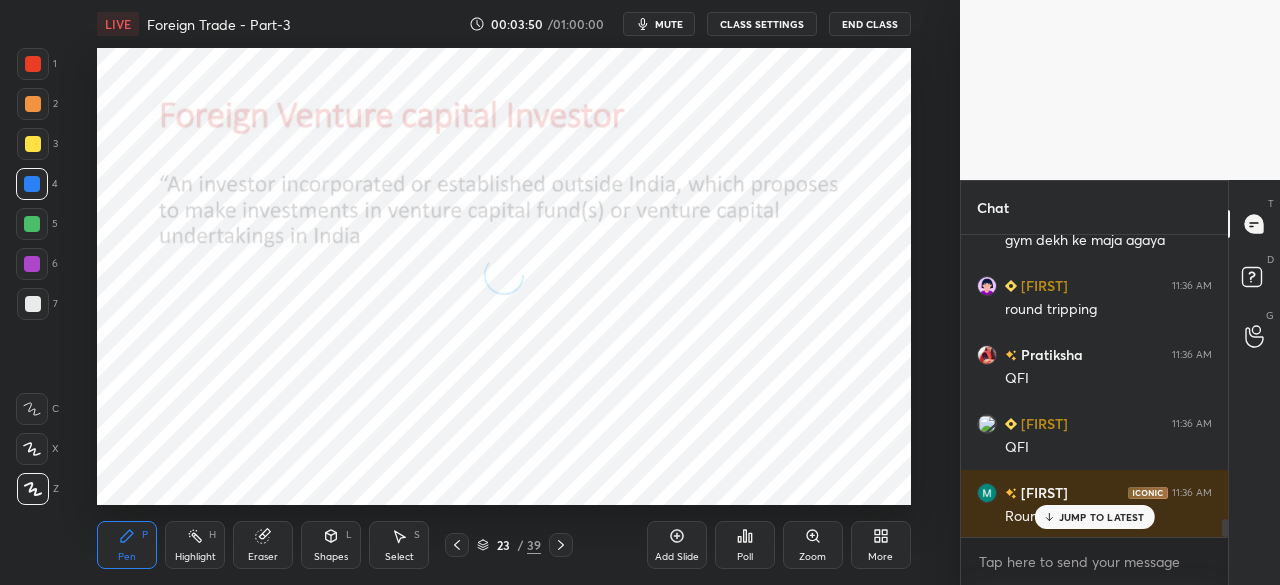 click 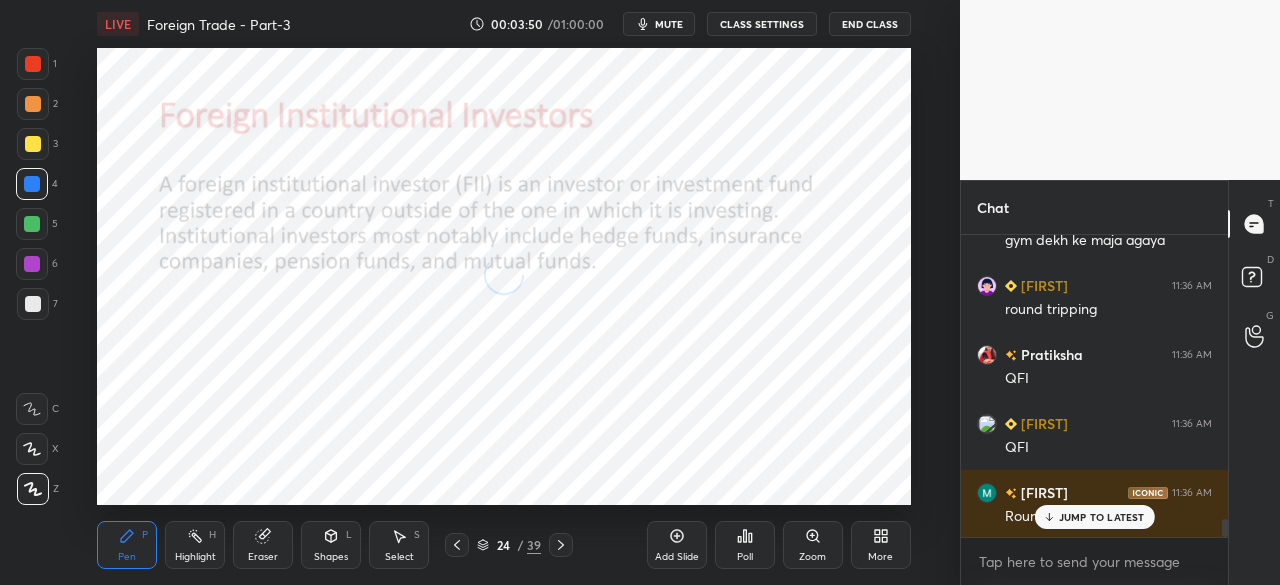 scroll, scrollTop: 4762, scrollLeft: 0, axis: vertical 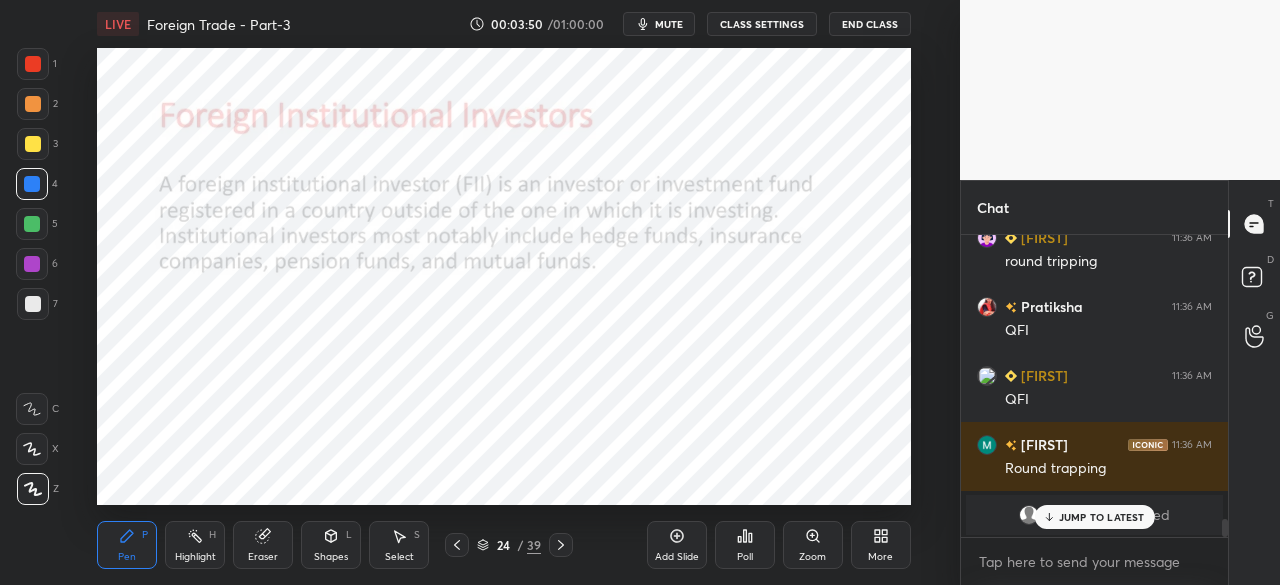 click 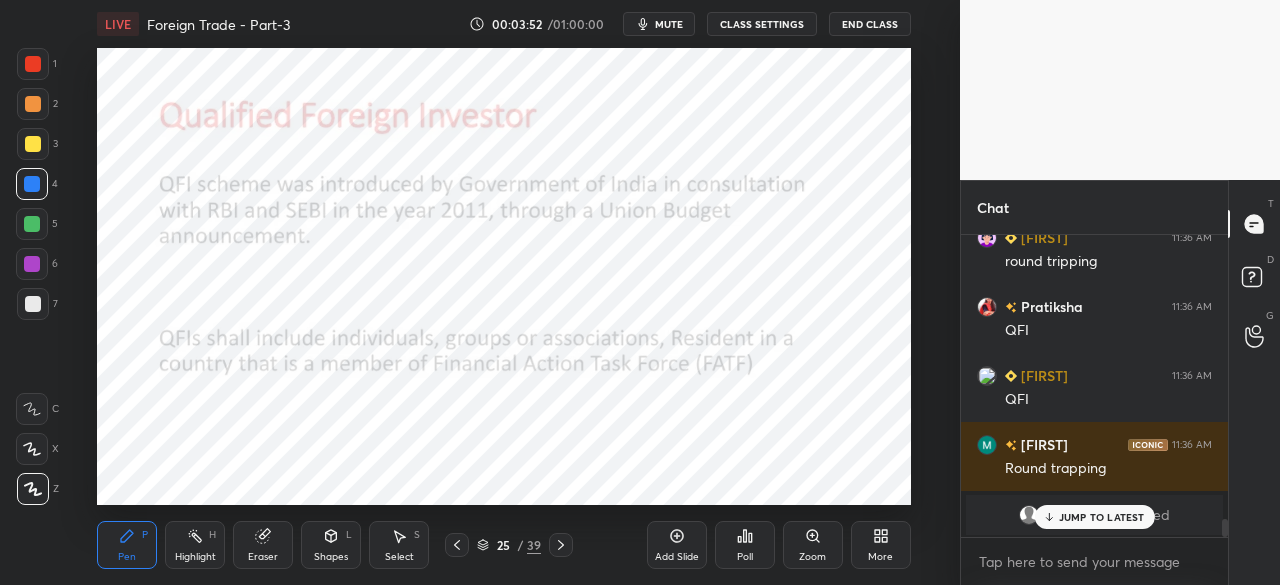 click 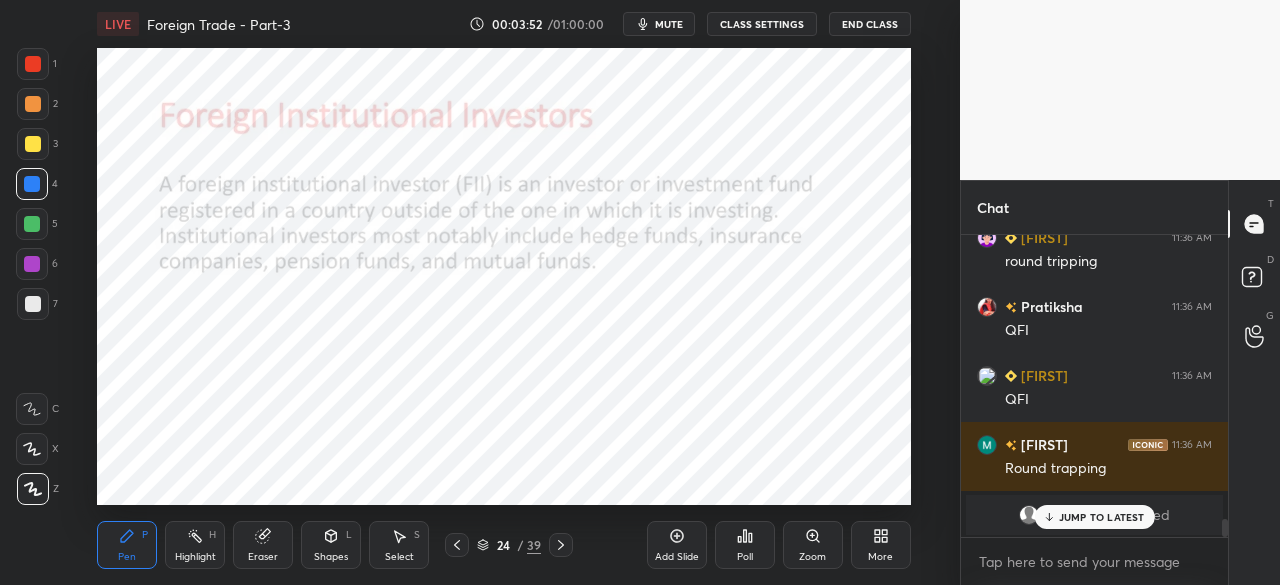 click 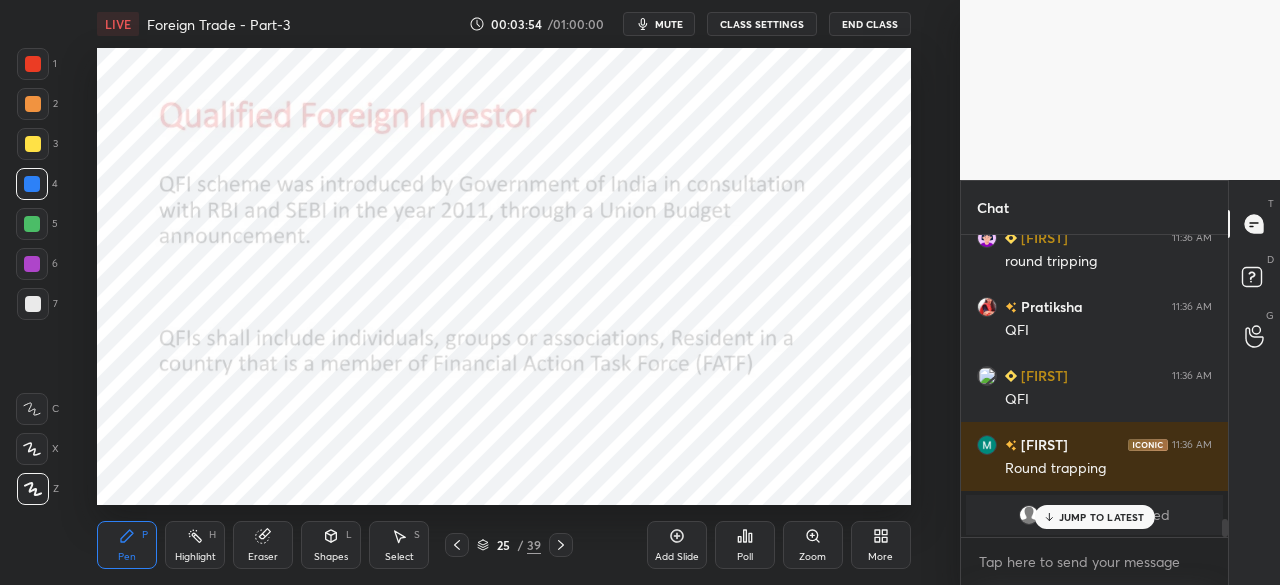 click at bounding box center [33, 64] 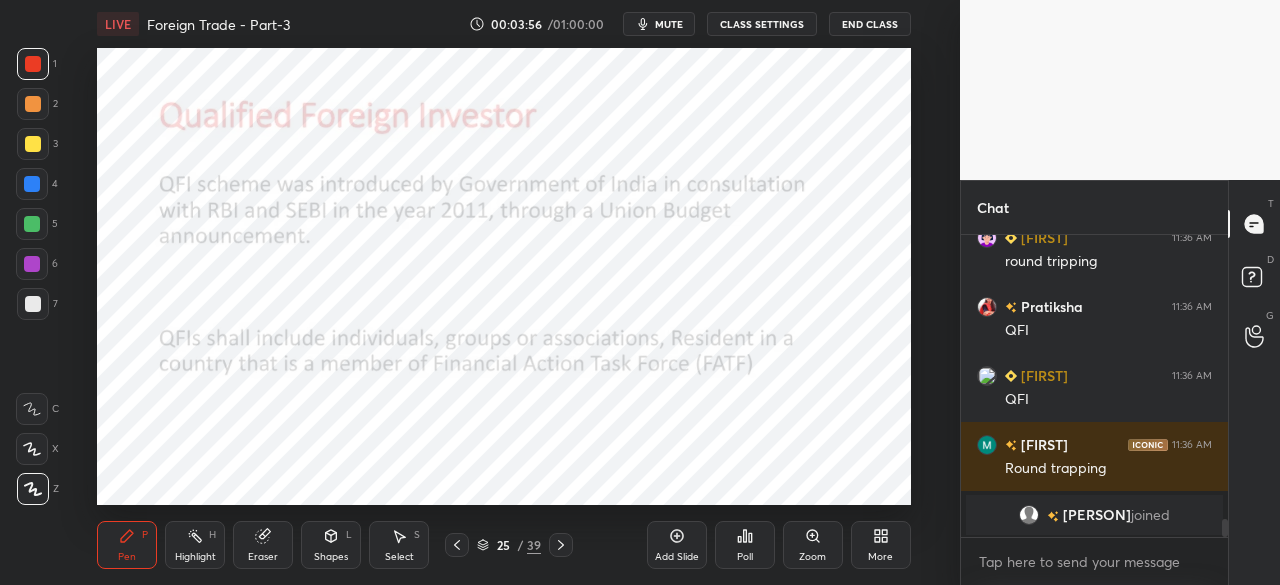 scroll, scrollTop: 4832, scrollLeft: 0, axis: vertical 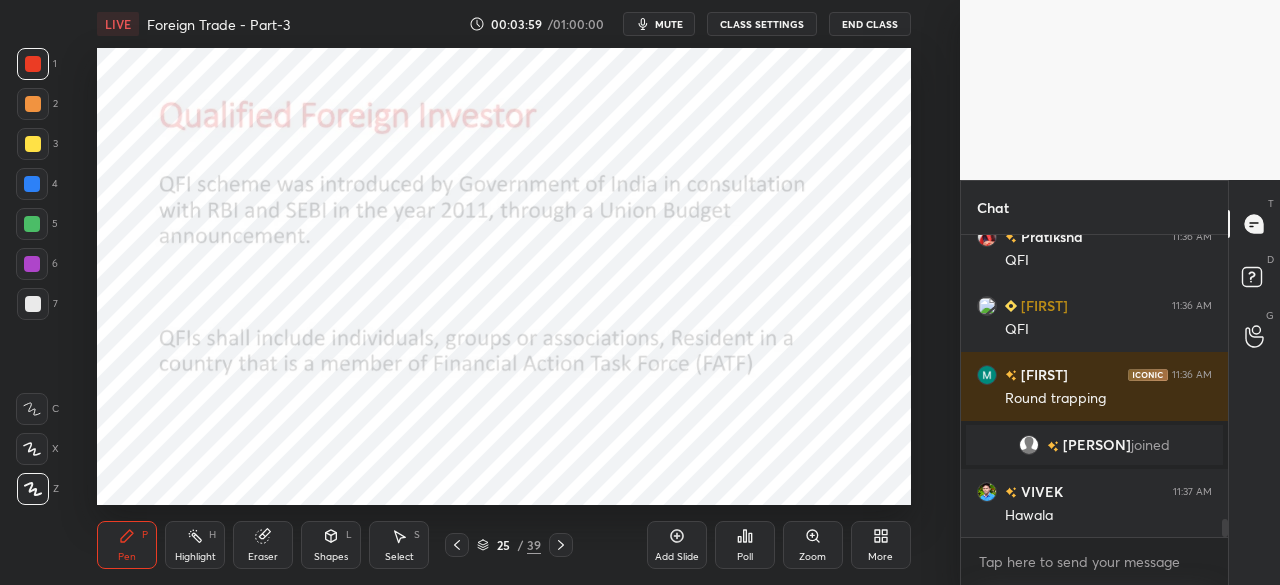 click on "Add Slide" at bounding box center [677, 557] 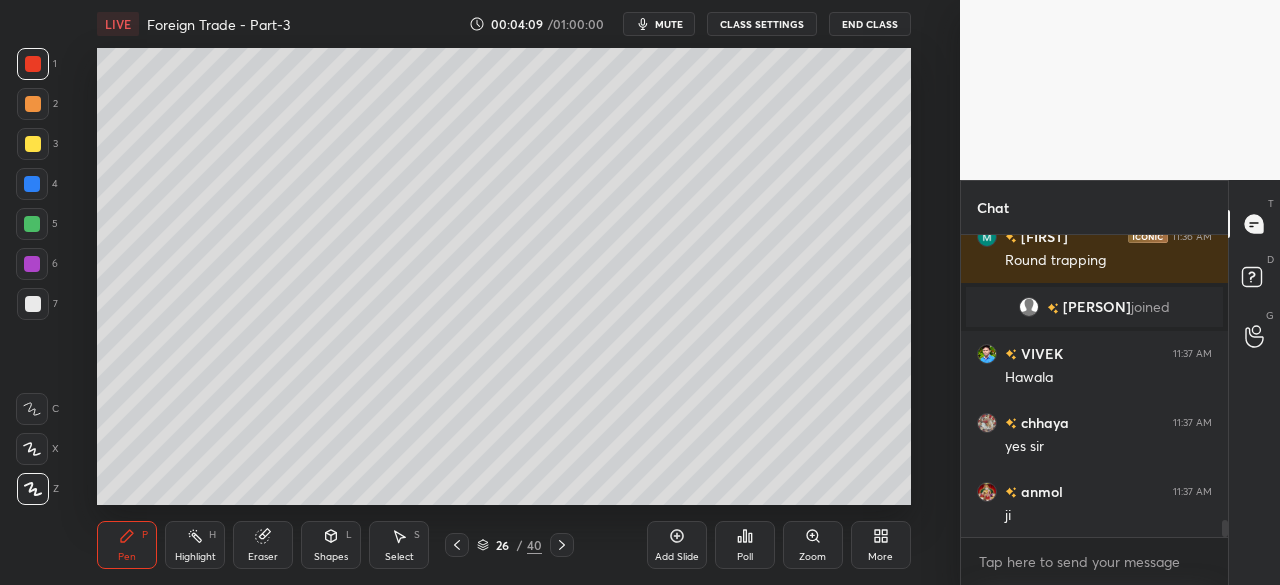 scroll, scrollTop: 5038, scrollLeft: 0, axis: vertical 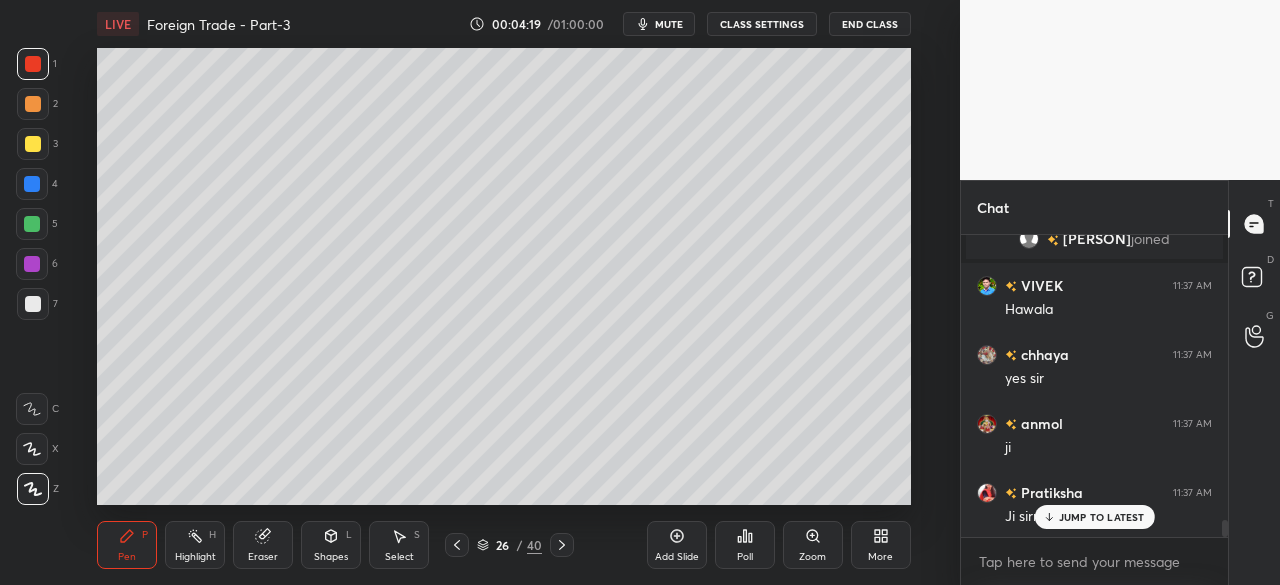 click at bounding box center [33, 144] 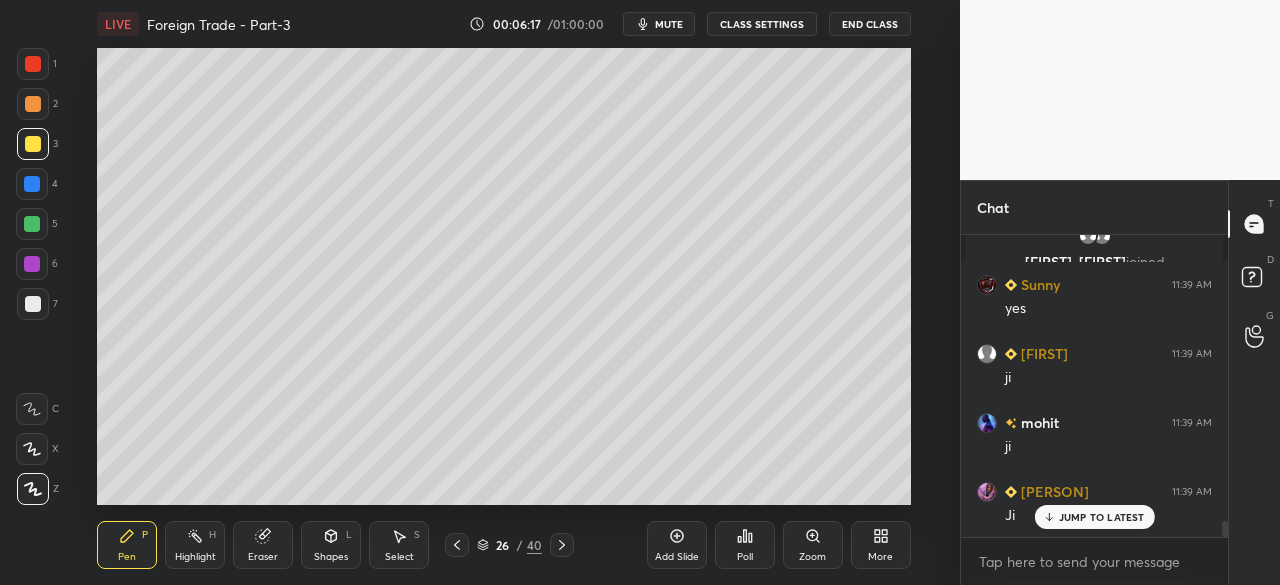scroll, scrollTop: 5406, scrollLeft: 0, axis: vertical 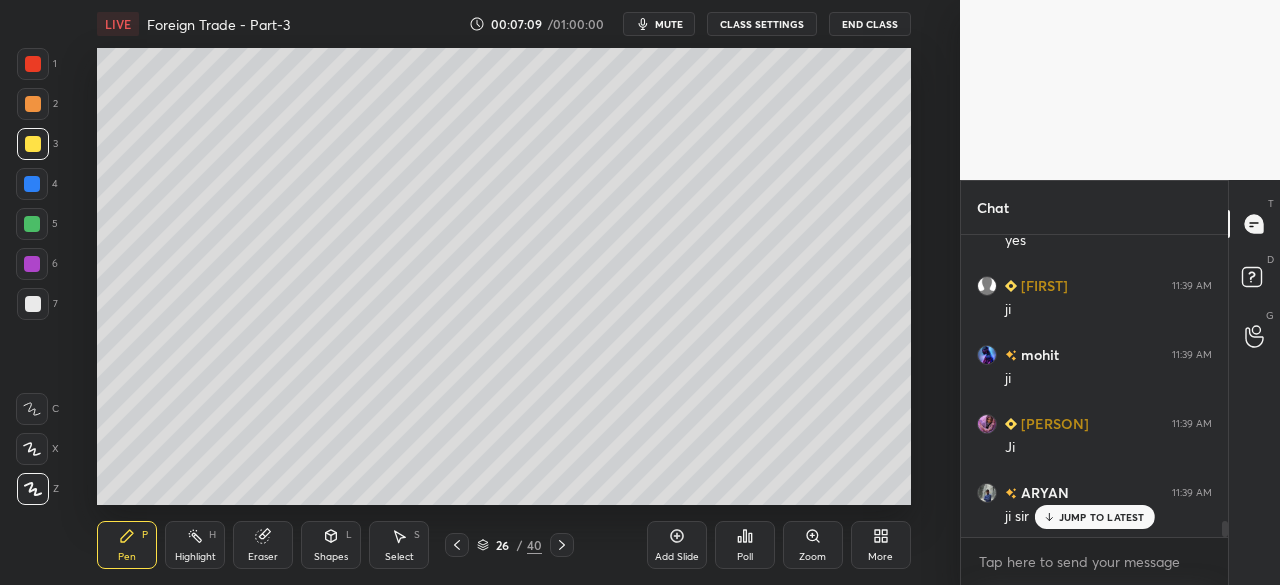 click 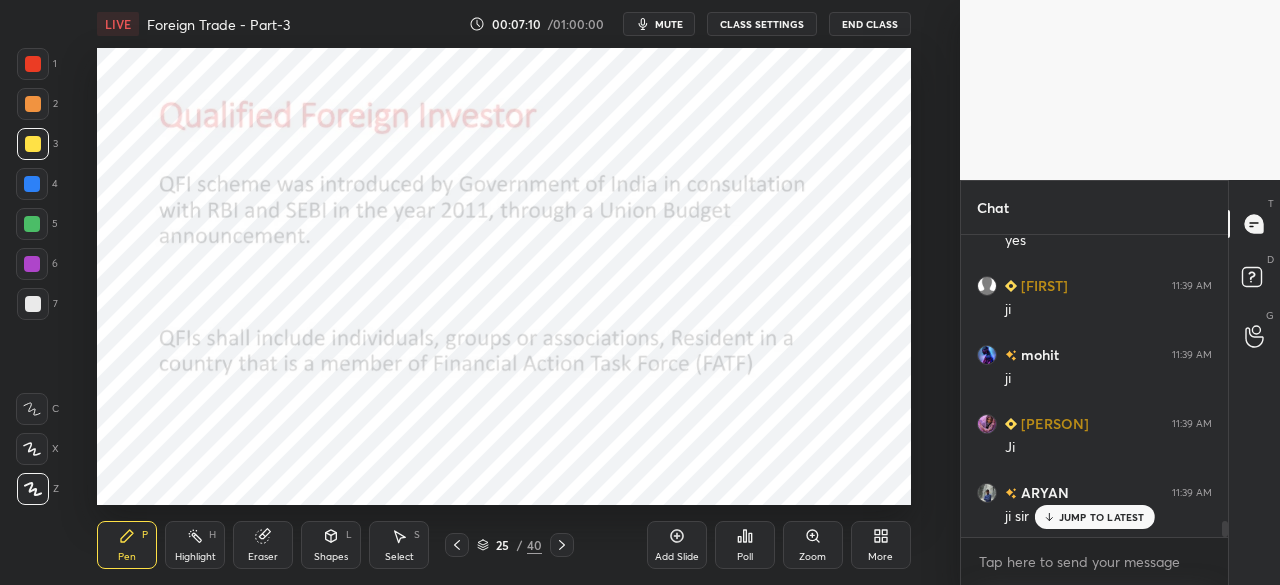 click at bounding box center [33, 64] 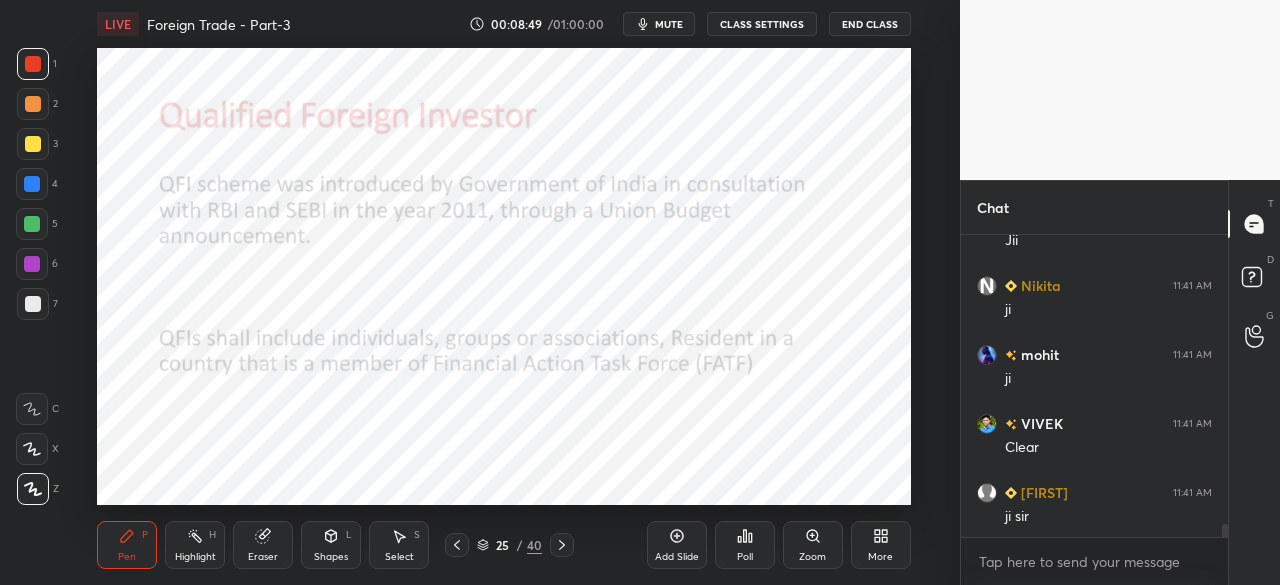 scroll, scrollTop: 6628, scrollLeft: 0, axis: vertical 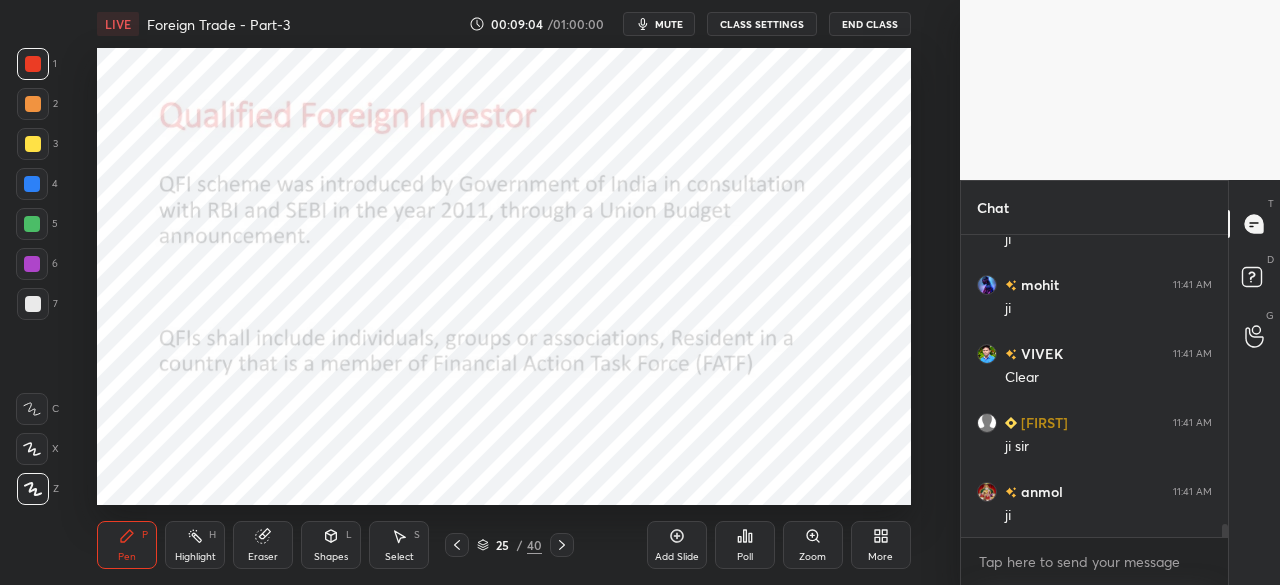 click 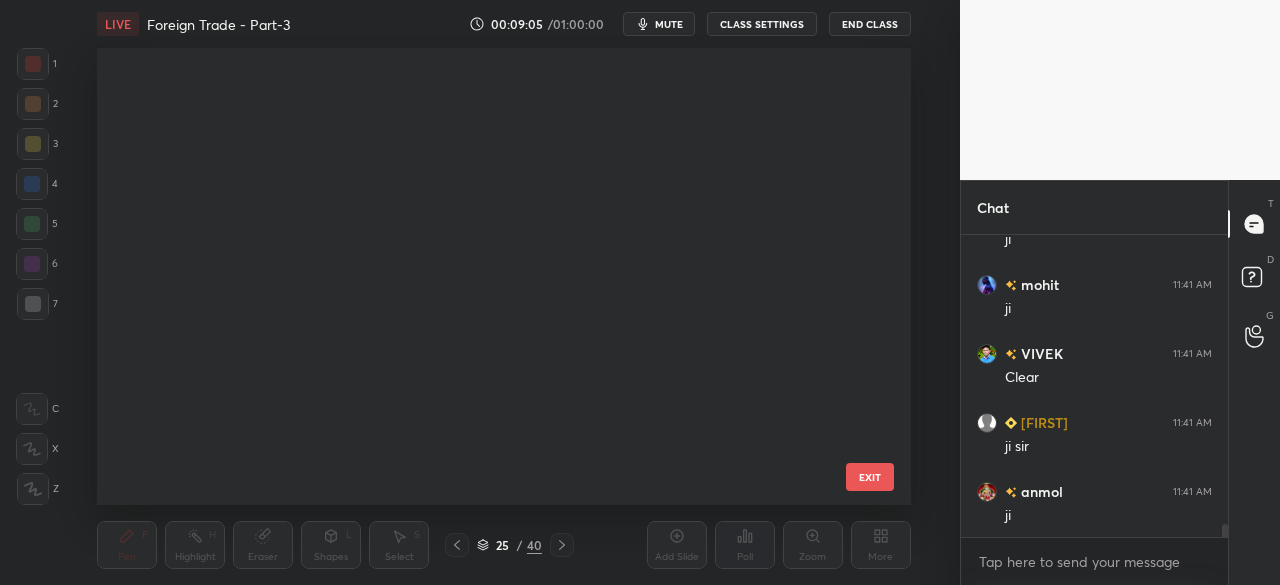 scroll, scrollTop: 780, scrollLeft: 0, axis: vertical 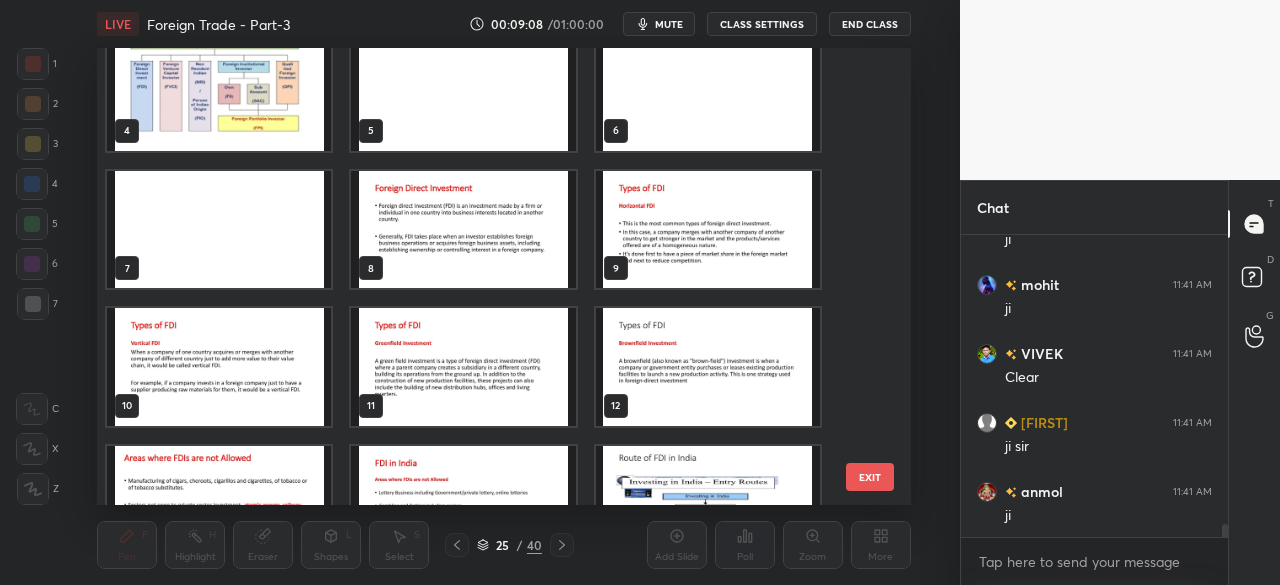 click at bounding box center [219, 91] 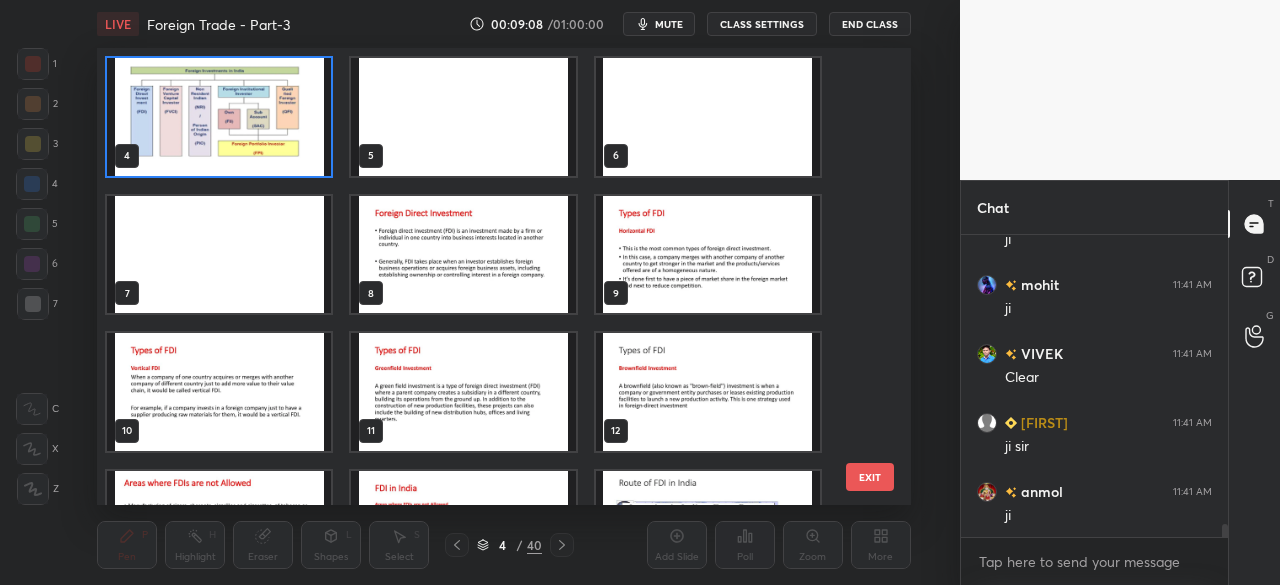 click at bounding box center (219, 116) 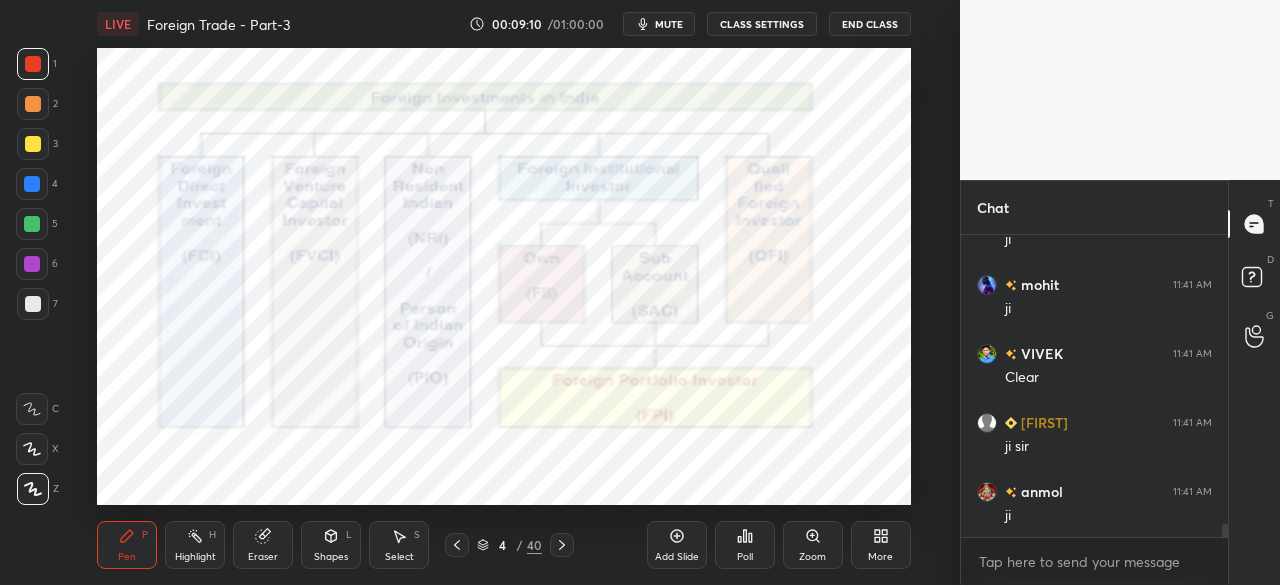 click at bounding box center (33, 64) 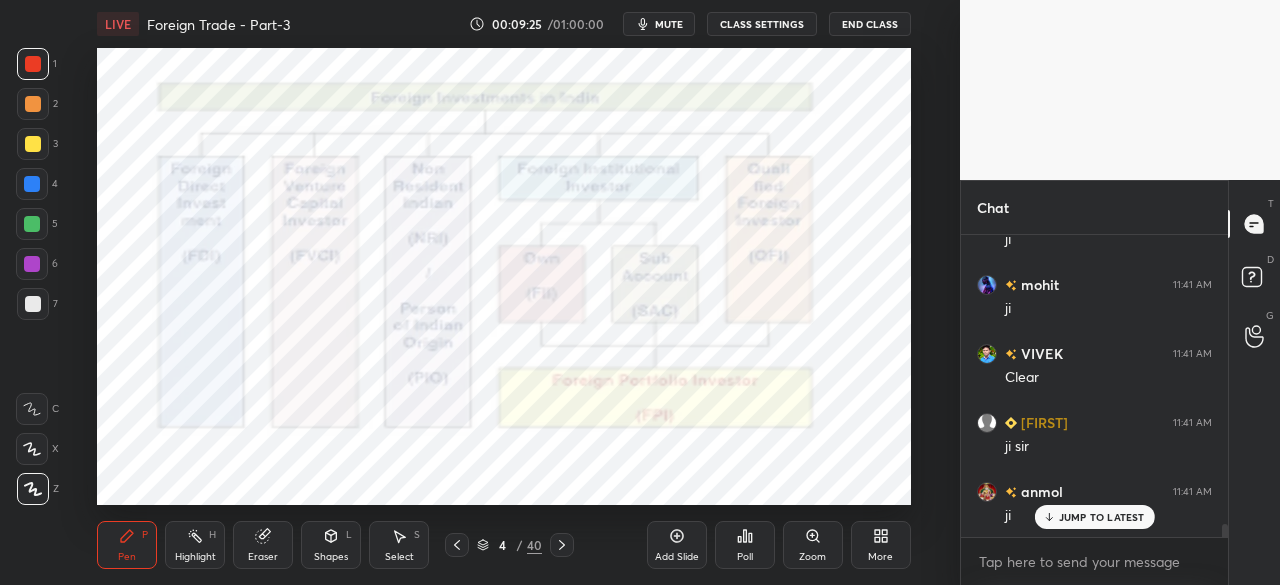 scroll, scrollTop: 6696, scrollLeft: 0, axis: vertical 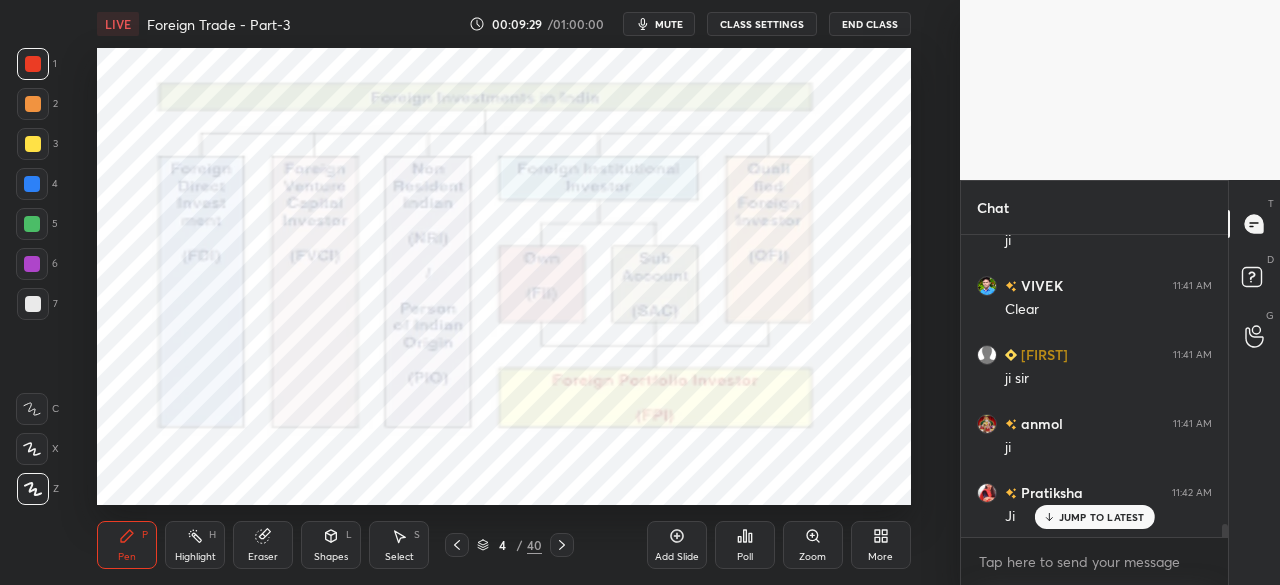click 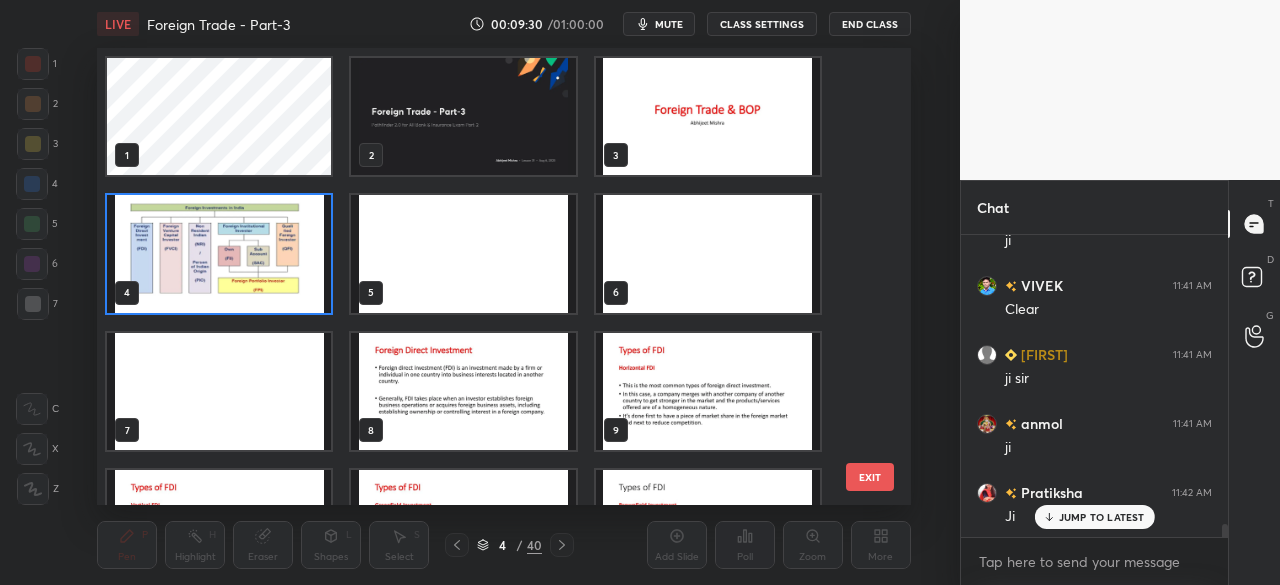 scroll, scrollTop: 6, scrollLeft: 10, axis: both 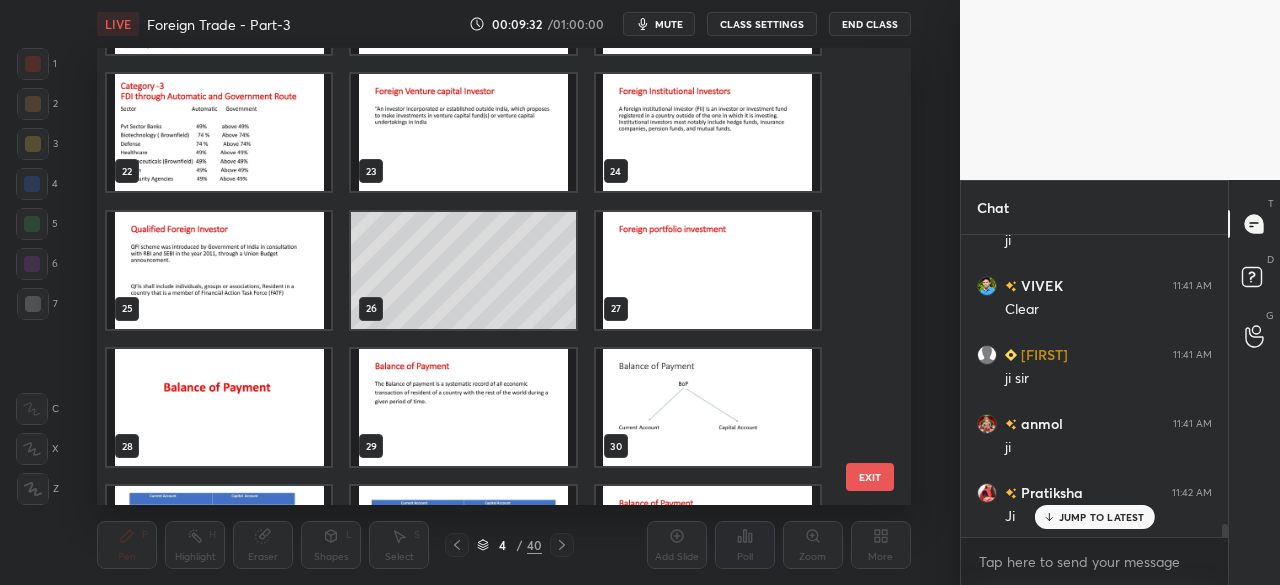 click at bounding box center (708, 269) 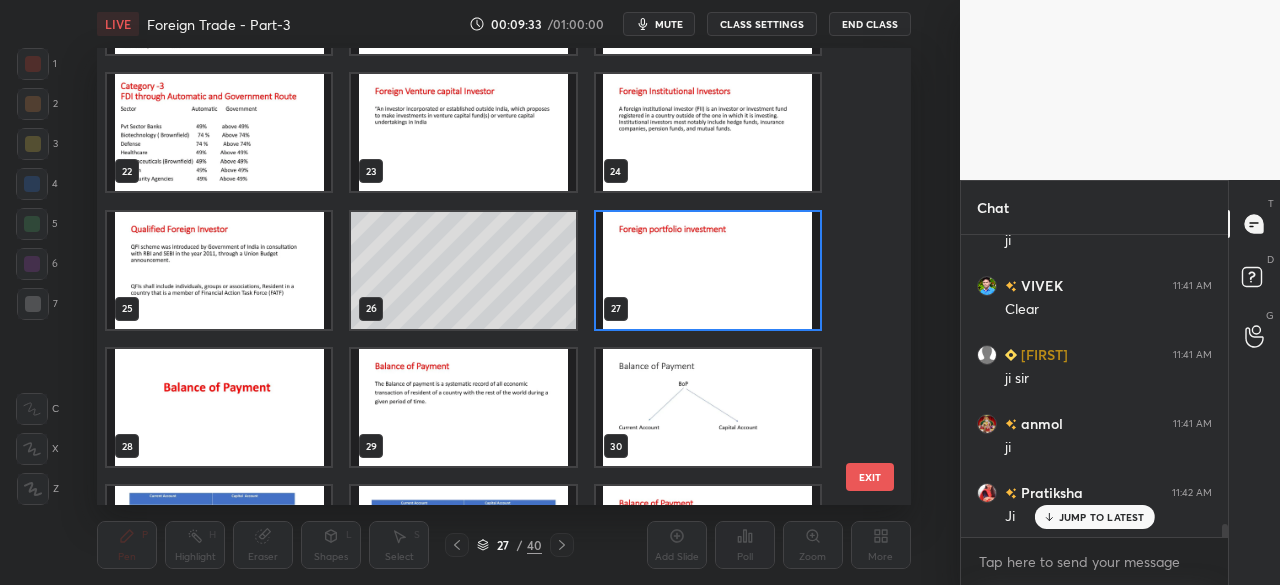 click at bounding box center [708, 269] 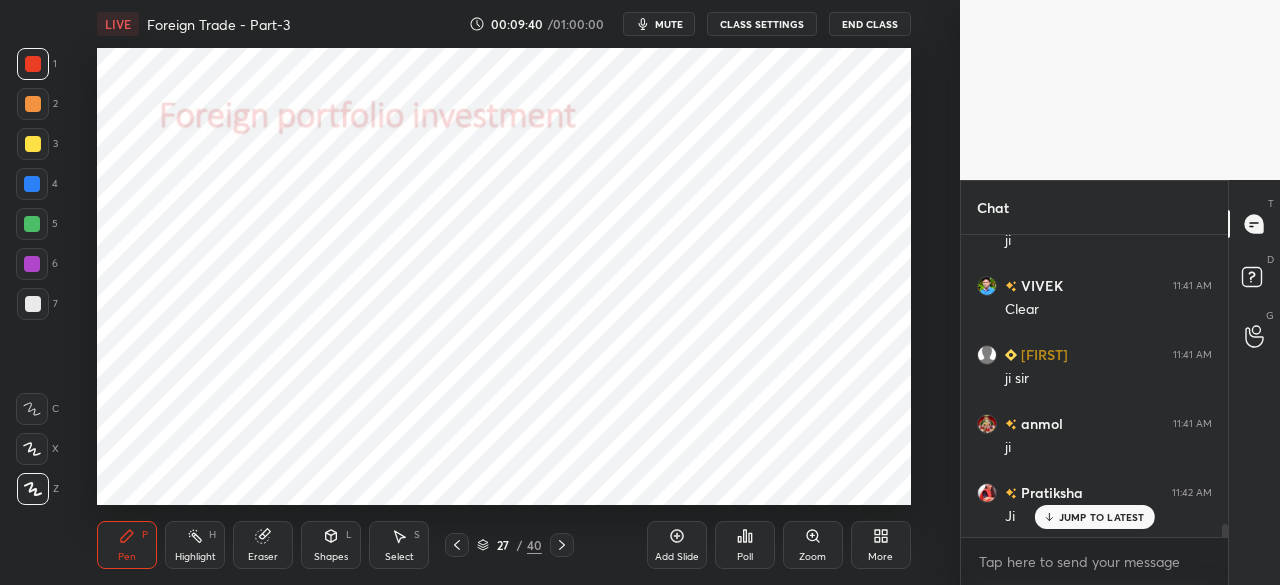 click 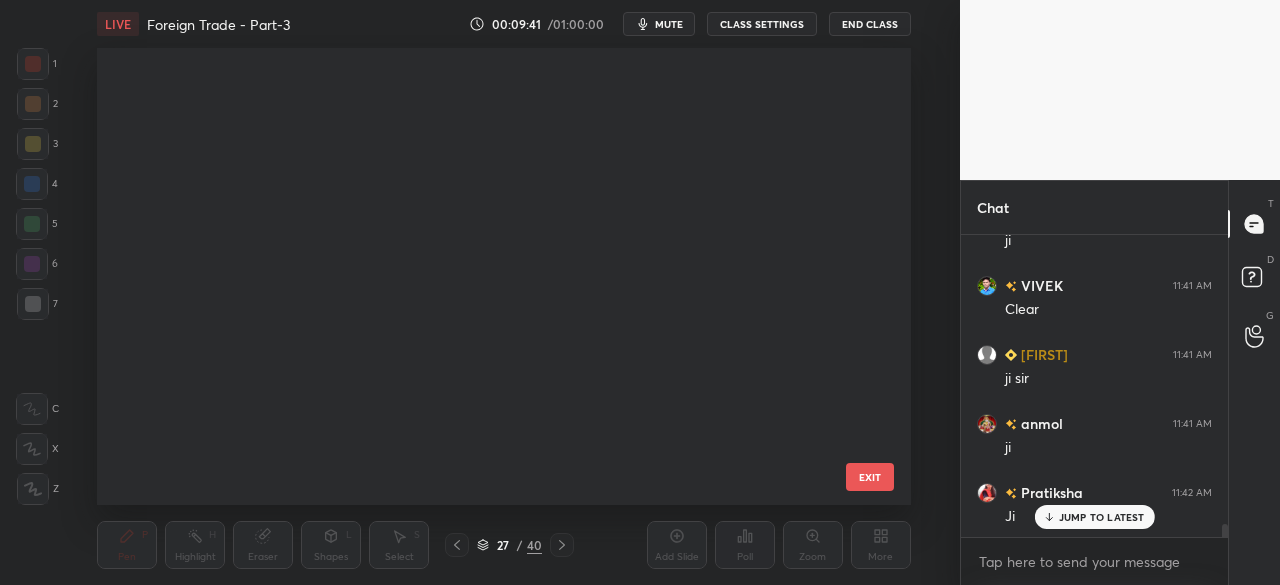 scroll, scrollTop: 780, scrollLeft: 0, axis: vertical 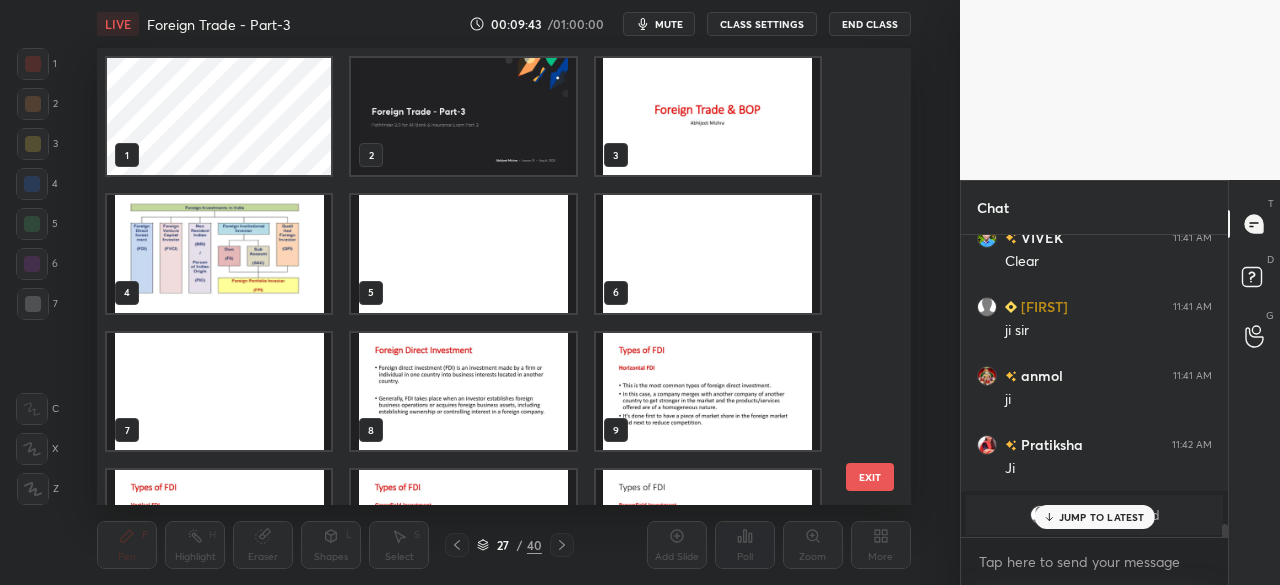 click at bounding box center (219, 253) 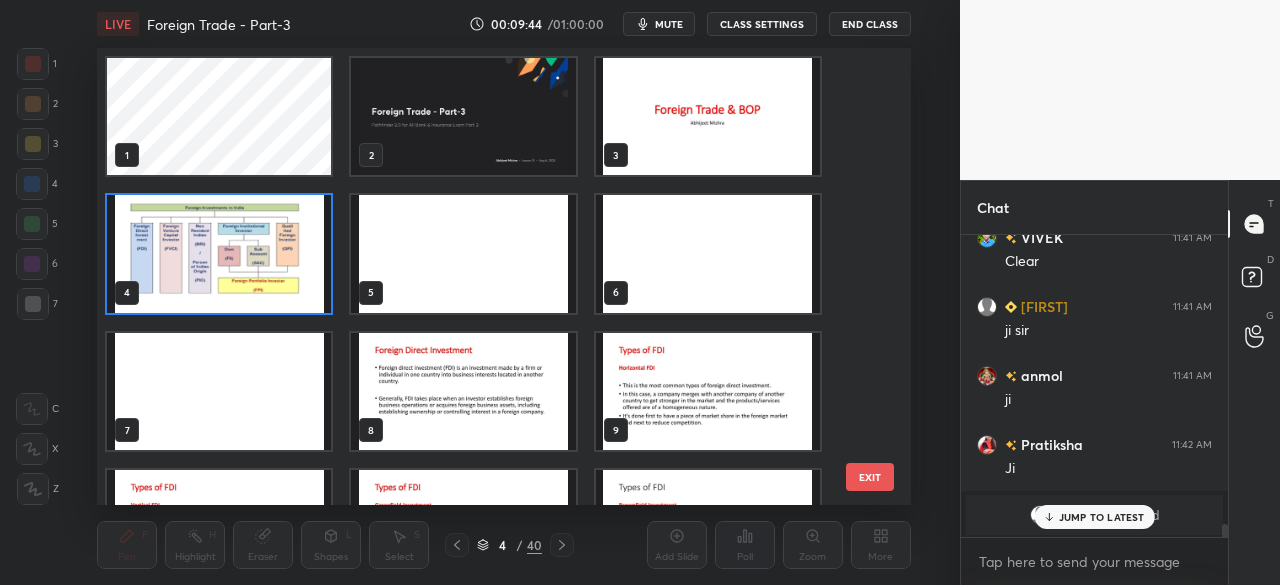 click at bounding box center [219, 253] 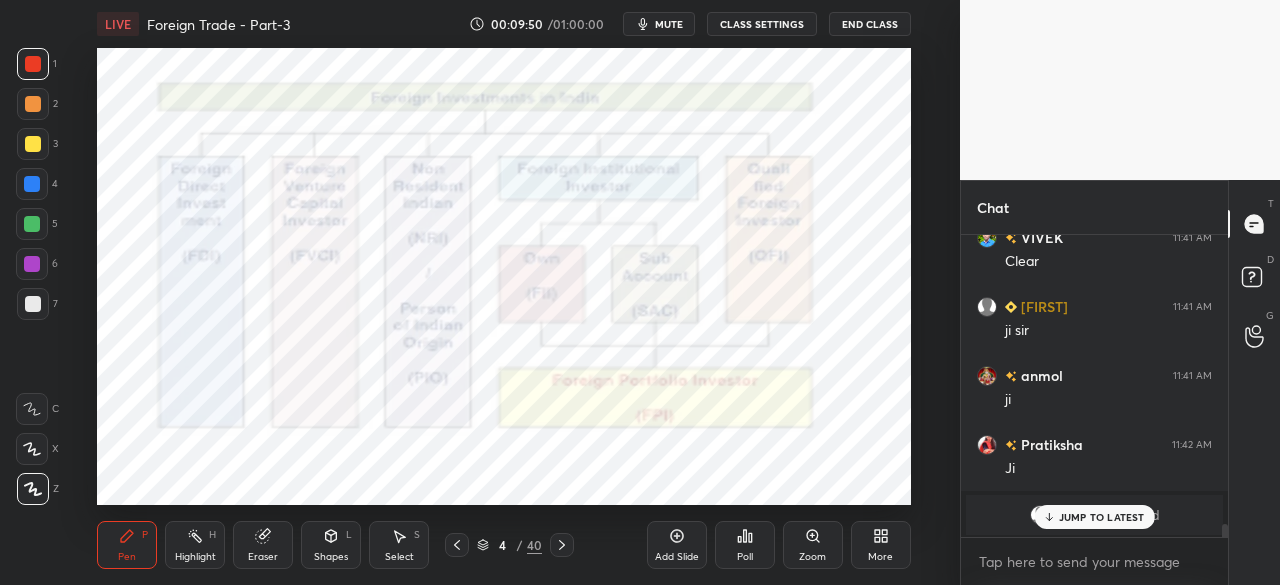 click 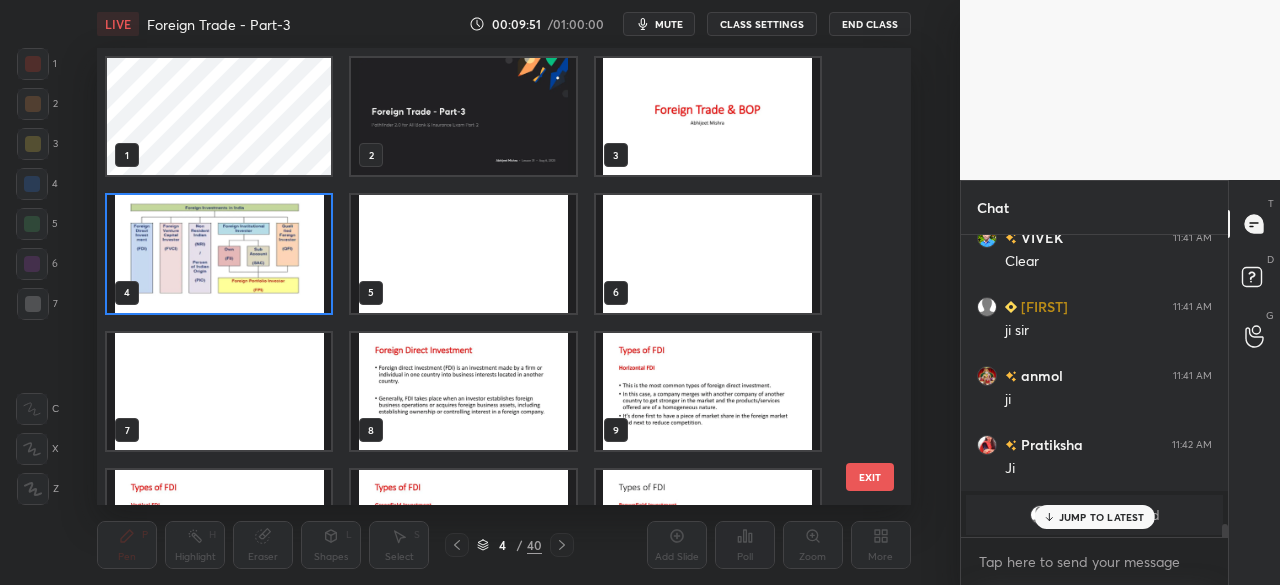 scroll, scrollTop: 6, scrollLeft: 10, axis: both 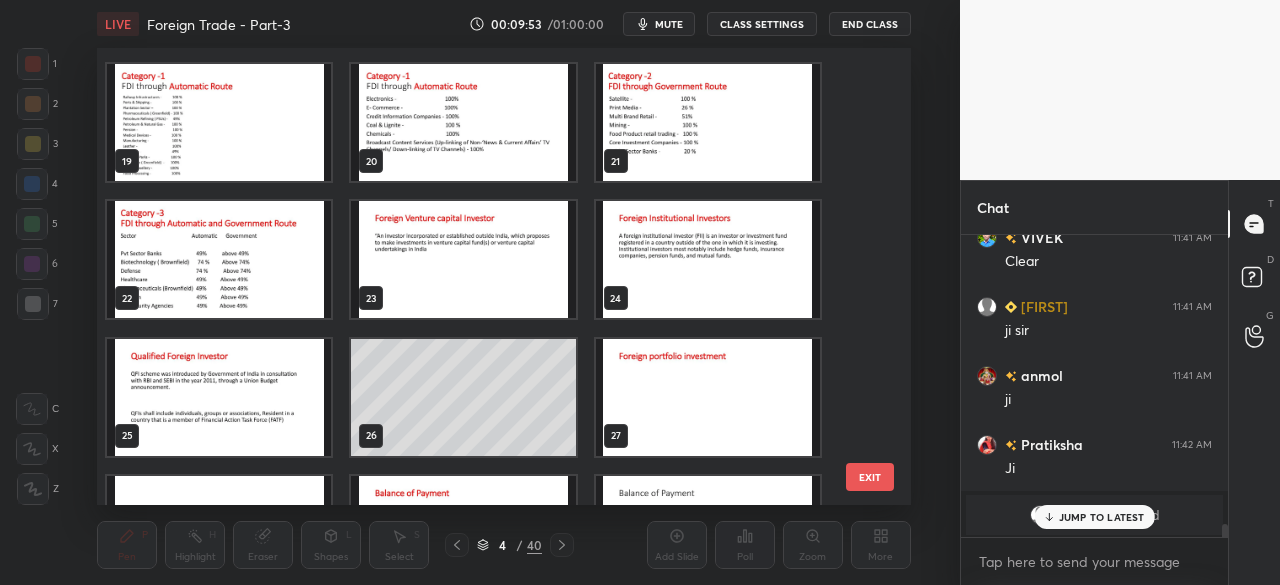 click at bounding box center [708, 259] 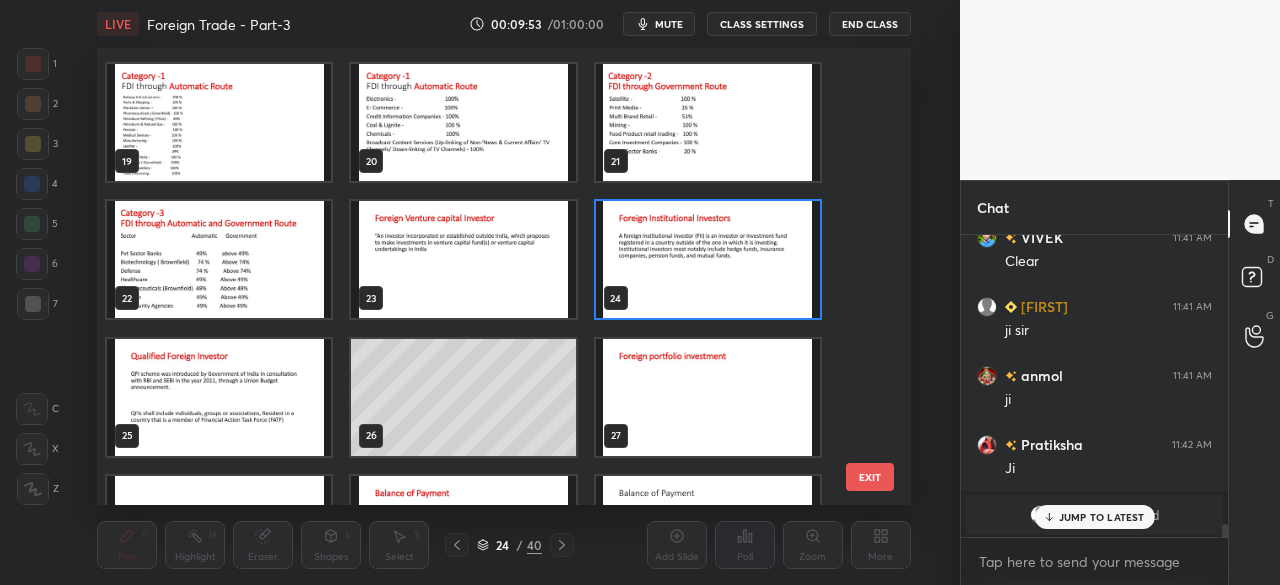 click at bounding box center [708, 259] 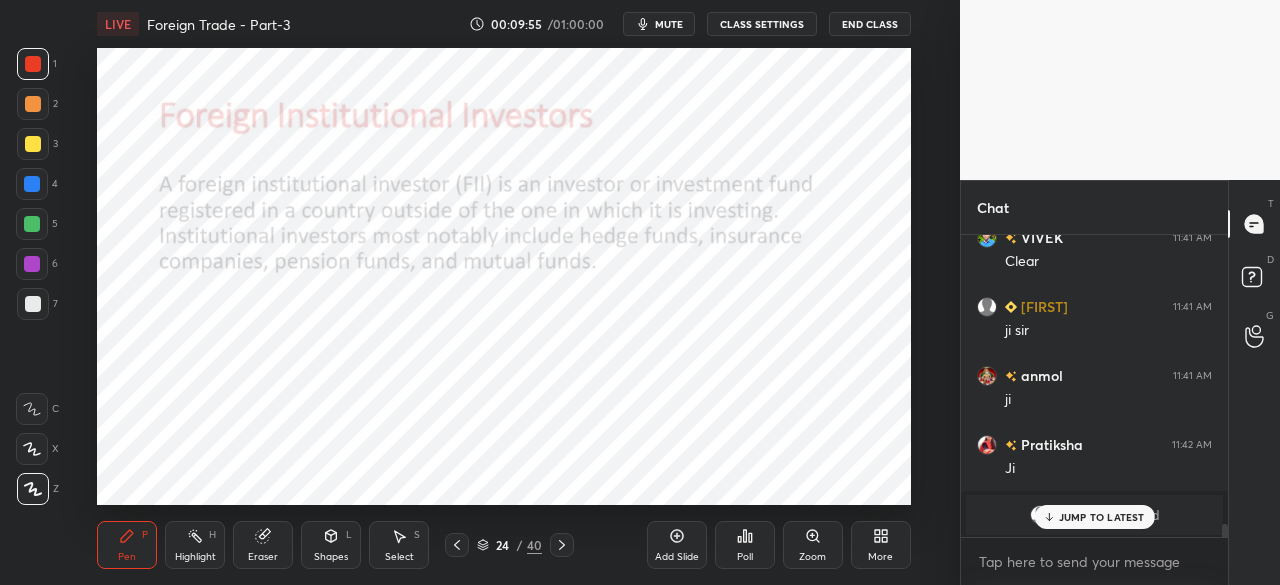 click 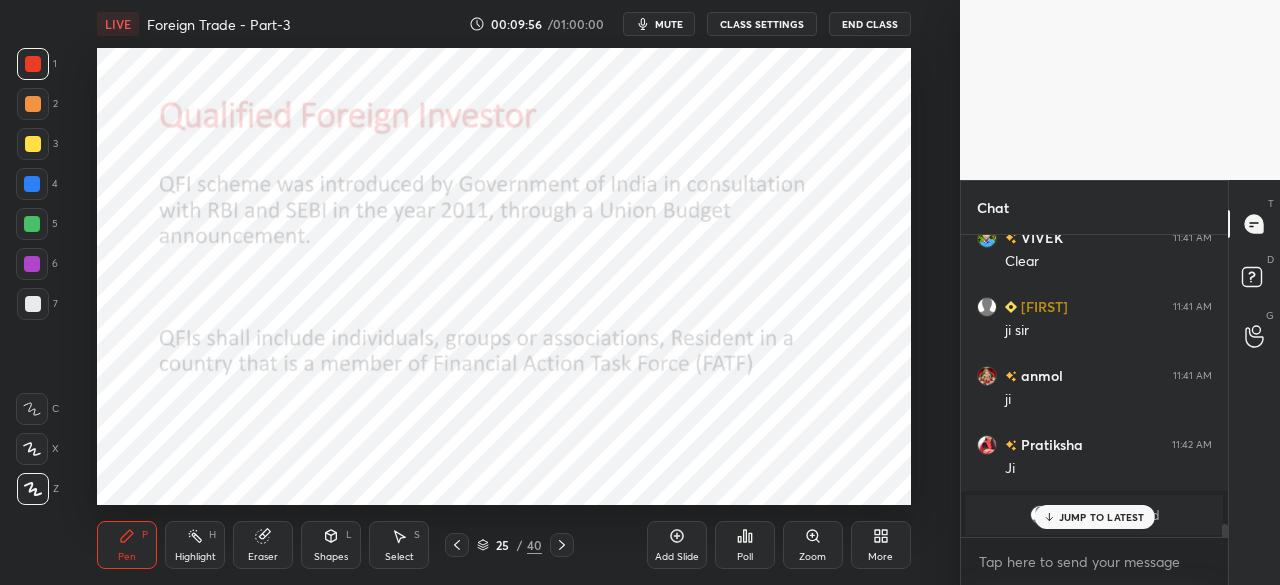 click 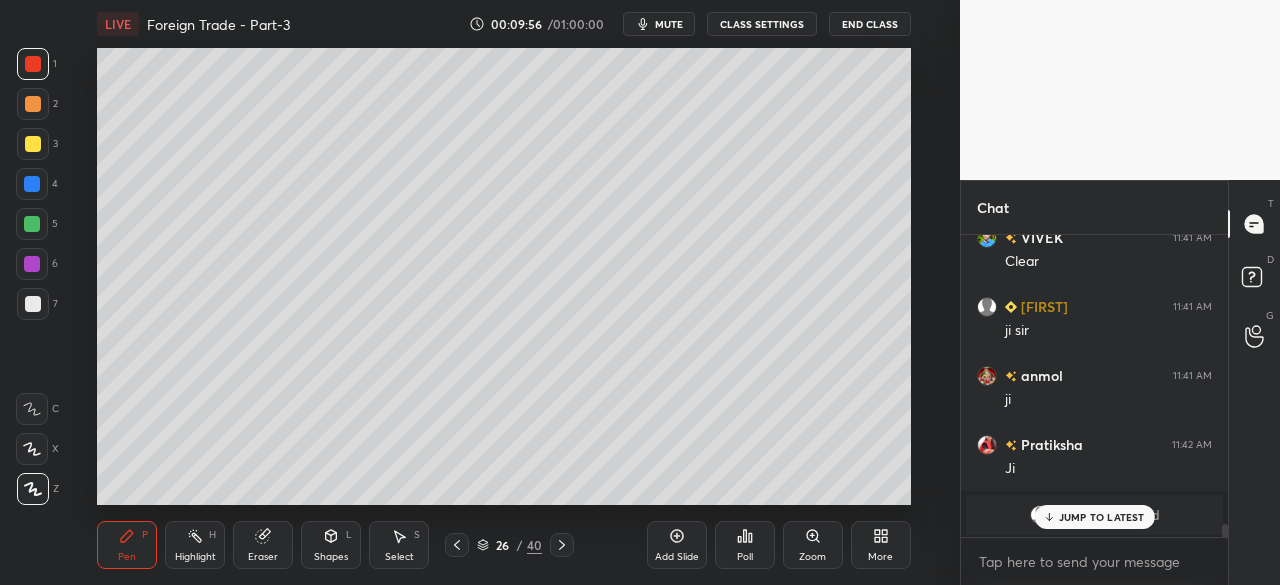 click 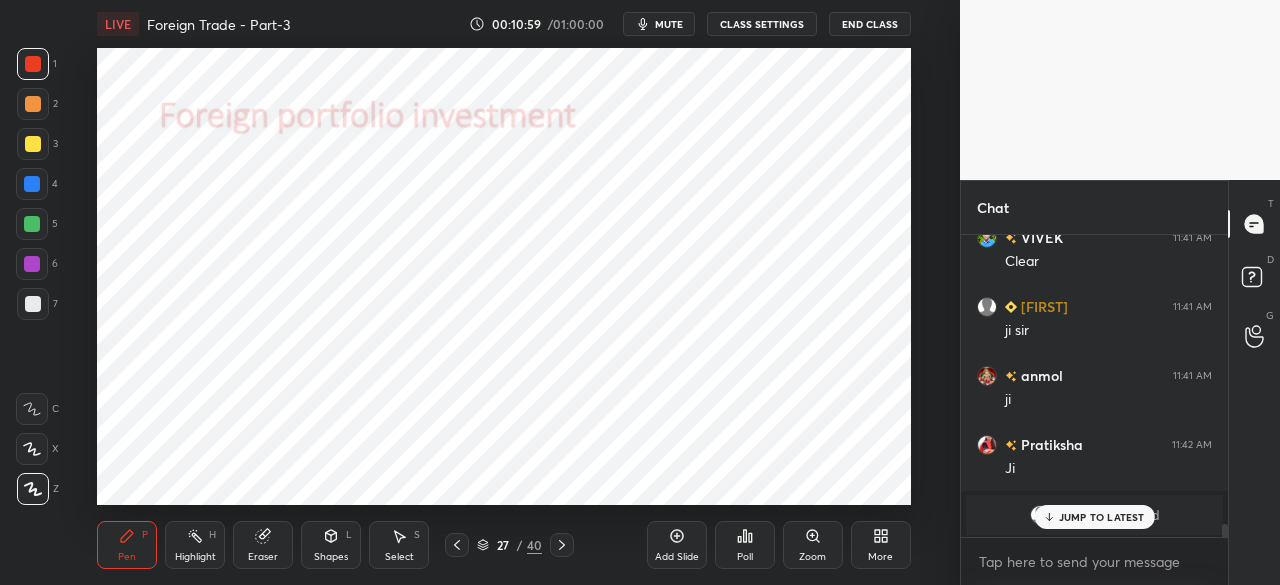 click at bounding box center [32, 184] 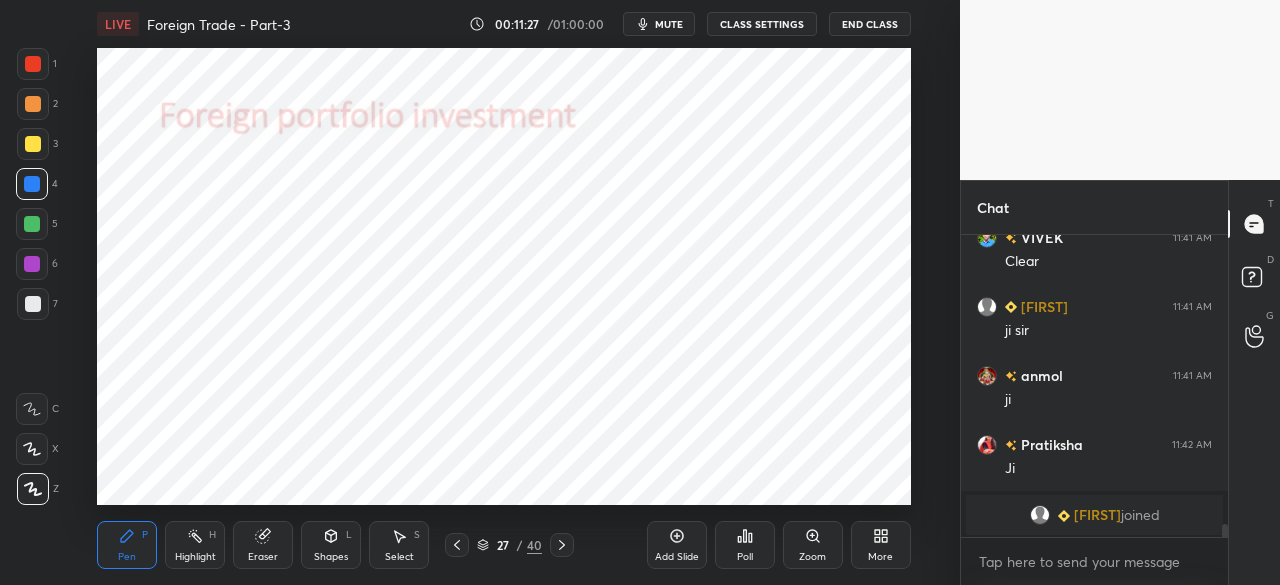scroll, scrollTop: 6814, scrollLeft: 0, axis: vertical 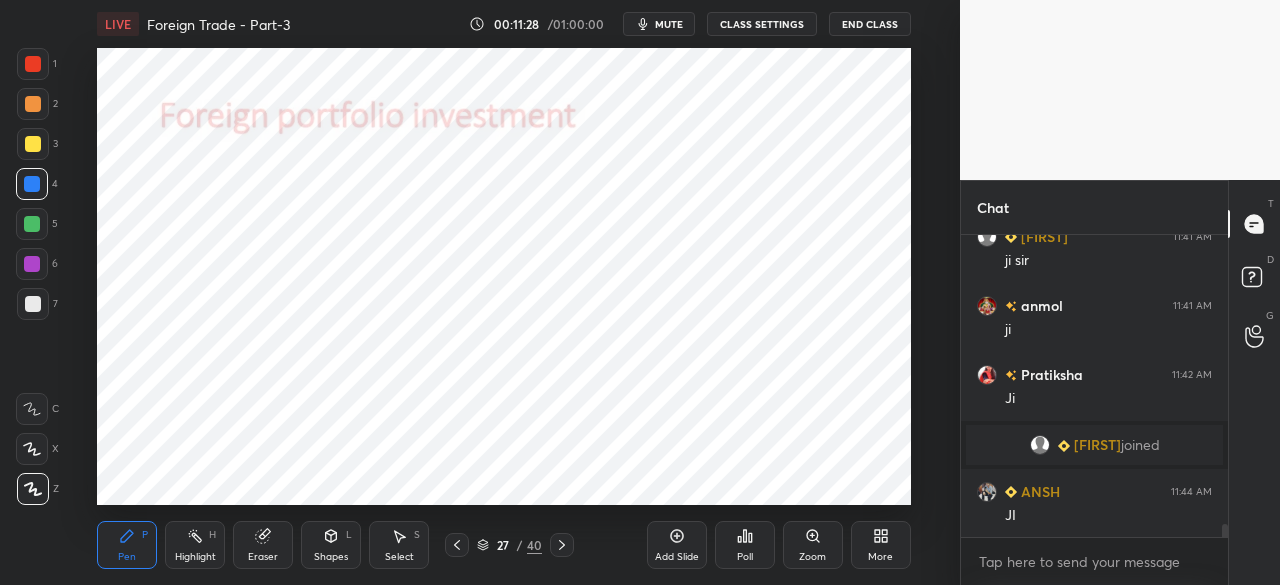 click 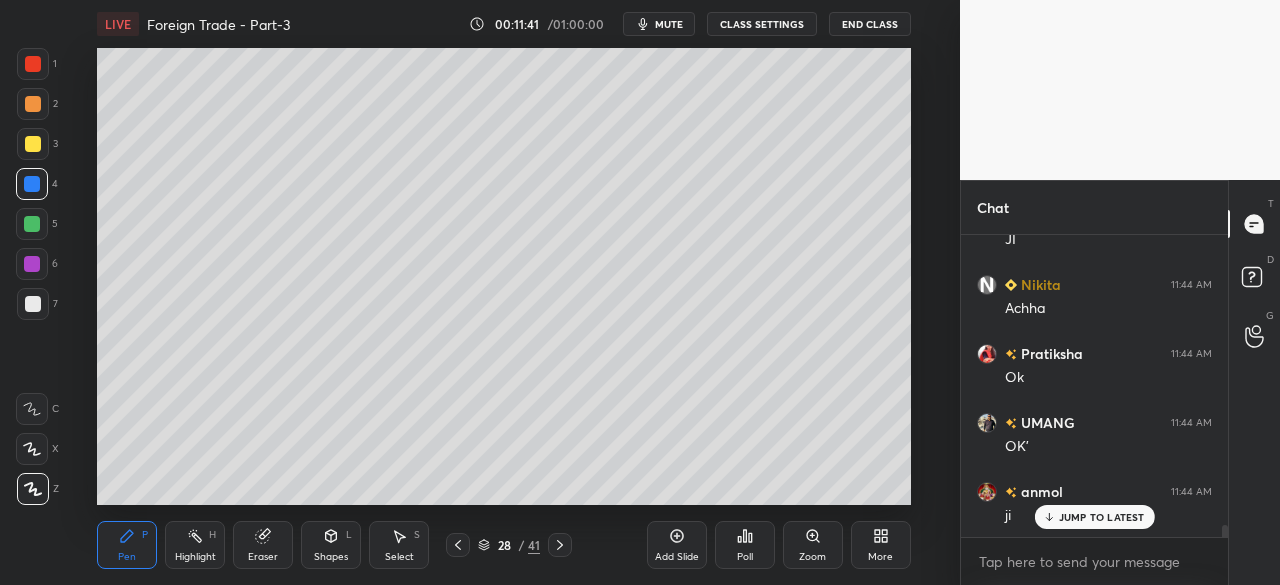 scroll, scrollTop: 7158, scrollLeft: 0, axis: vertical 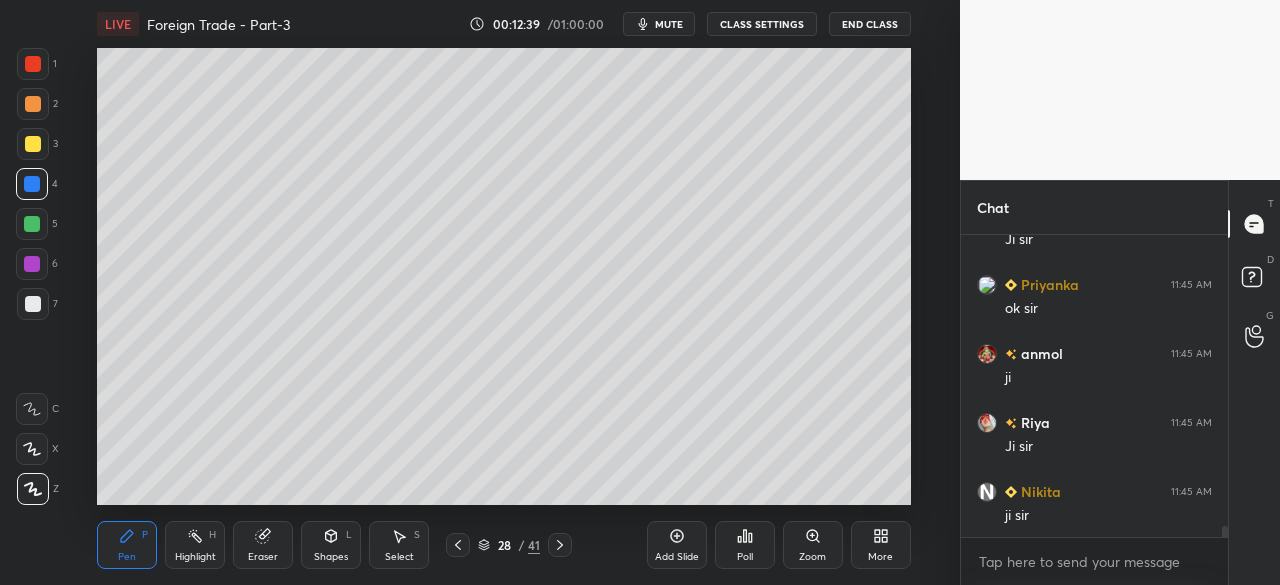 click 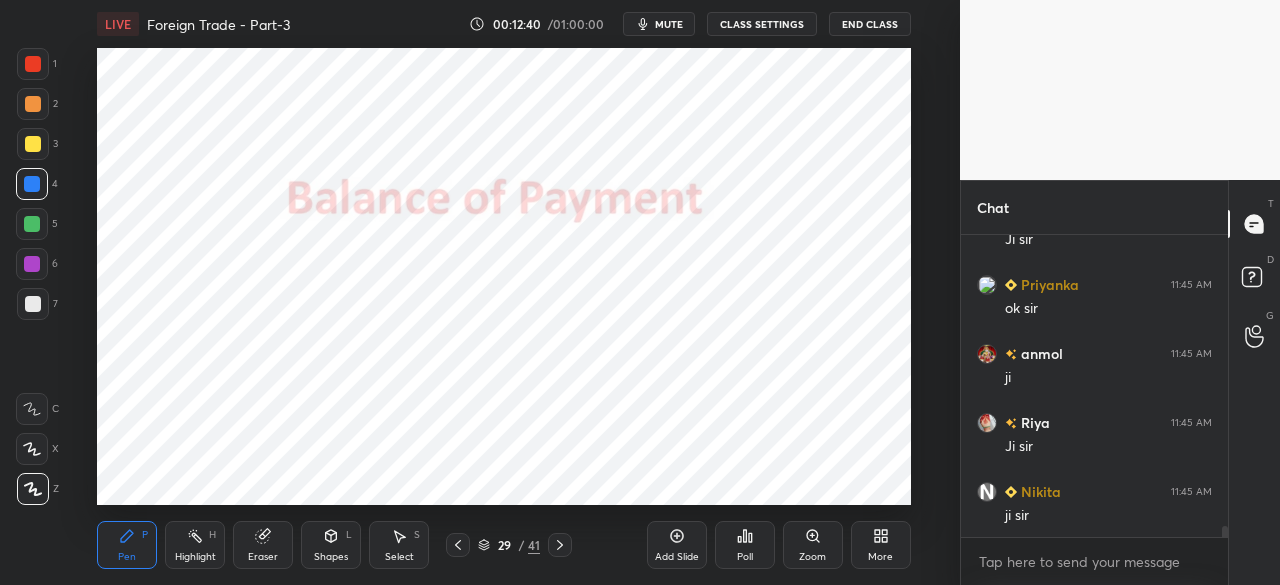 click at bounding box center (33, 64) 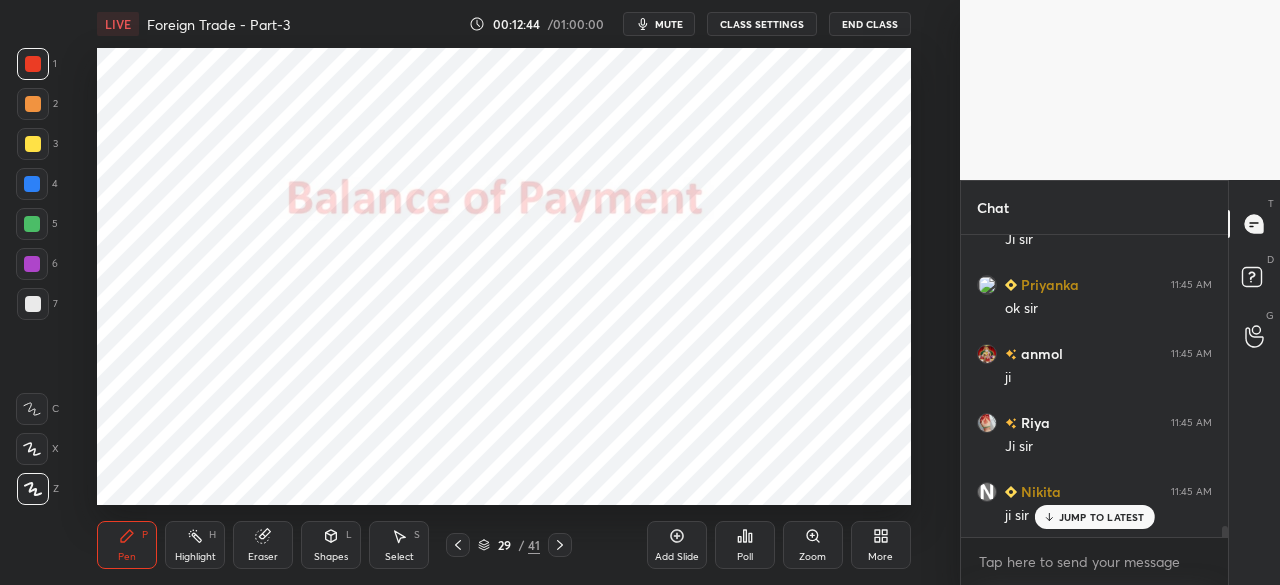 scroll, scrollTop: 8262, scrollLeft: 0, axis: vertical 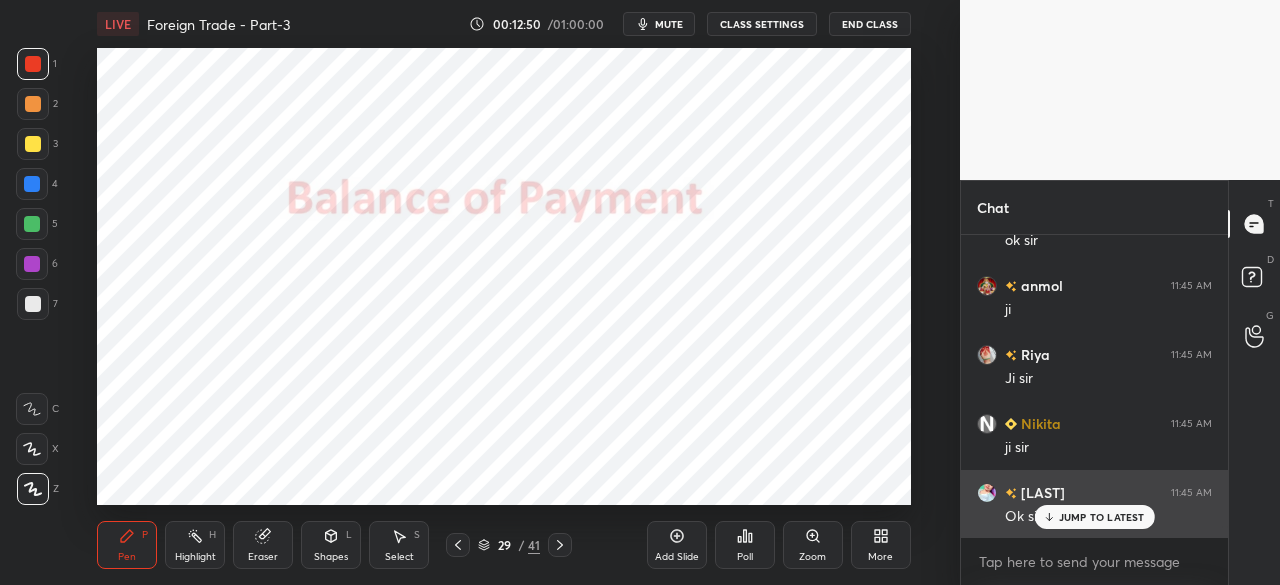 click on "JUMP TO LATEST" at bounding box center [1102, 517] 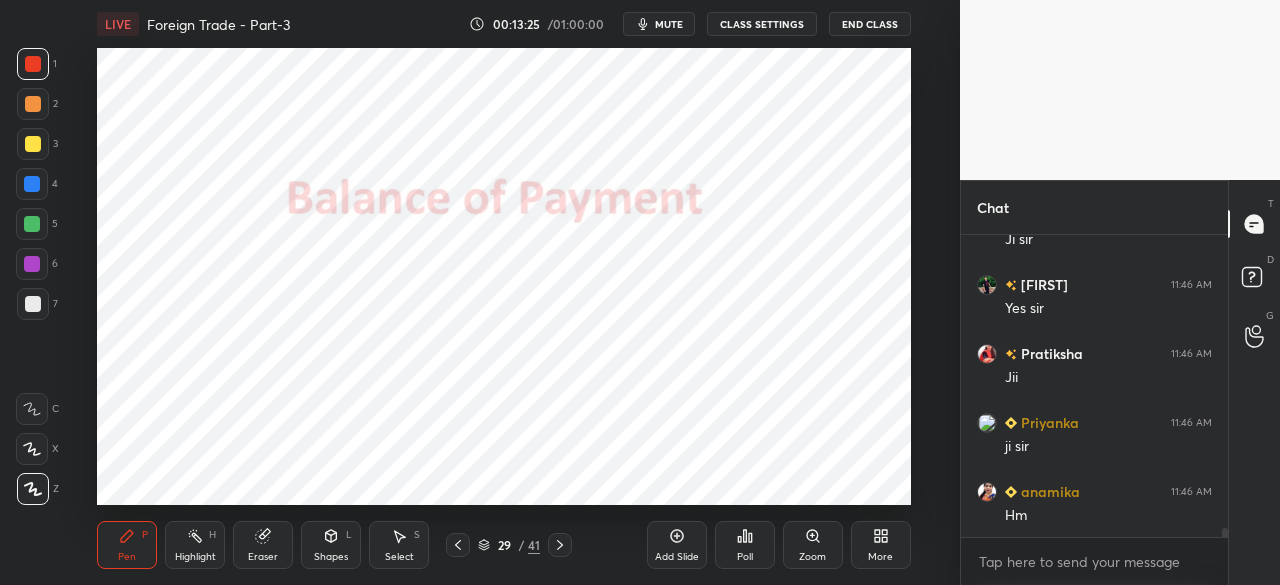 scroll, scrollTop: 9504, scrollLeft: 0, axis: vertical 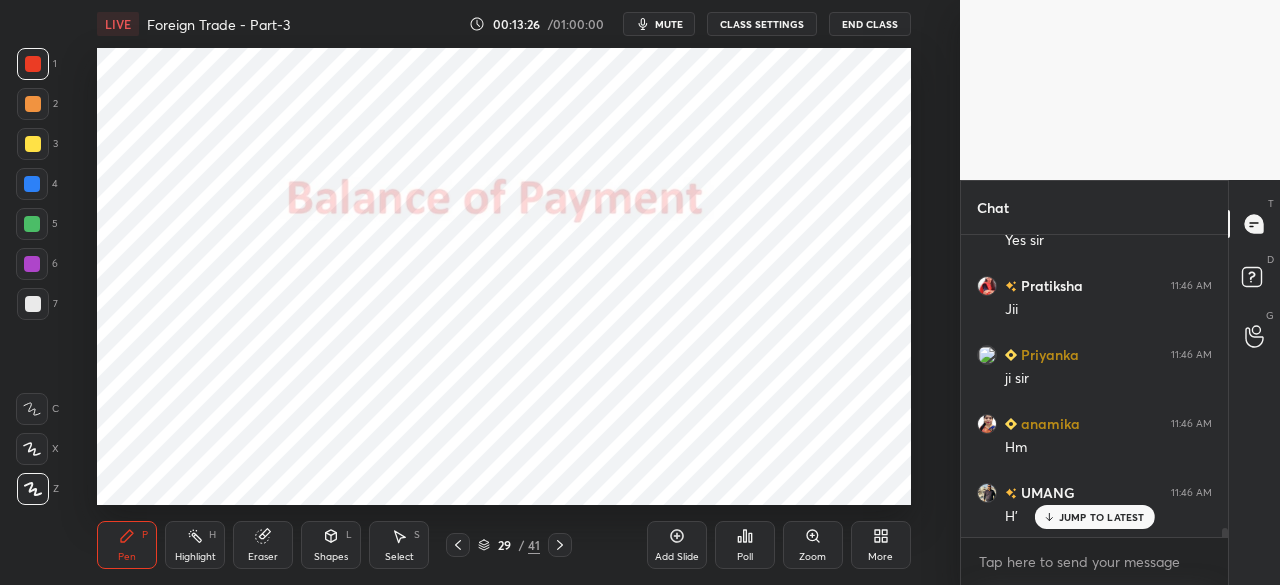 click on "Shapes L" at bounding box center (331, 545) 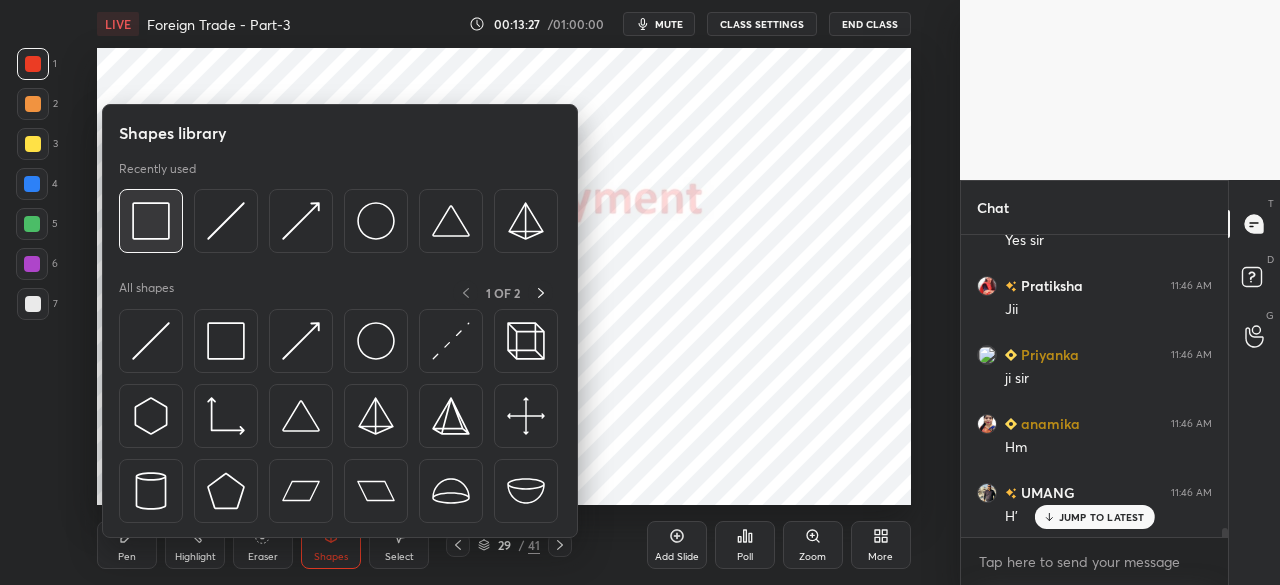 click at bounding box center (151, 221) 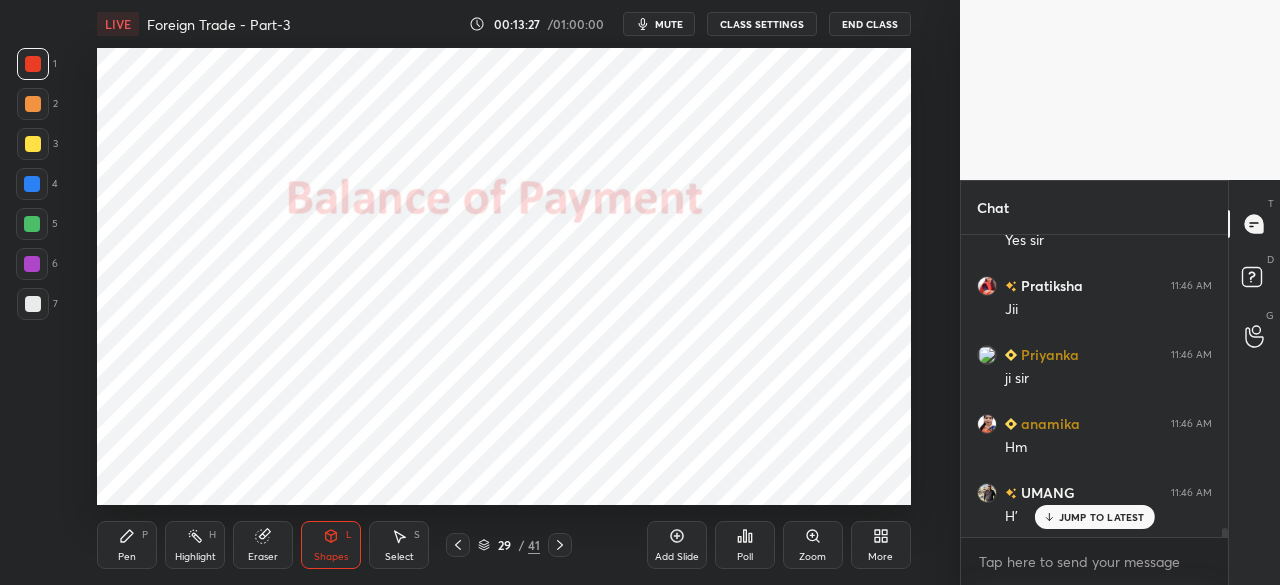 click at bounding box center [32, 184] 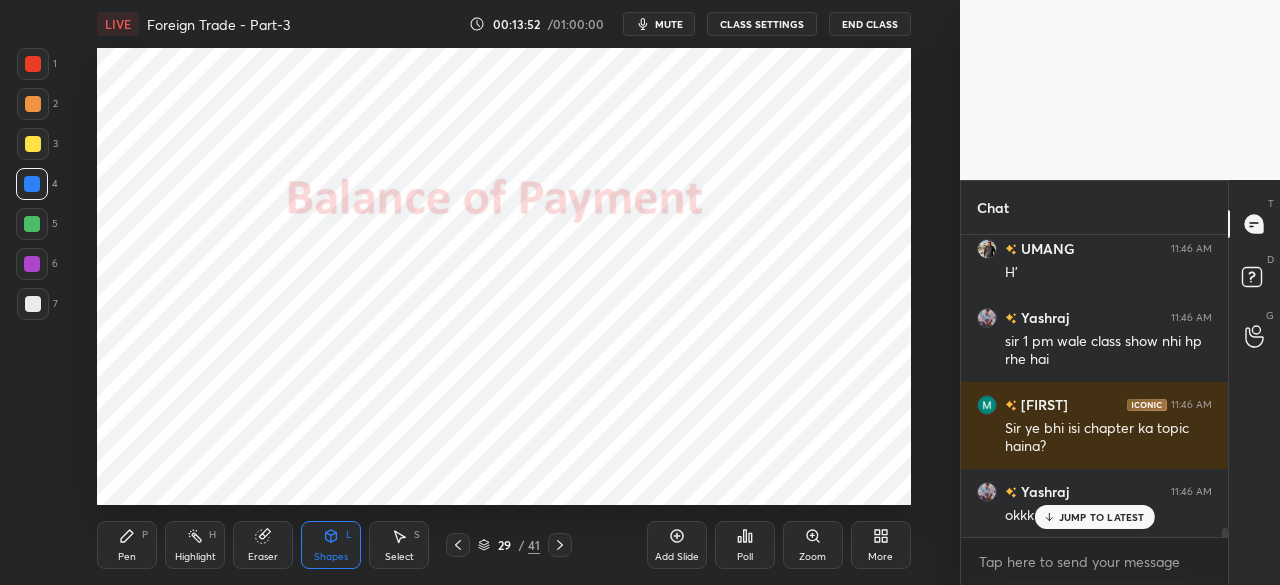 scroll, scrollTop: 9816, scrollLeft: 0, axis: vertical 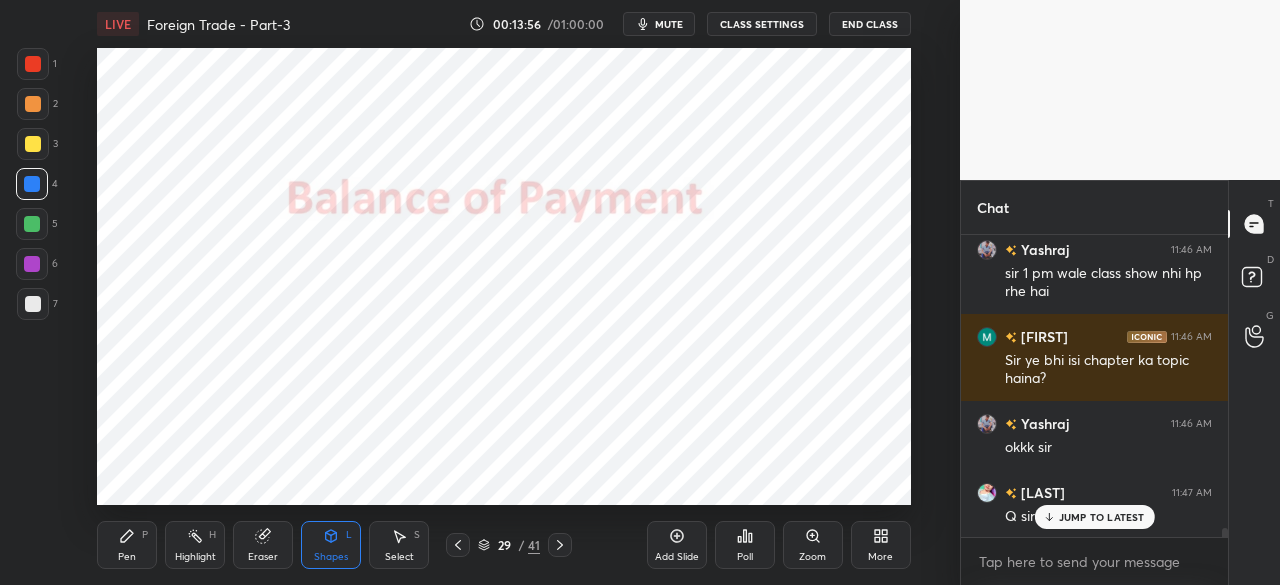 click on "JUMP TO LATEST" at bounding box center (1102, 517) 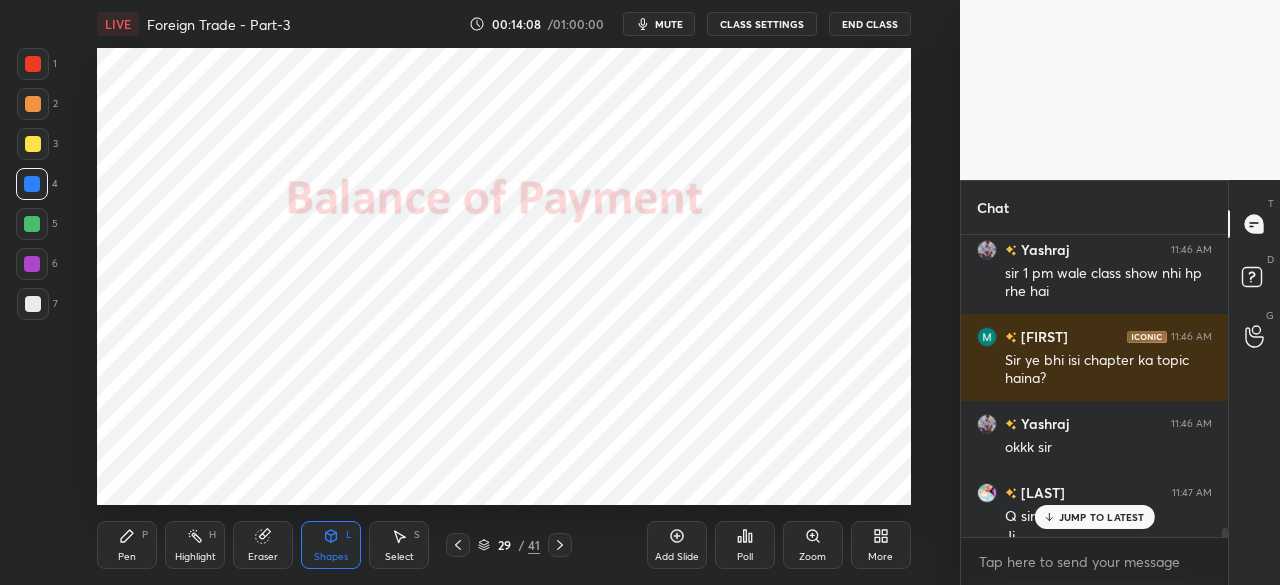 scroll, scrollTop: 9836, scrollLeft: 0, axis: vertical 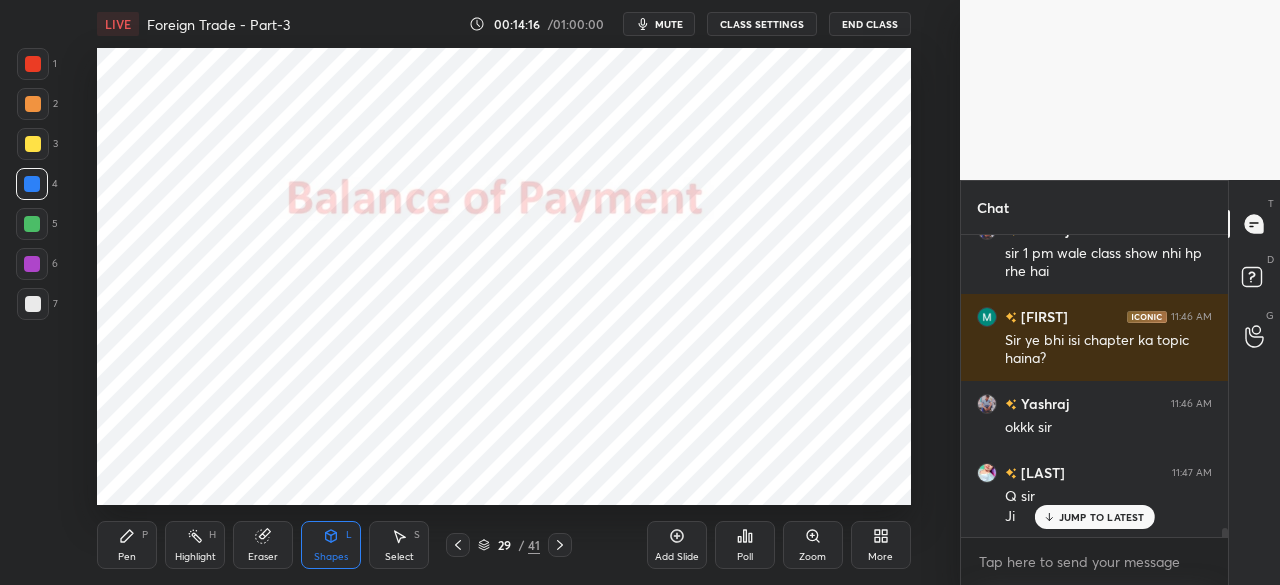 click on "Pen" at bounding box center (127, 557) 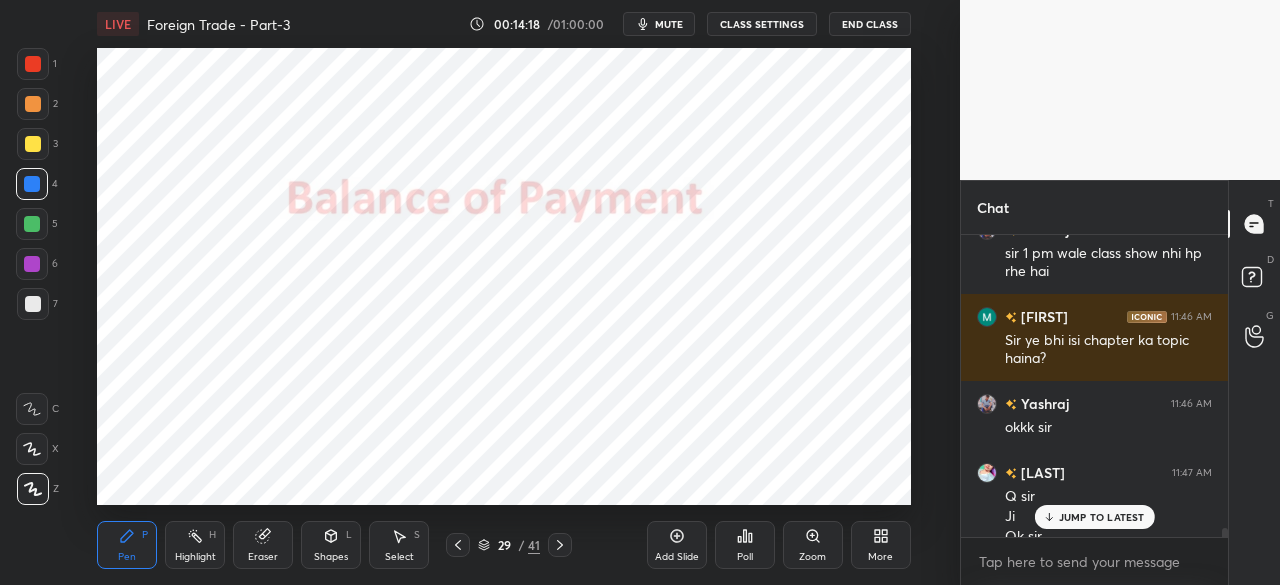 scroll, scrollTop: 9856, scrollLeft: 0, axis: vertical 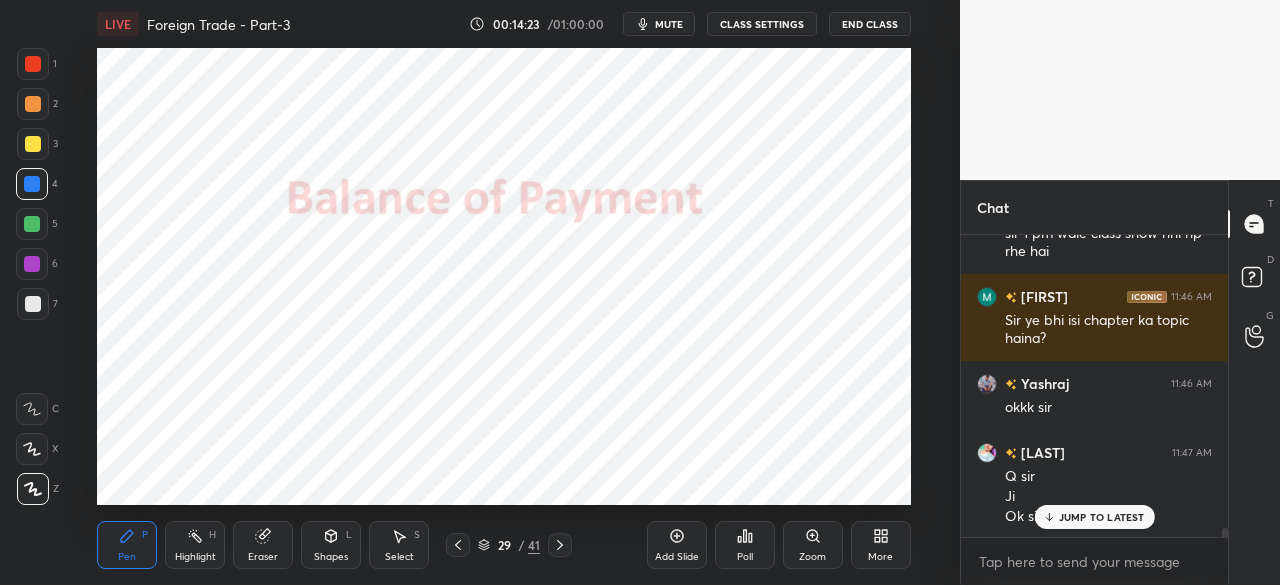 click on "Shapes" at bounding box center (331, 557) 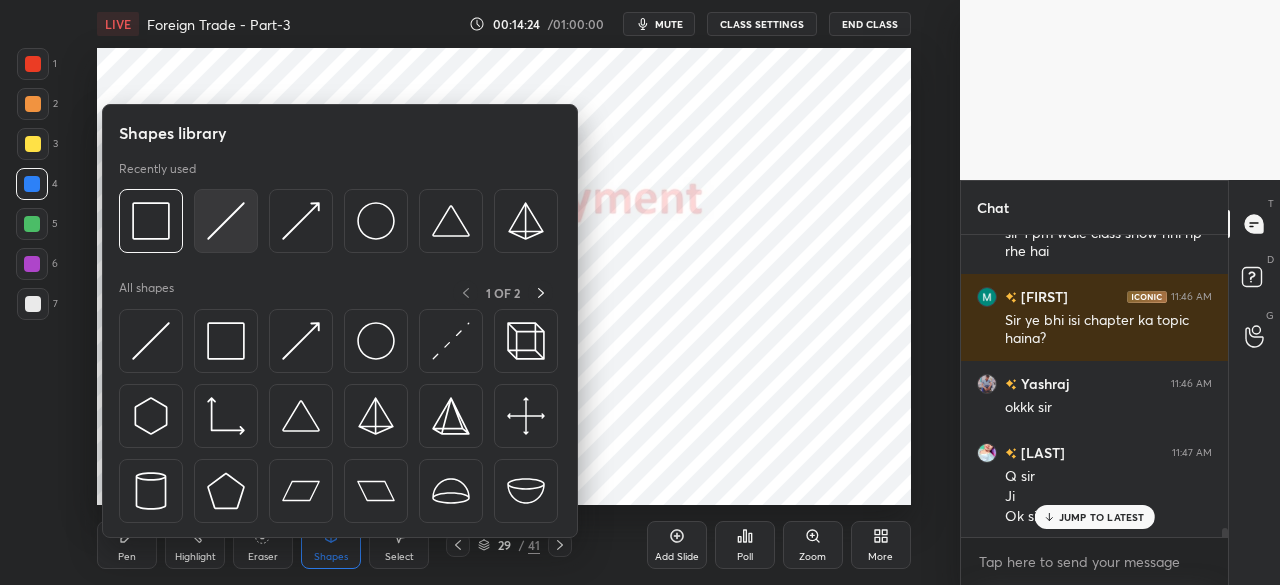 click at bounding box center [226, 221] 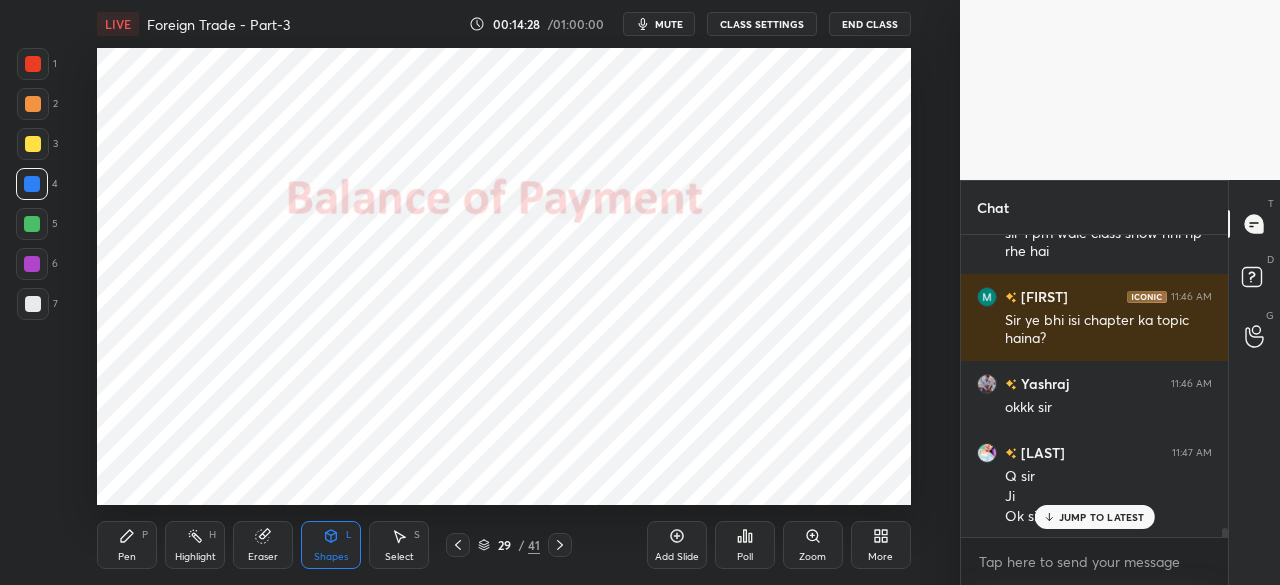 scroll, scrollTop: 9926, scrollLeft: 0, axis: vertical 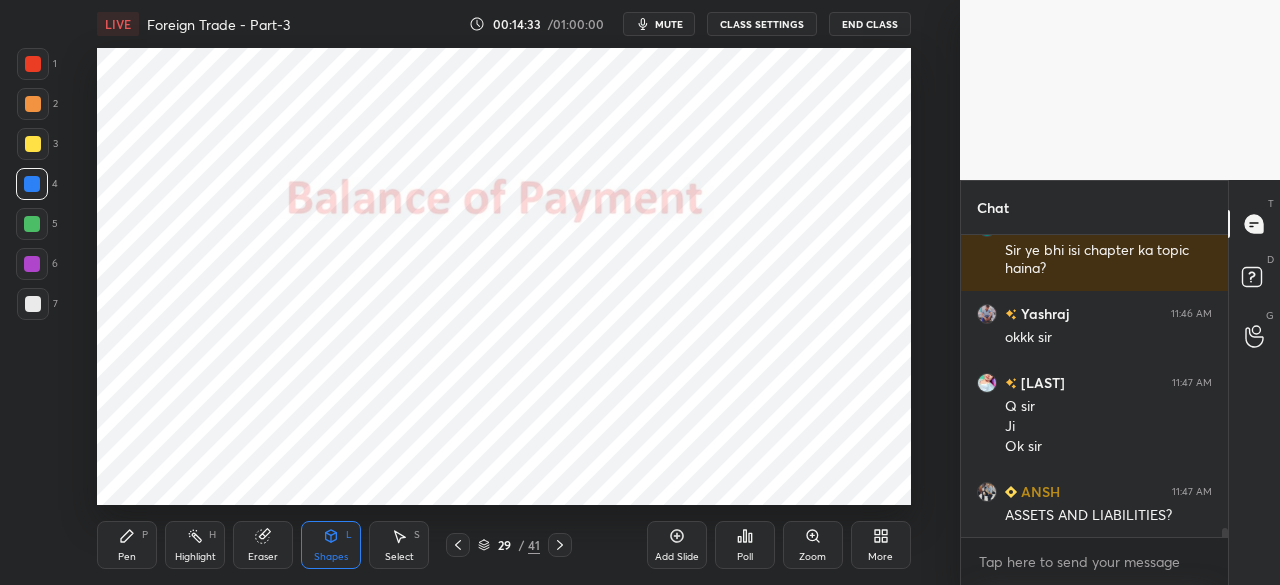 click on "Pen P" at bounding box center [127, 545] 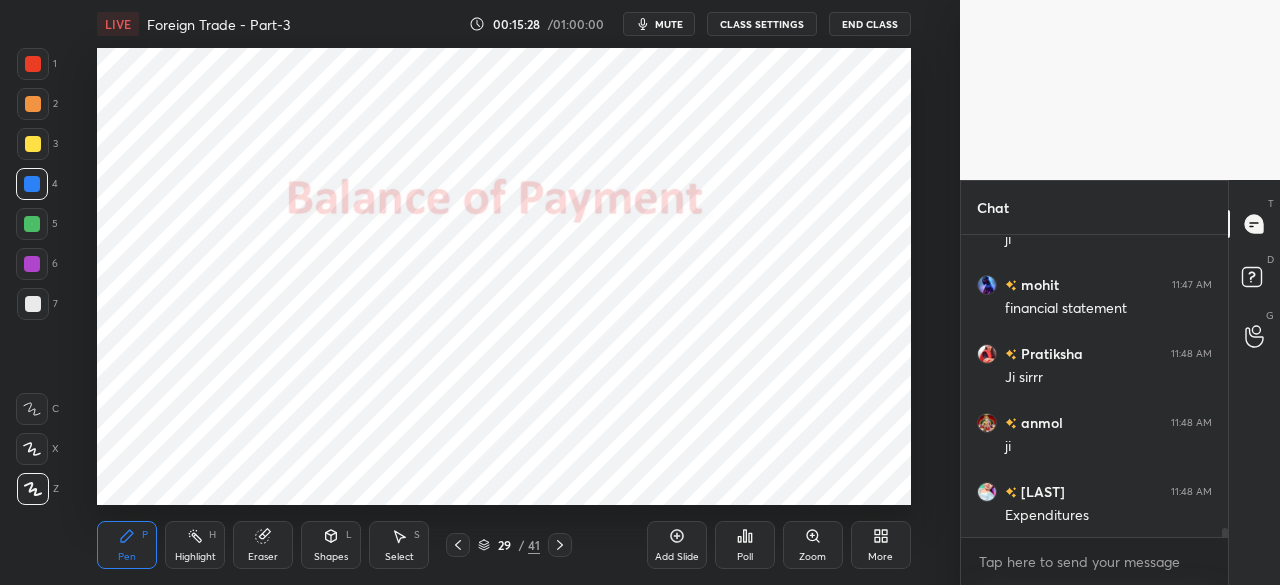 scroll, scrollTop: 10408, scrollLeft: 0, axis: vertical 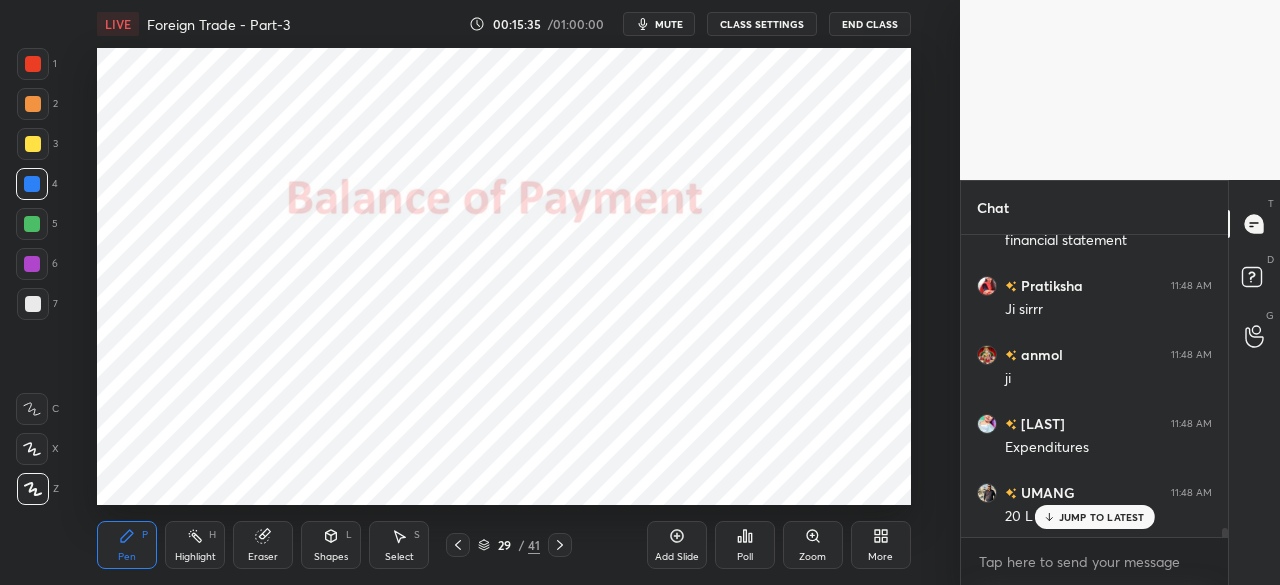 click on "LIVE Foreign Trade - Part-3 00:15:35 /  01:00:00 mute CLASS SETTINGS End Class Setting up your live class Poll for   secs No correct answer Start poll Back Foreign Trade - Part-3 • L31 of Pathfinder 2.0 for All Bank & Insurance Exam Part-2 [PERSON] Pen P Highlight H Eraser Shapes L Select S 29 / 41 Add Slide Poll Zoom More" at bounding box center [504, 292] 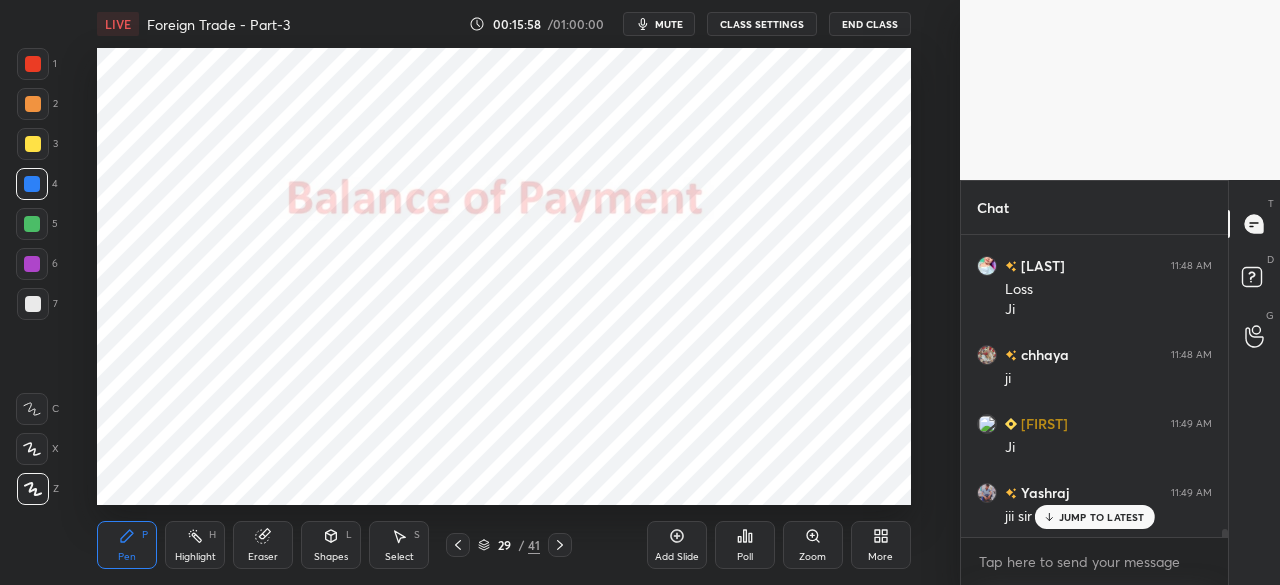 scroll, scrollTop: 10774, scrollLeft: 0, axis: vertical 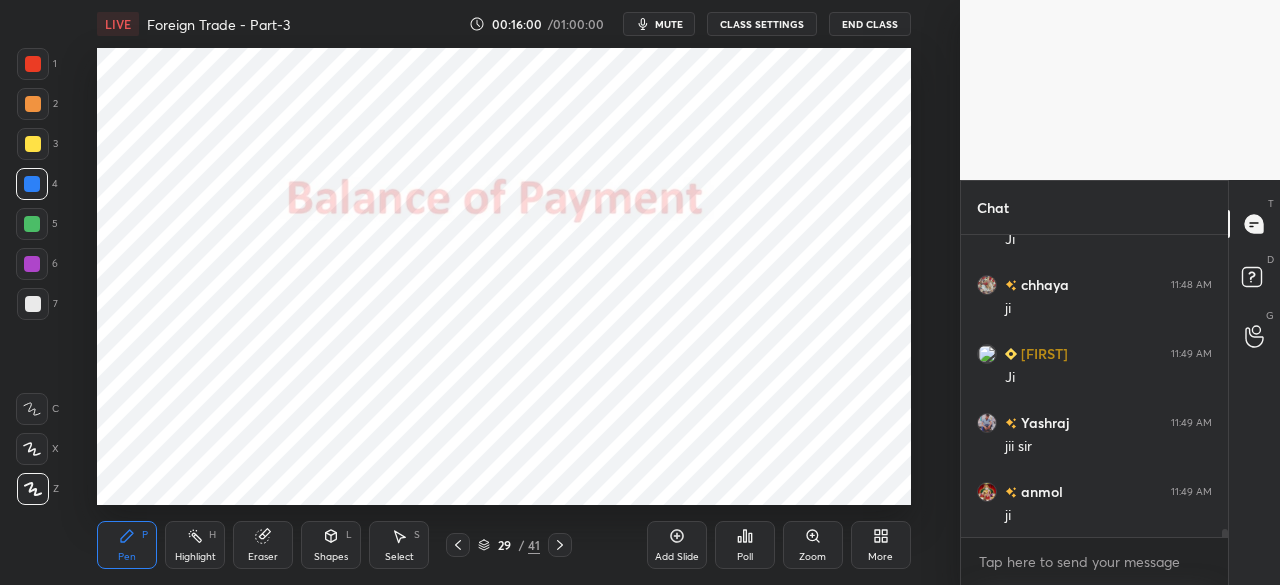 click 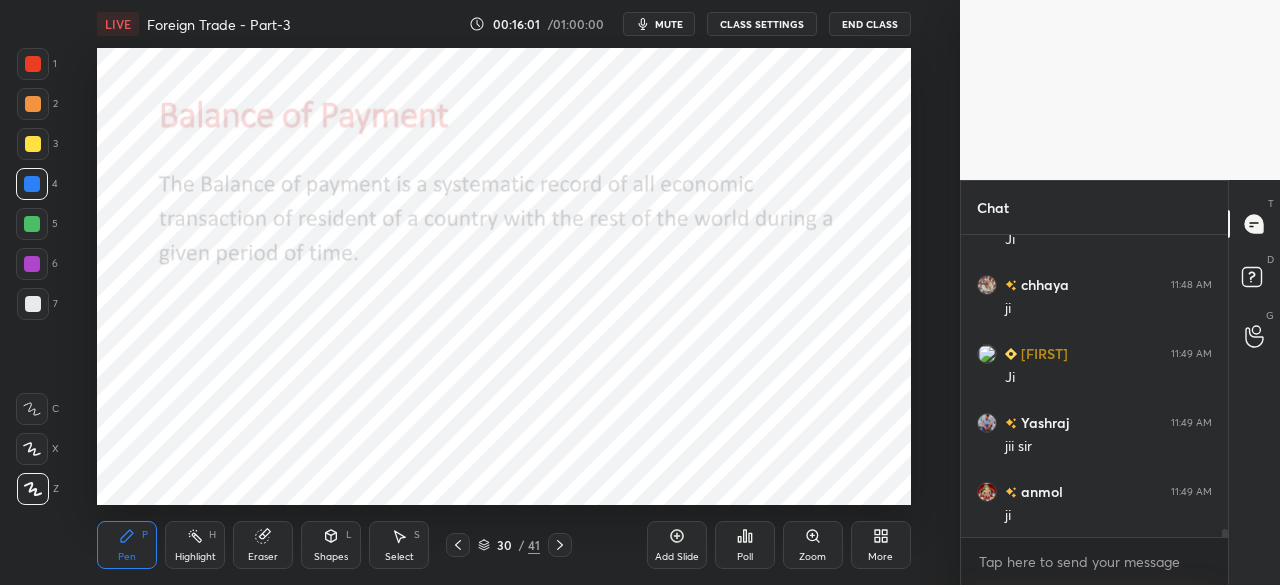 click at bounding box center (33, 64) 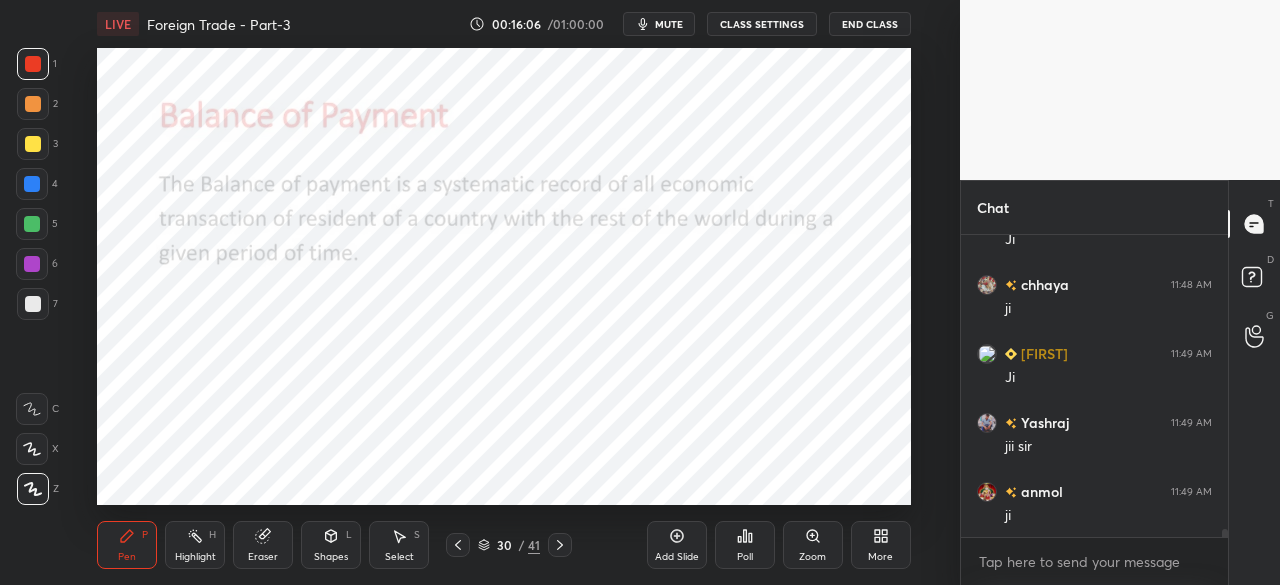 click at bounding box center (32, 184) 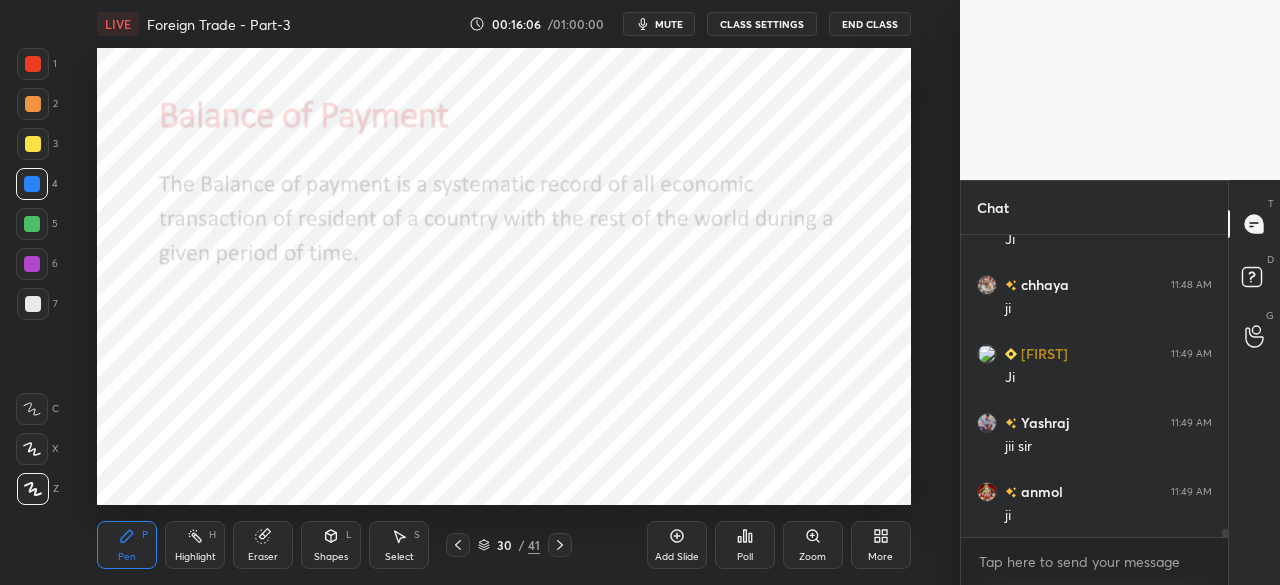 scroll, scrollTop: 10822, scrollLeft: 0, axis: vertical 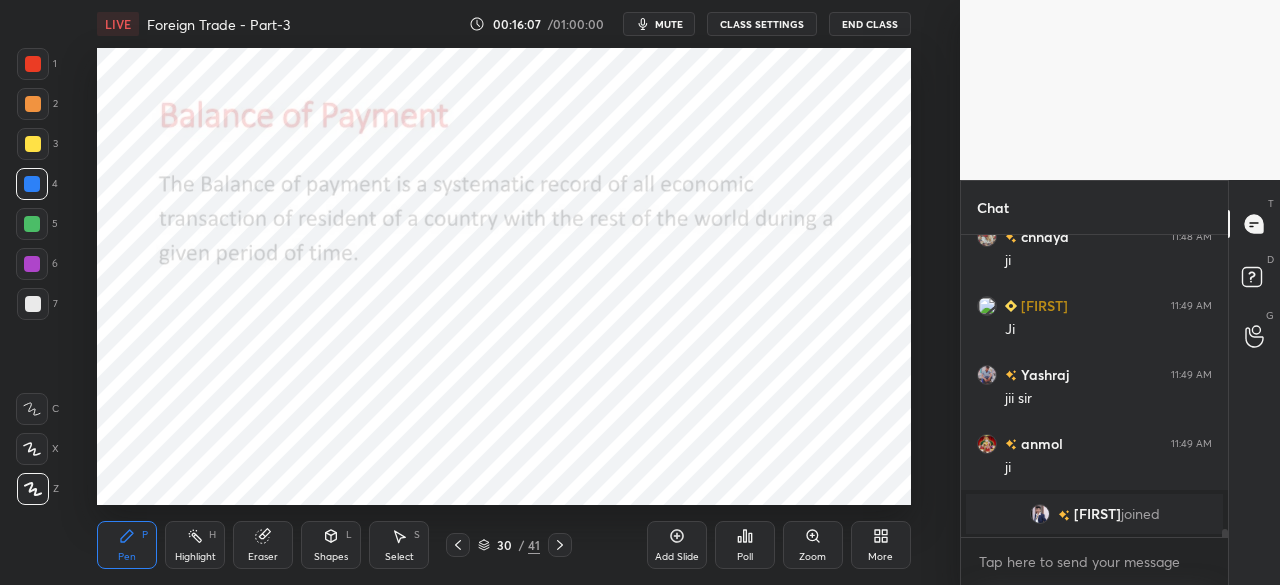 click on "Shapes L" at bounding box center [331, 545] 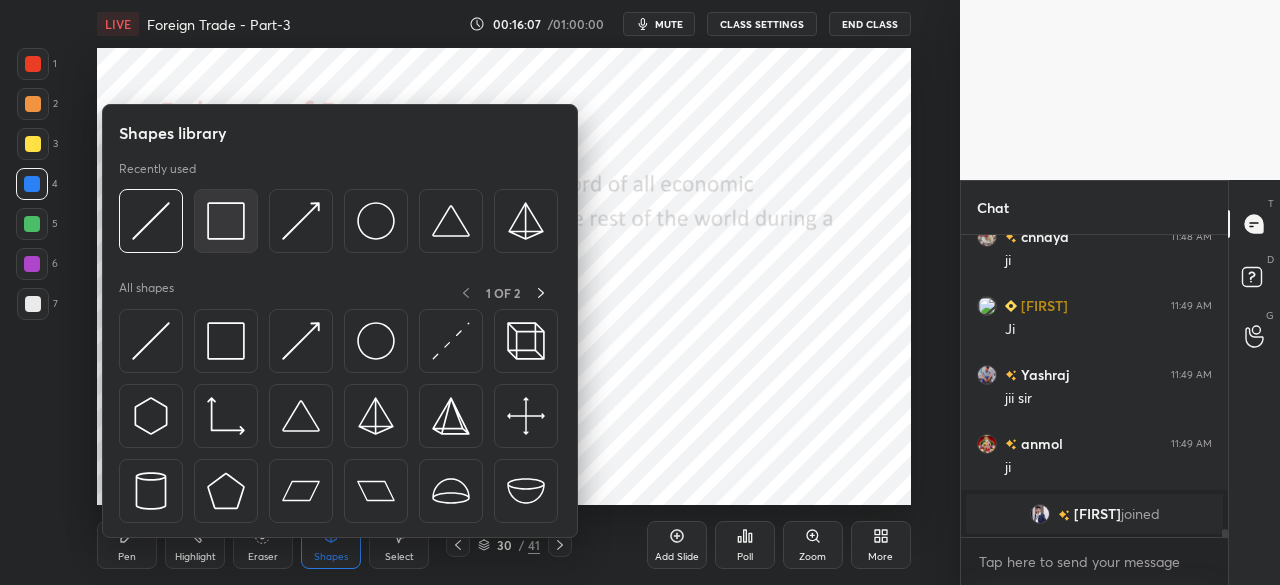 click at bounding box center [226, 221] 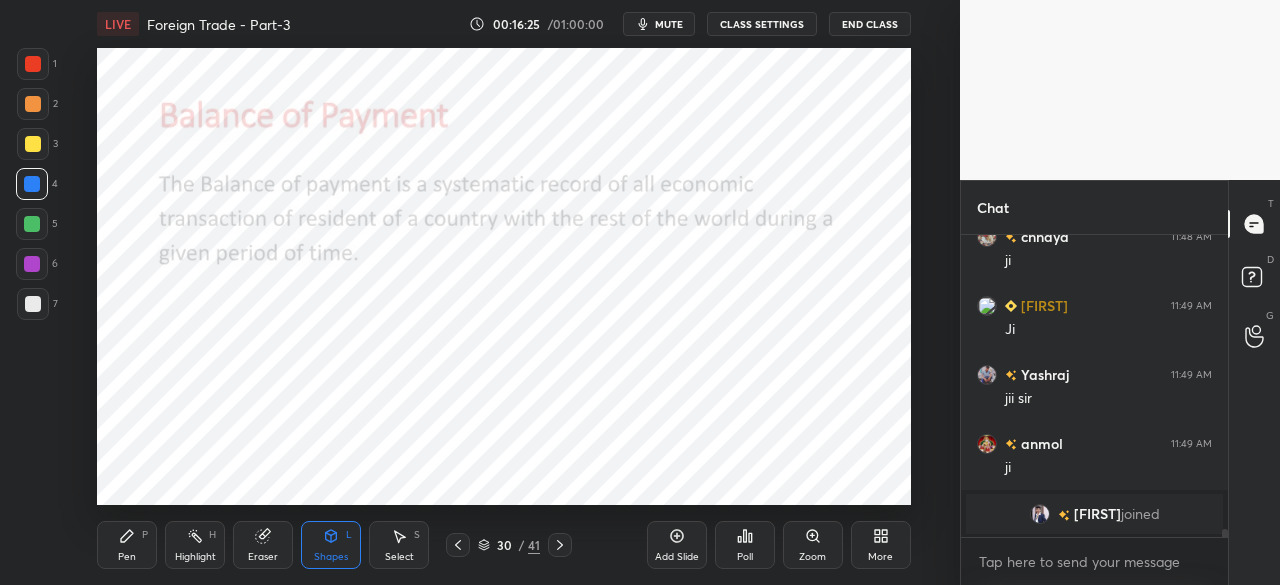 click at bounding box center [33, 64] 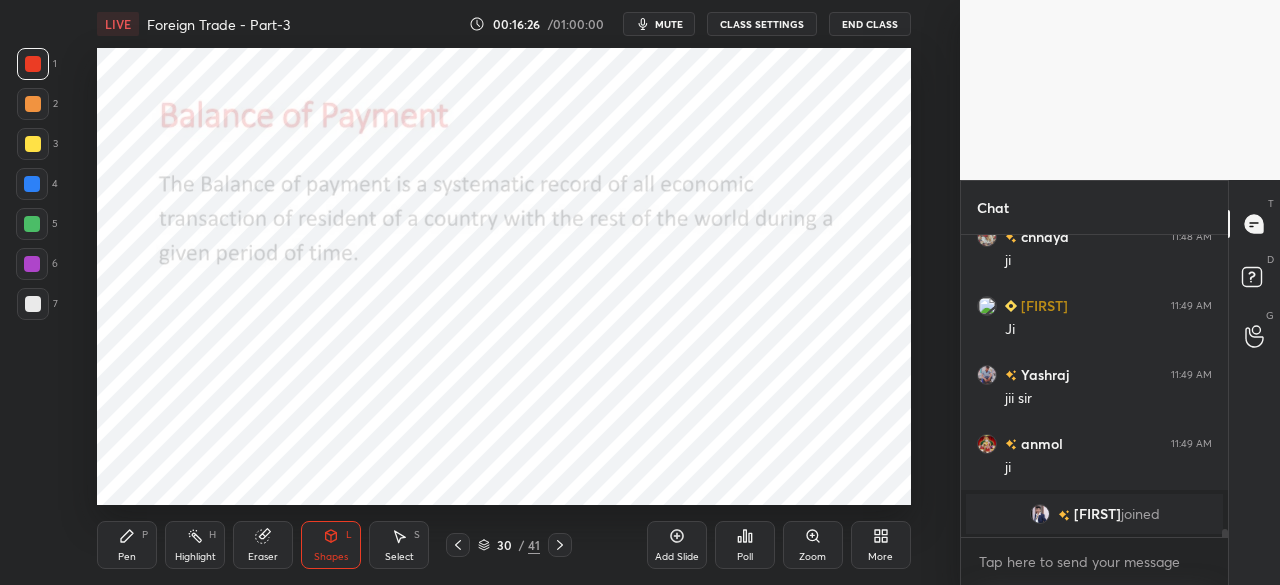 click on "Pen P" at bounding box center (127, 545) 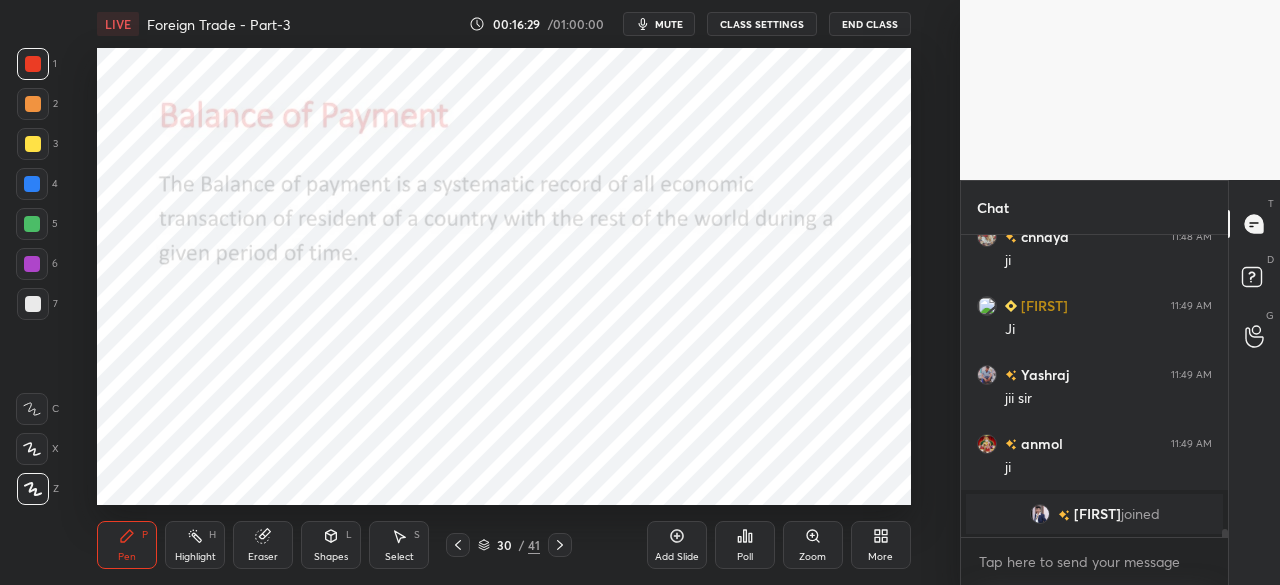 scroll, scrollTop: 10846, scrollLeft: 0, axis: vertical 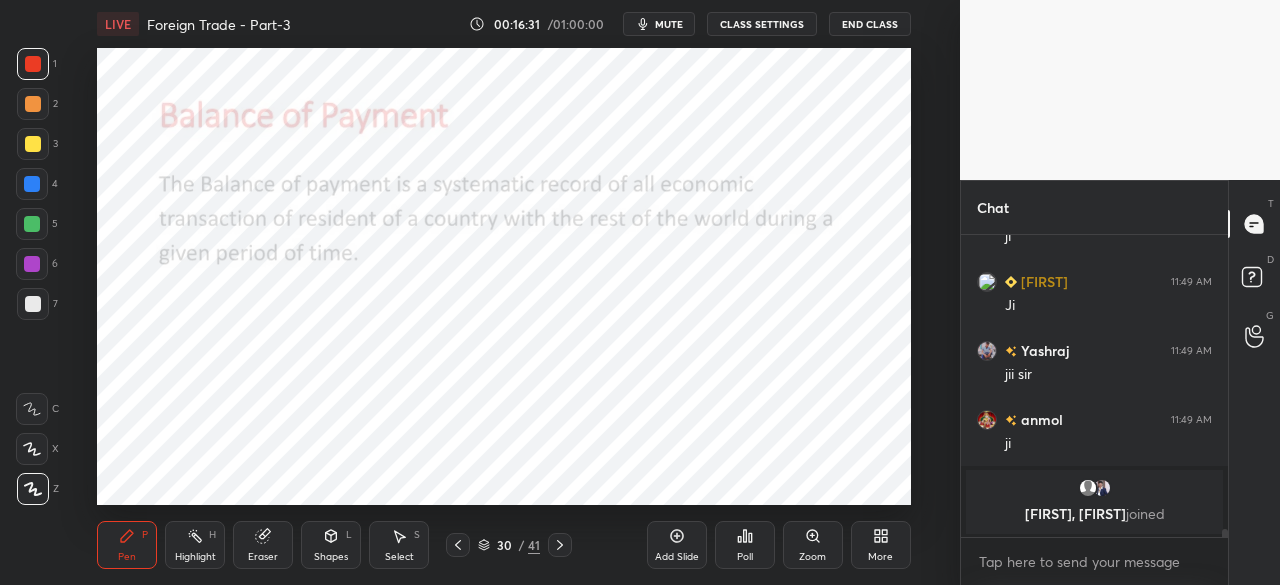 click on "Shapes L" at bounding box center [331, 545] 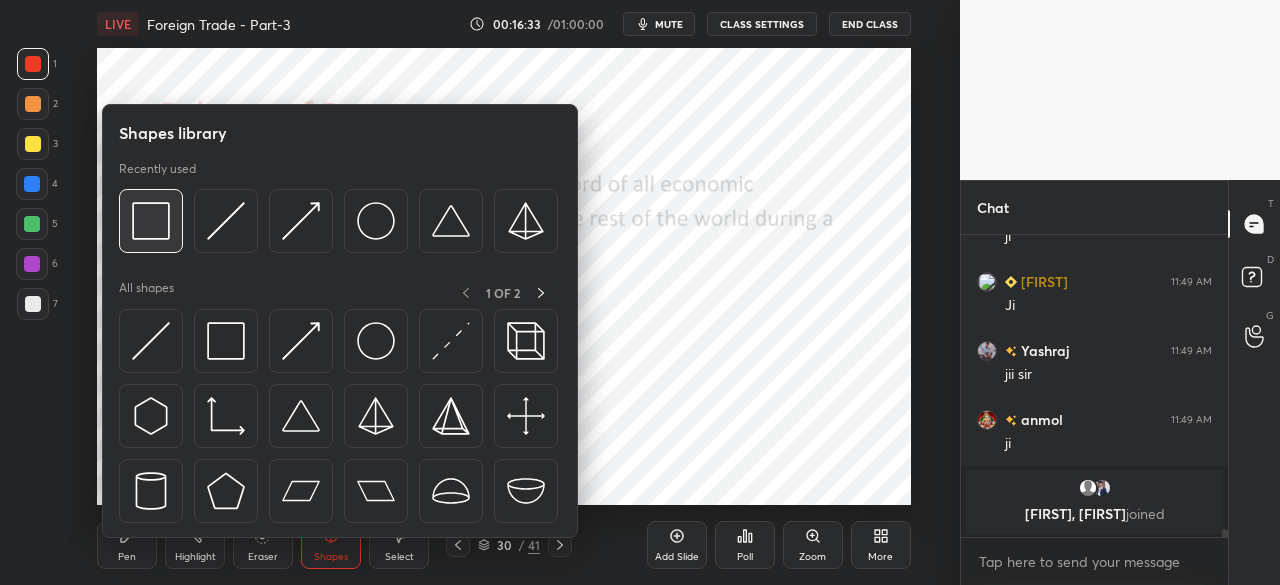click at bounding box center [151, 221] 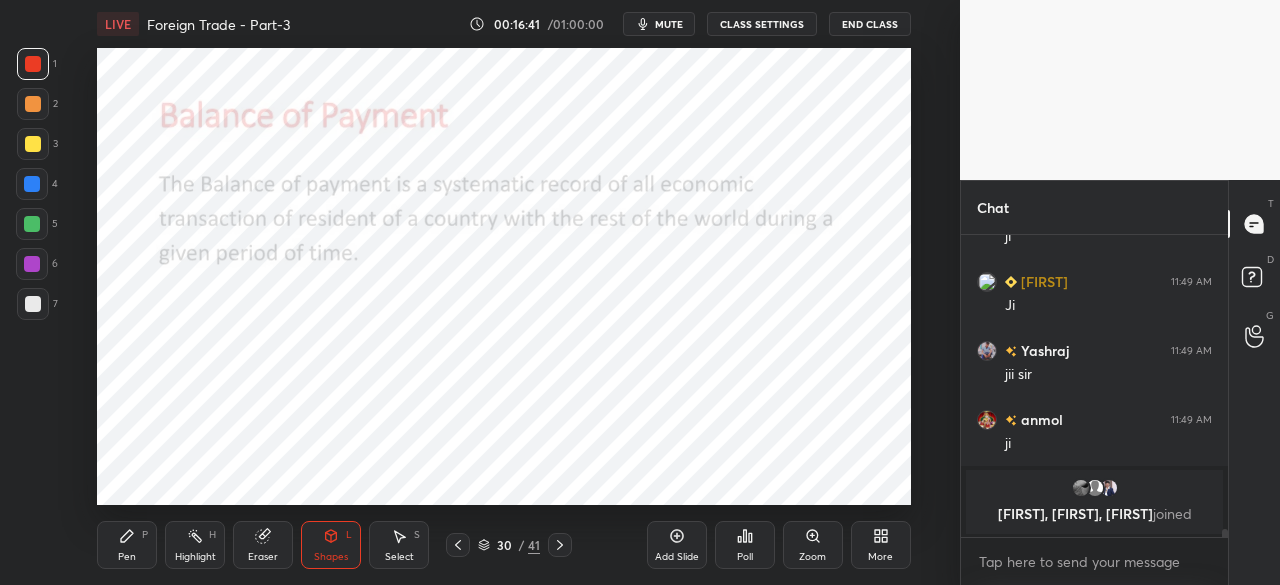 click on "Pen P" at bounding box center (127, 545) 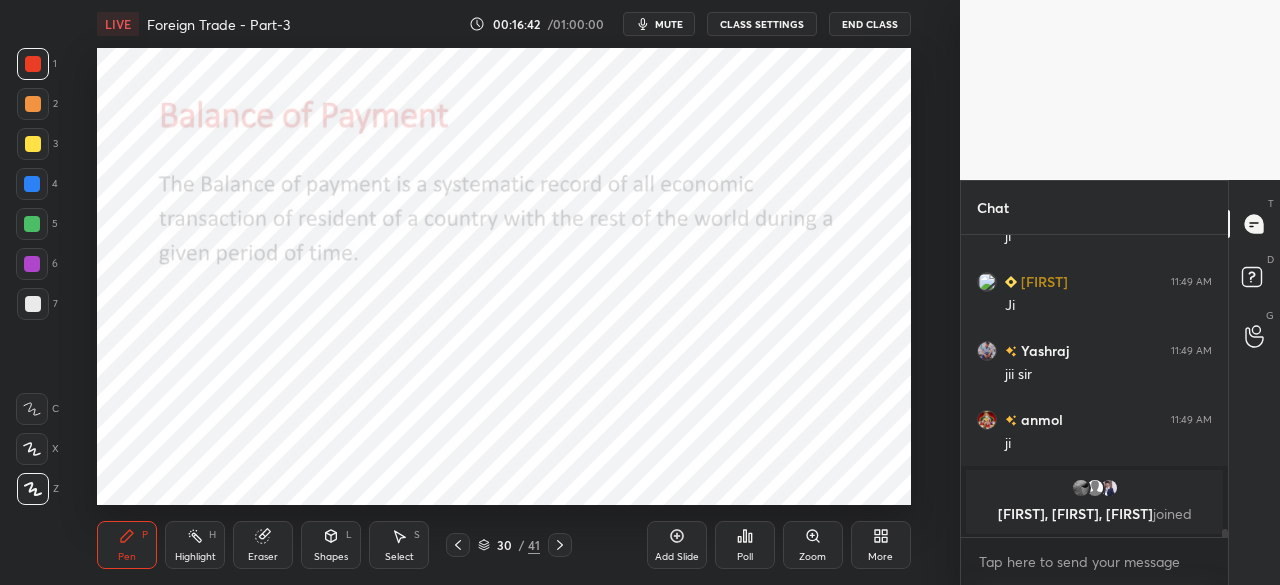 click at bounding box center (32, 184) 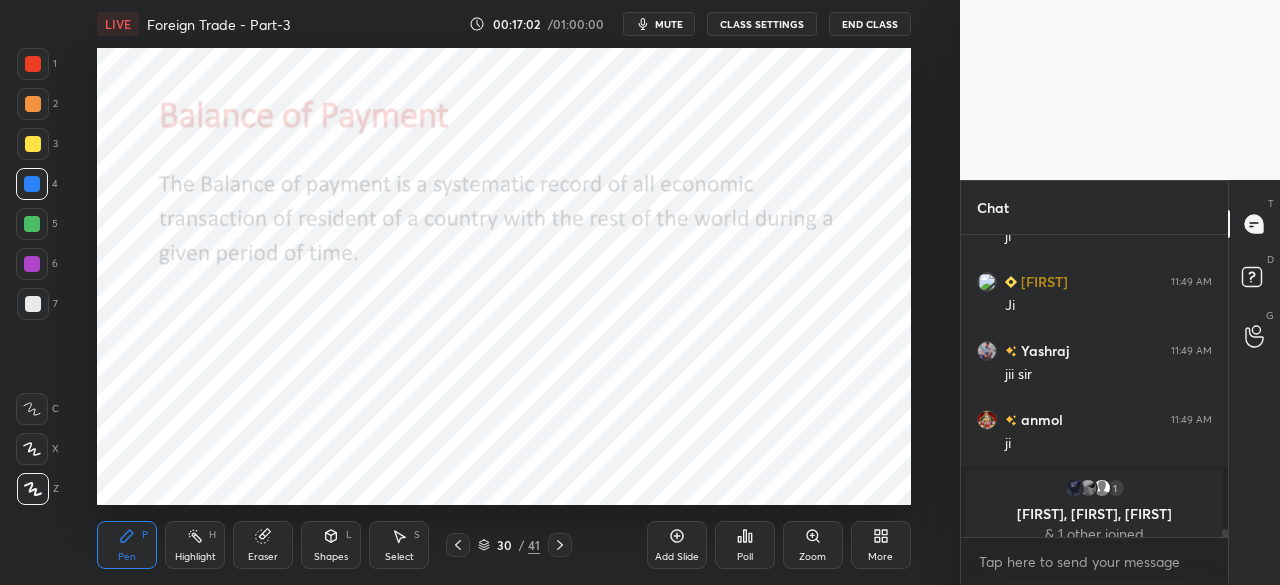 scroll, scrollTop: 10862, scrollLeft: 0, axis: vertical 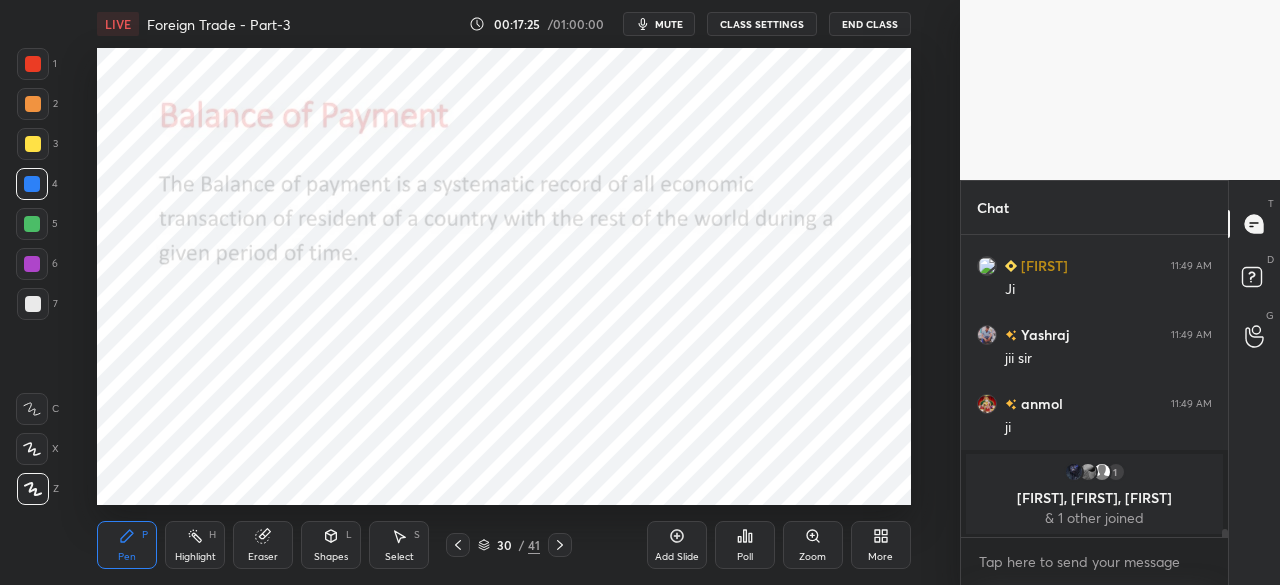 click on "Add Slide" at bounding box center [677, 545] 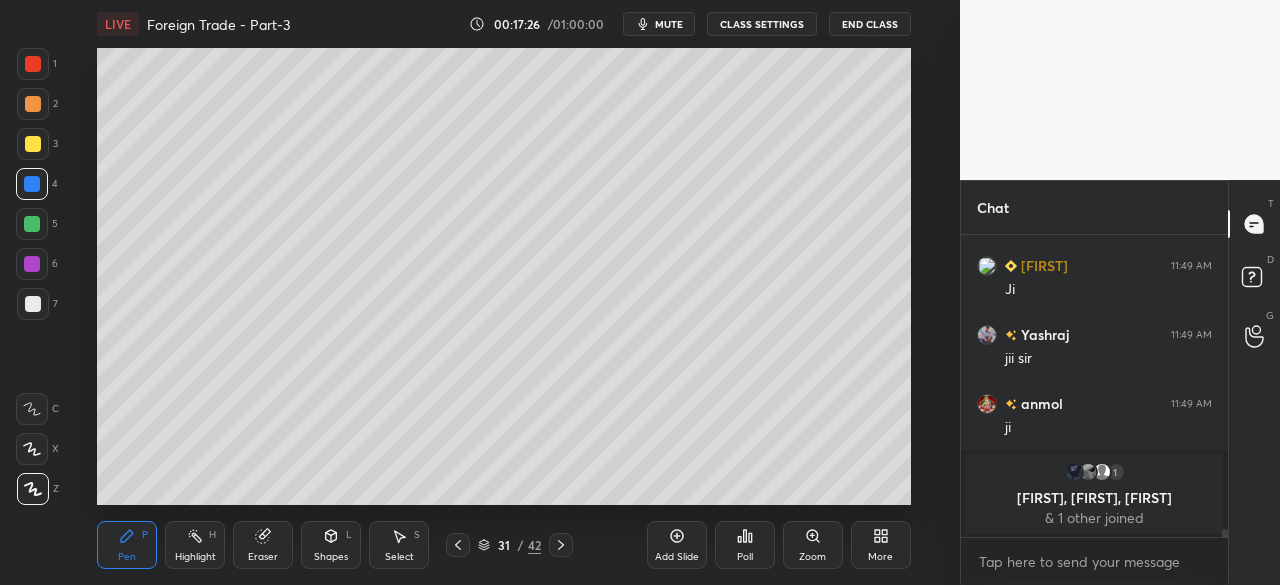 click at bounding box center [33, 144] 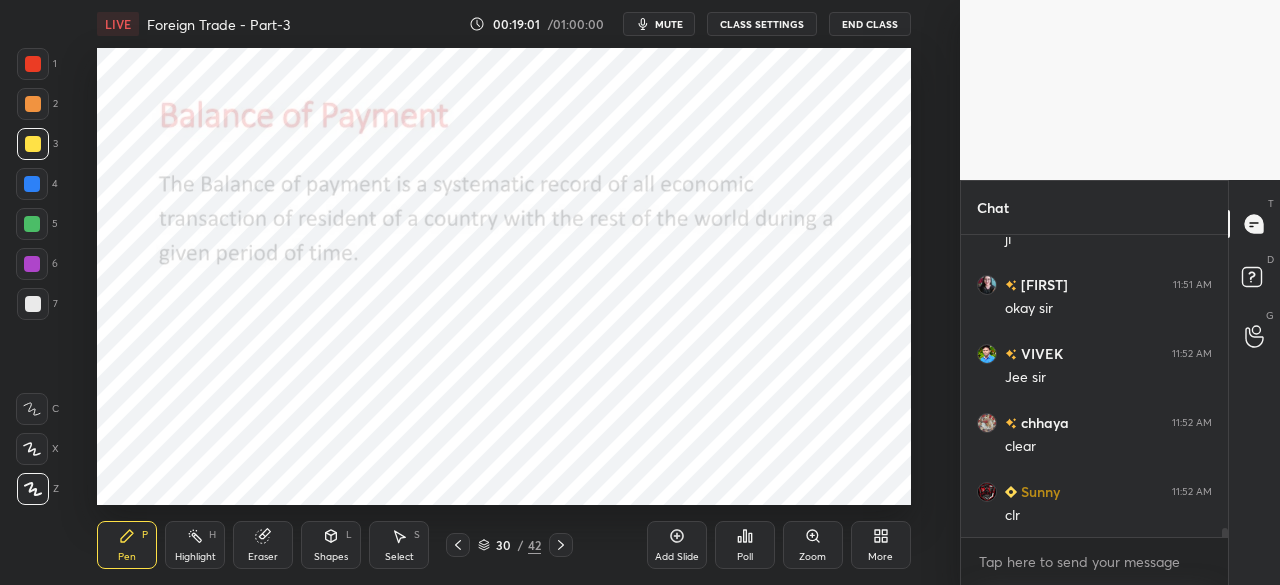 scroll, scrollTop: 10274, scrollLeft: 0, axis: vertical 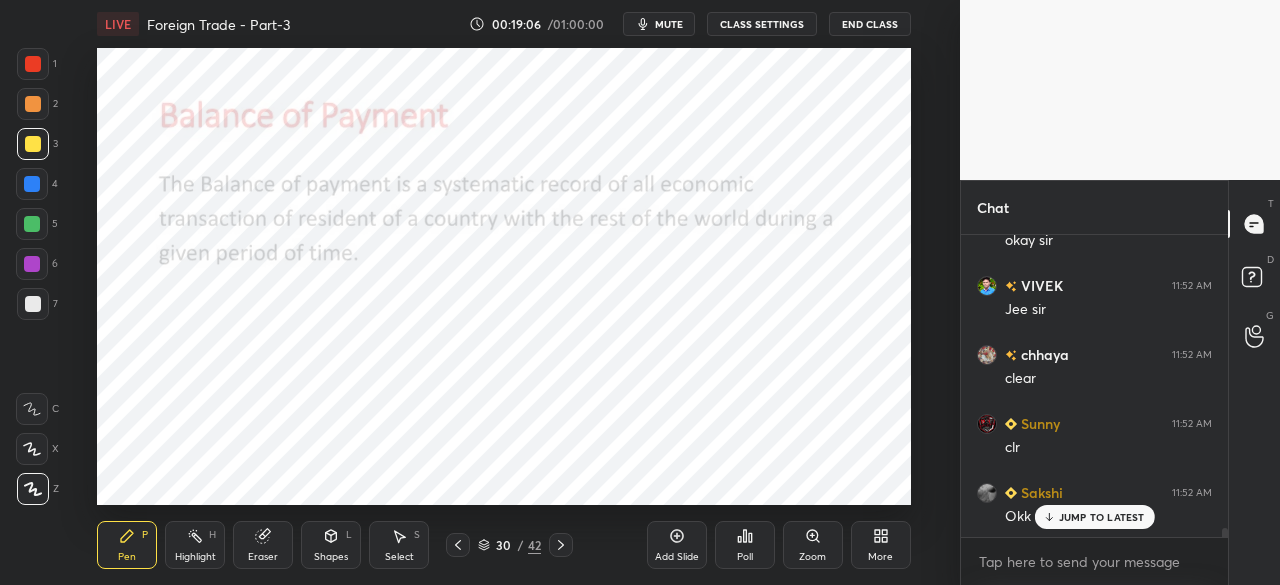 click 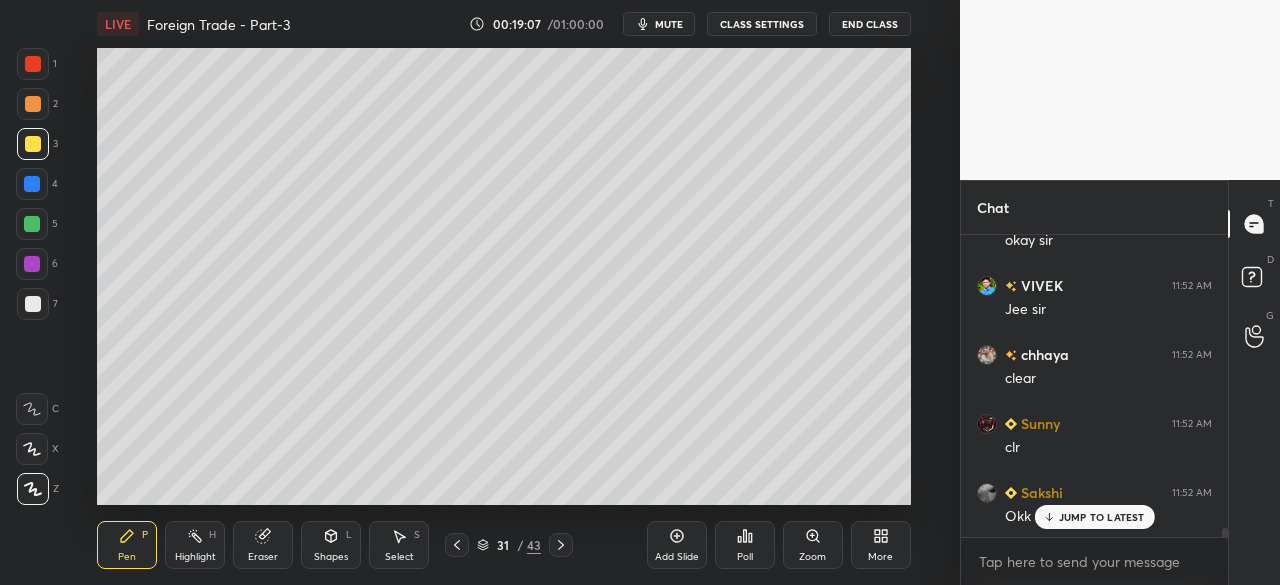 click at bounding box center (33, 144) 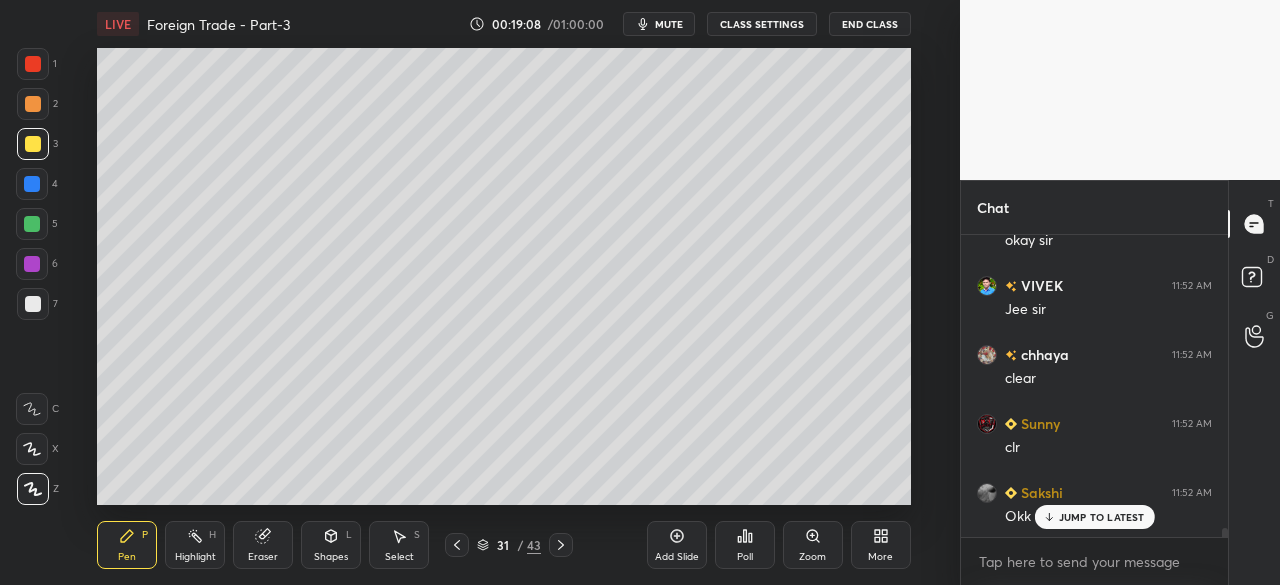 click 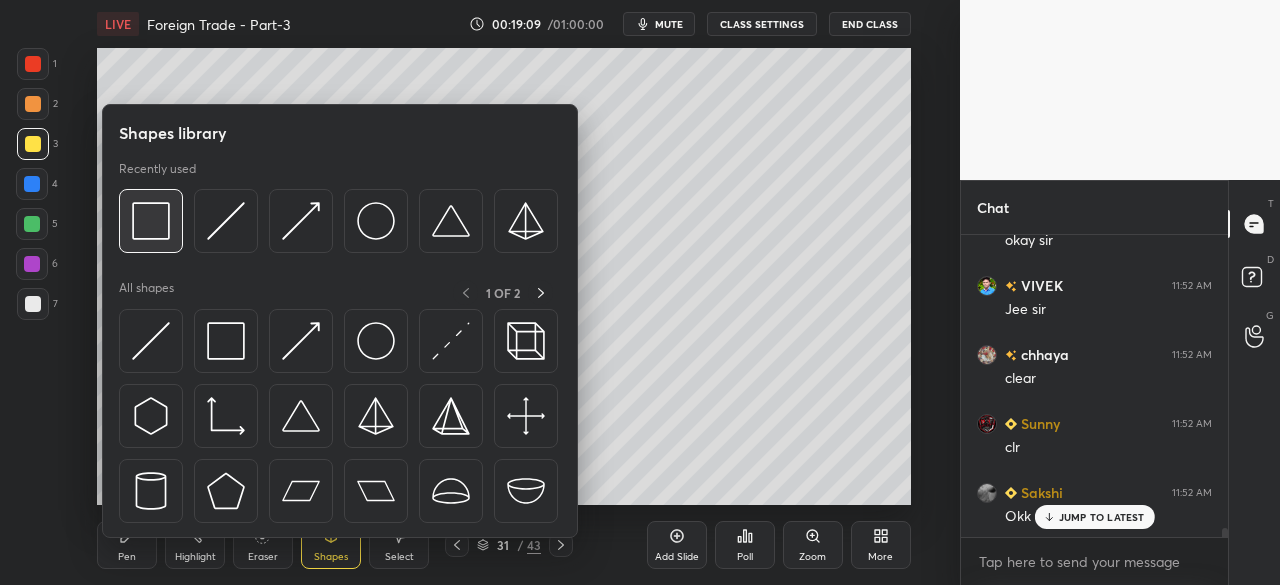 click at bounding box center (151, 221) 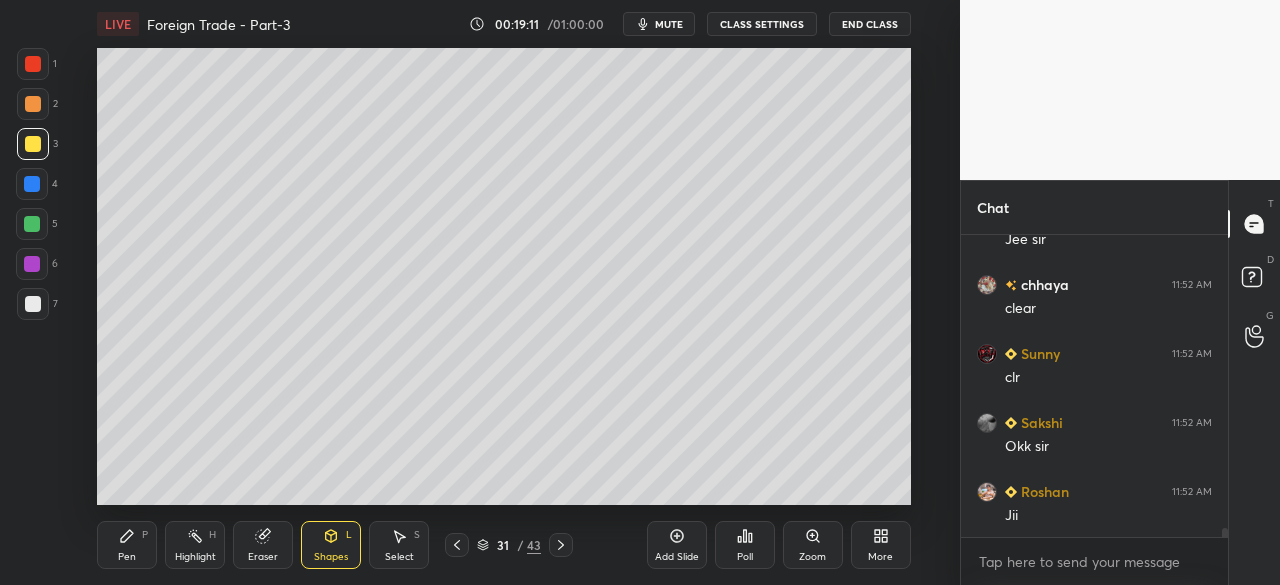 scroll, scrollTop: 10412, scrollLeft: 0, axis: vertical 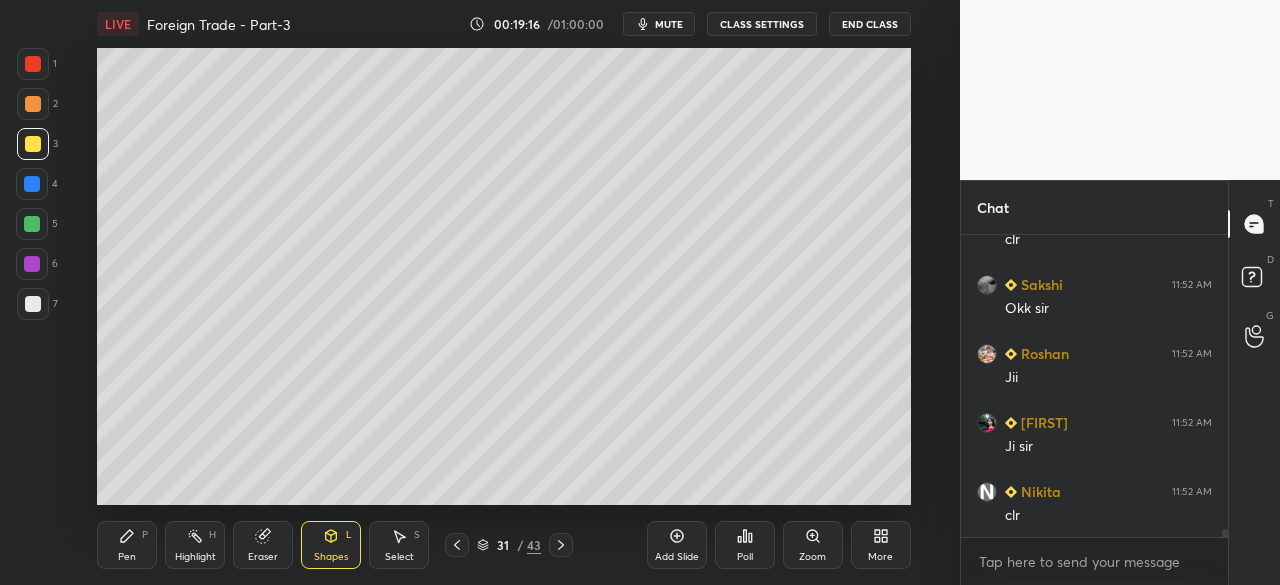 click 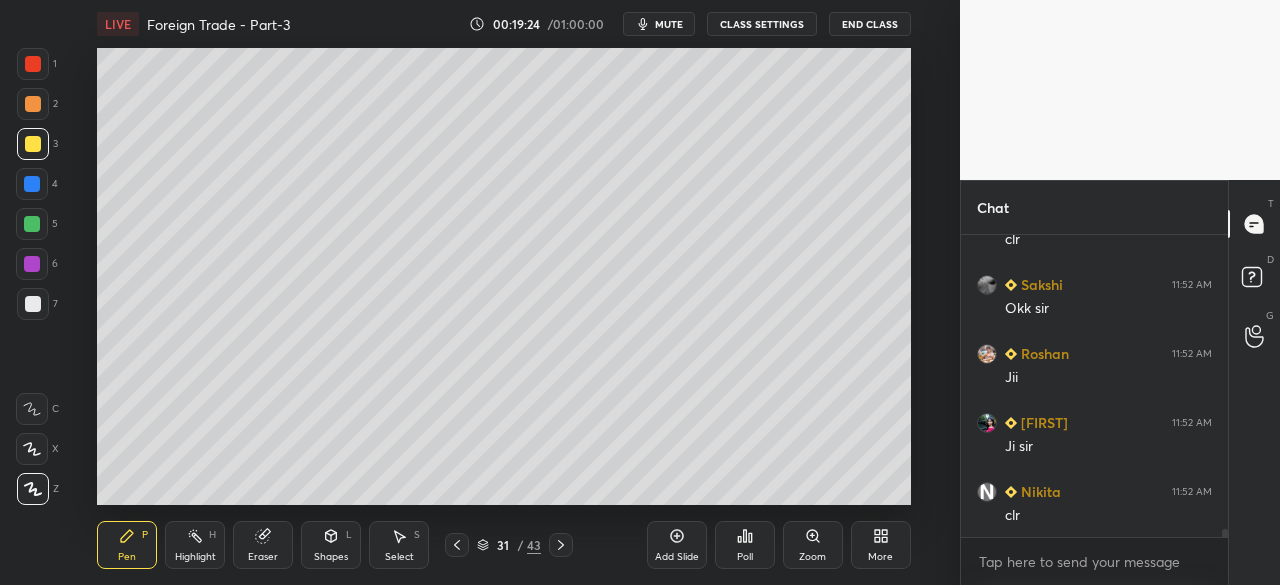 scroll, scrollTop: 10530, scrollLeft: 0, axis: vertical 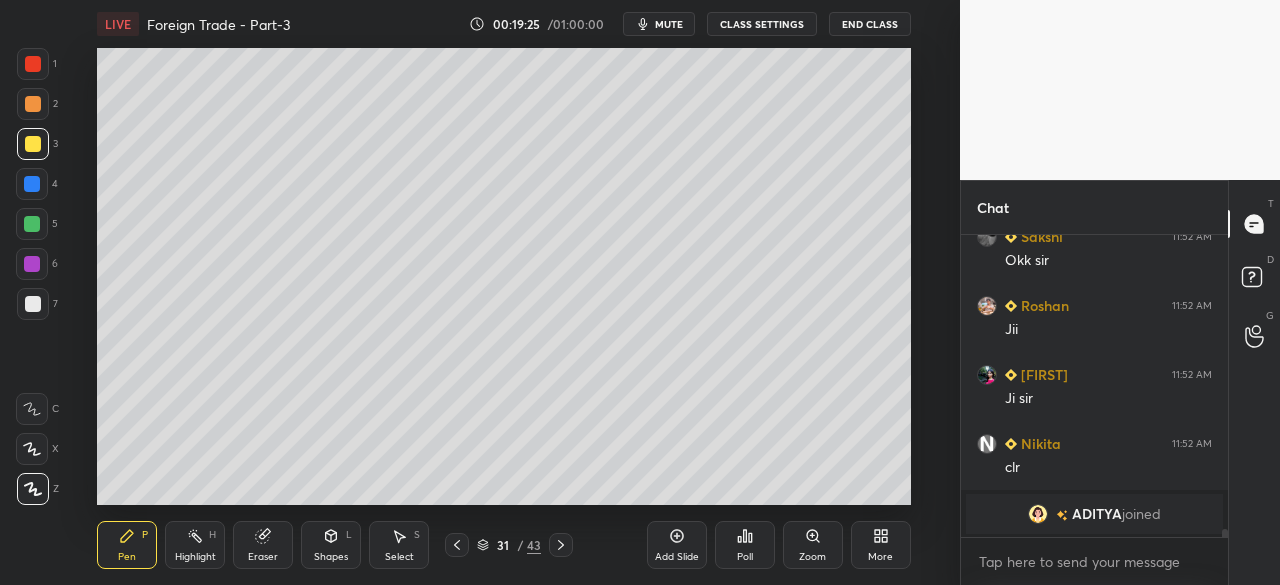 click on "Shapes" at bounding box center [331, 557] 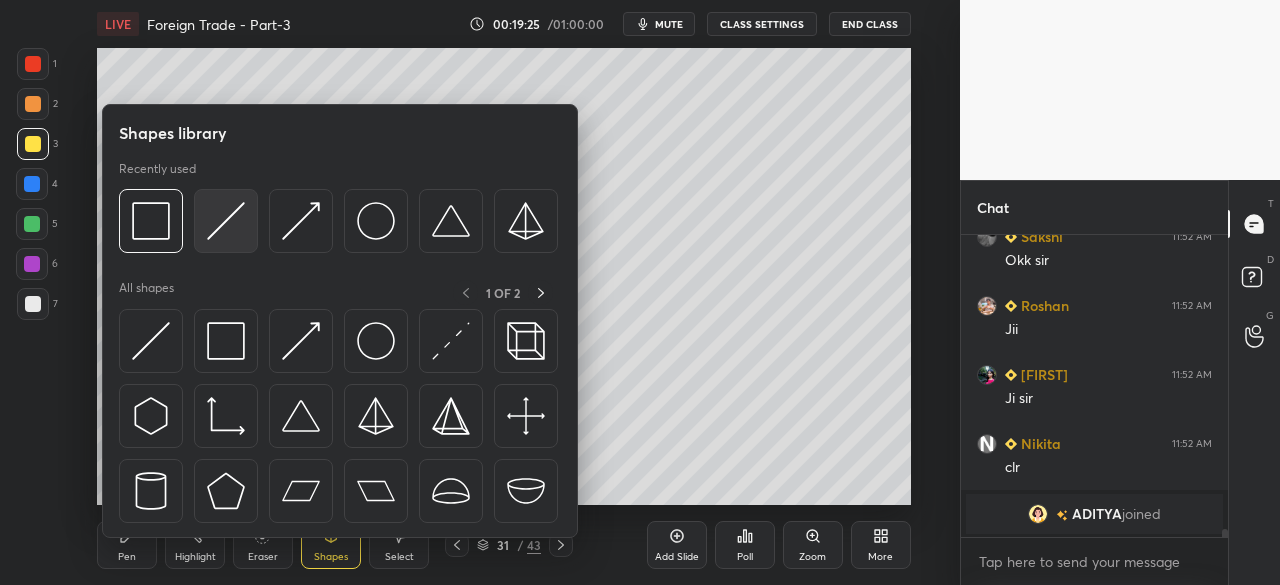 click at bounding box center [226, 221] 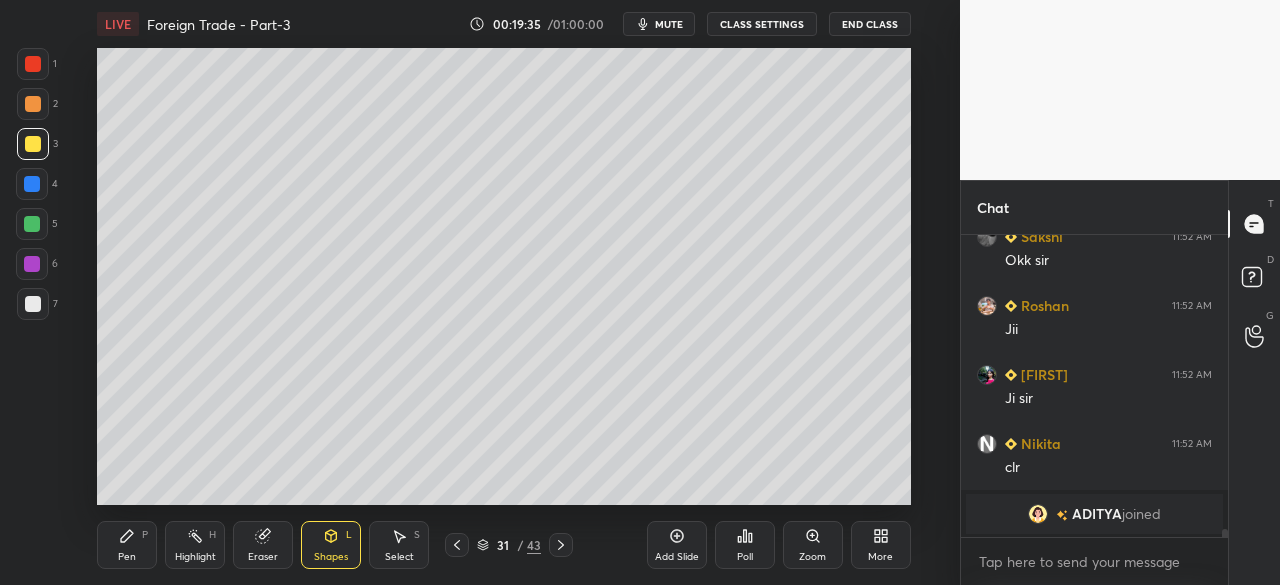 click at bounding box center (32, 184) 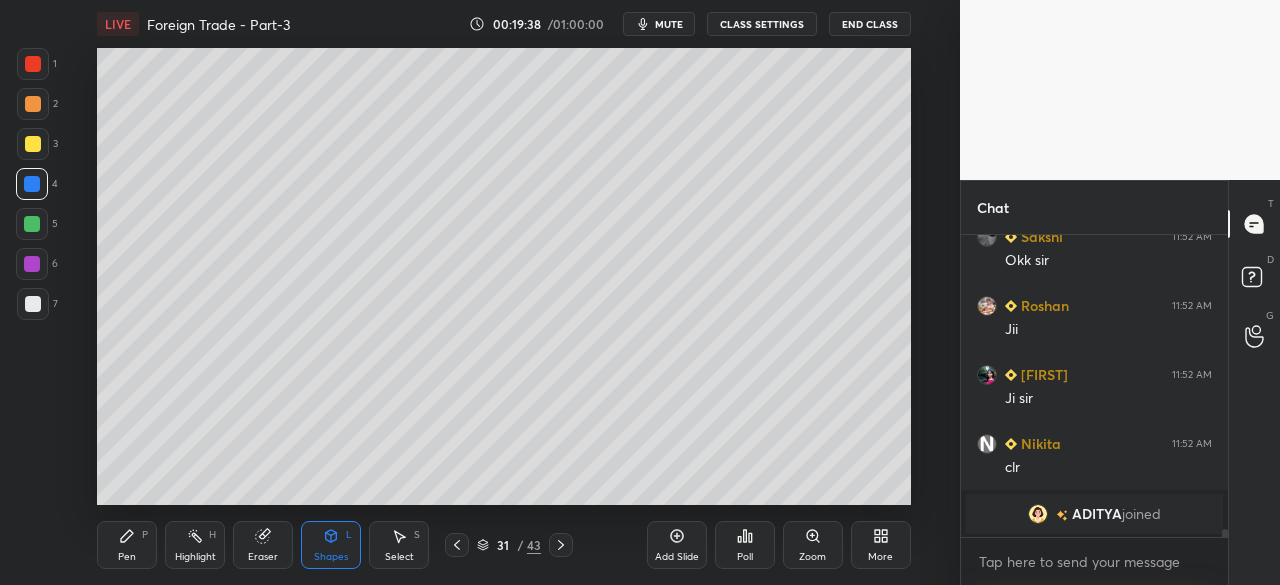 click on "Pen P" at bounding box center (127, 545) 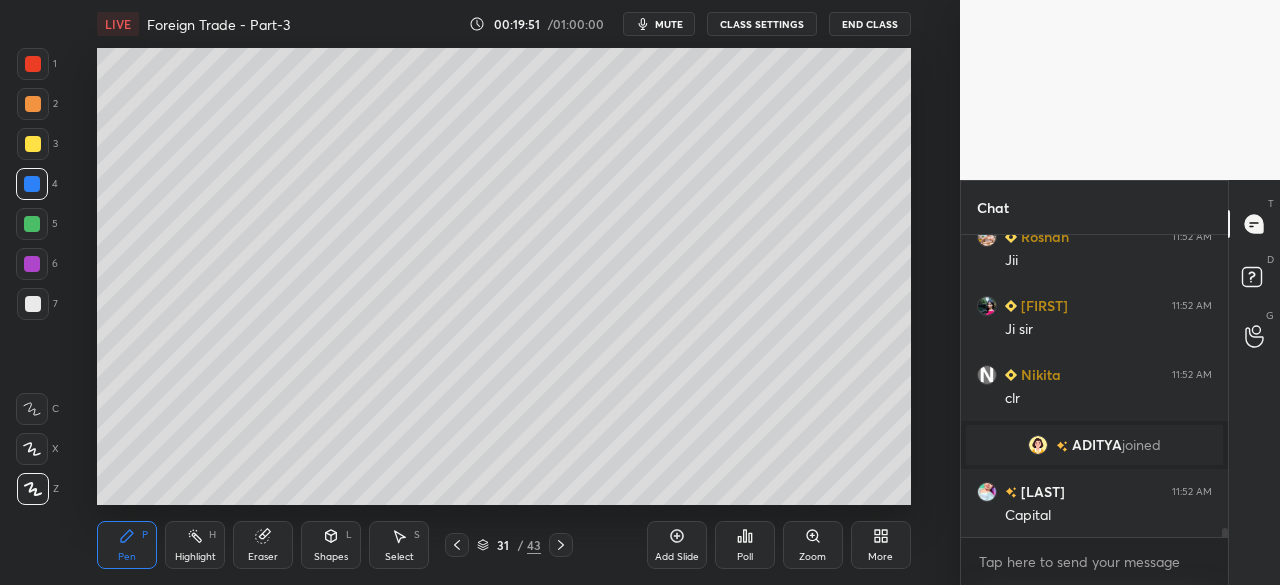 scroll, scrollTop: 10196, scrollLeft: 0, axis: vertical 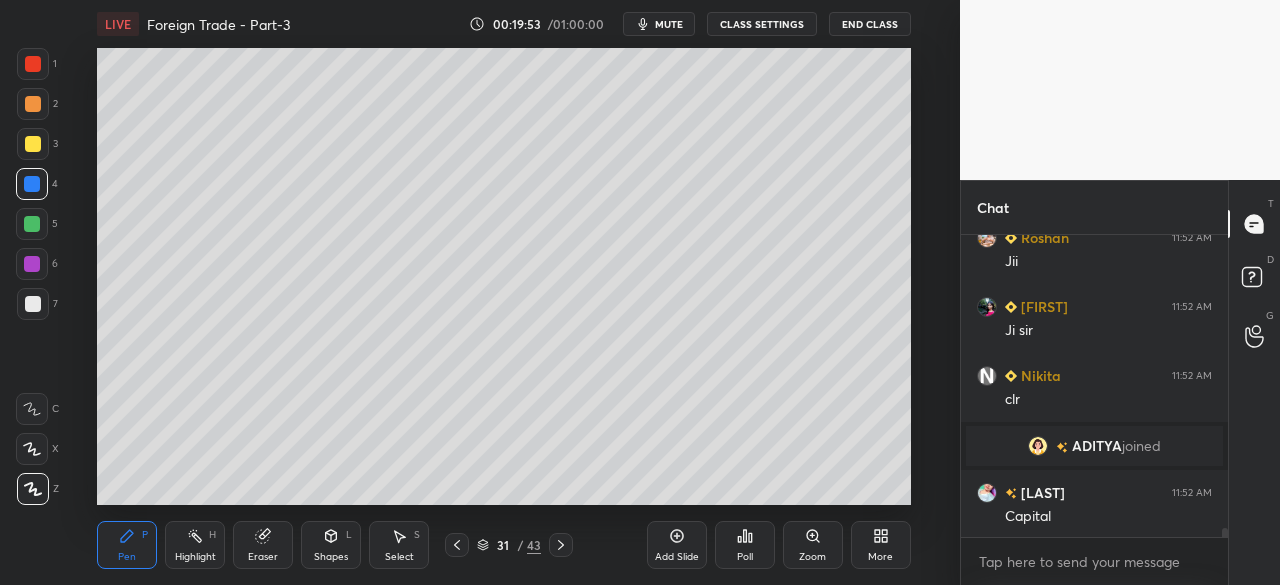 click on "Shapes L" at bounding box center (331, 545) 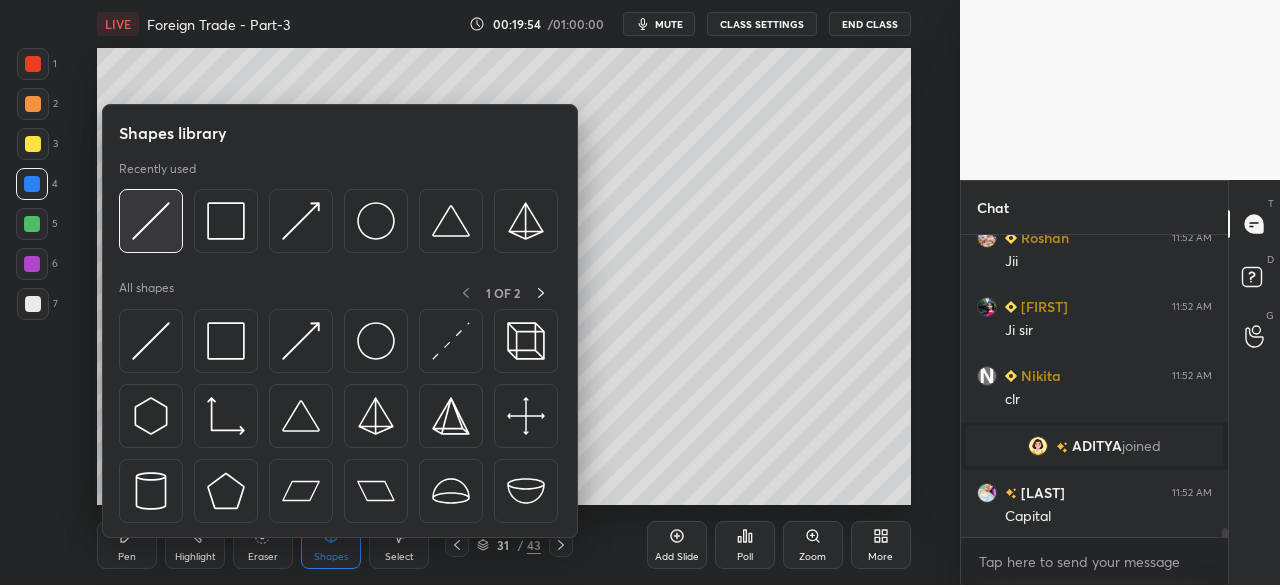 click at bounding box center (151, 221) 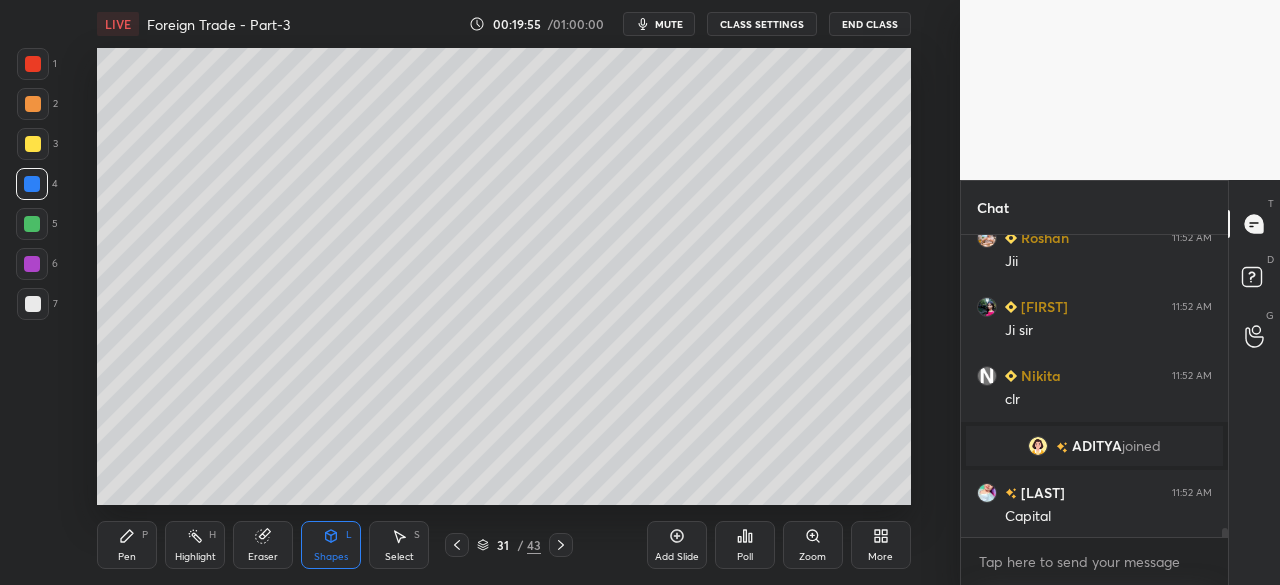 click on "Pen P" at bounding box center (127, 545) 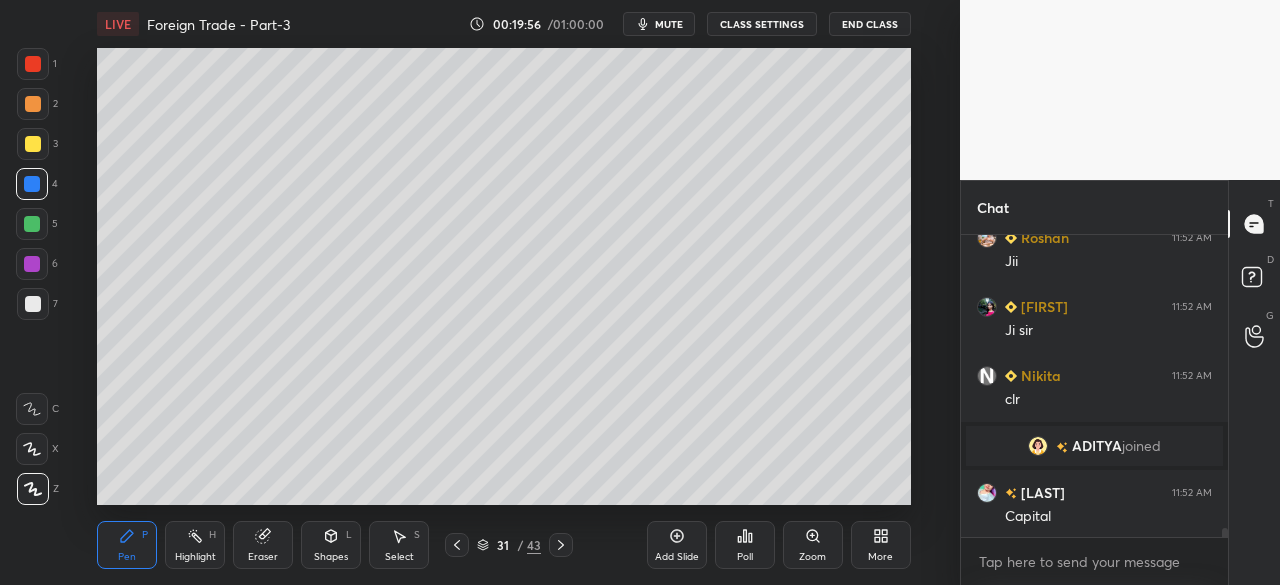 click at bounding box center (33, 144) 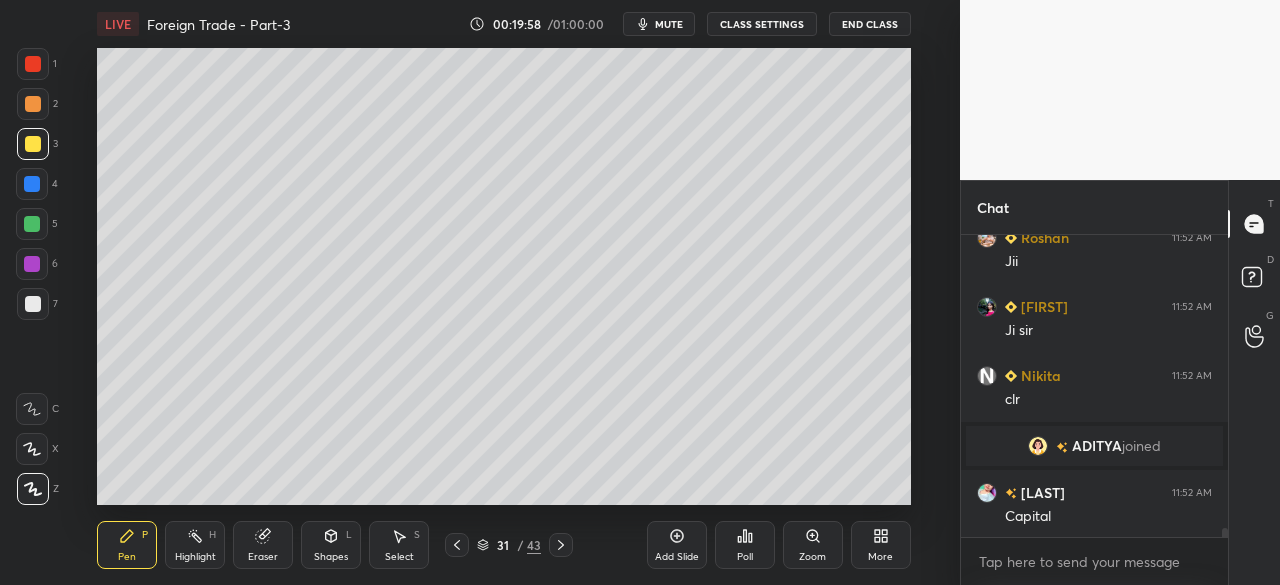 click on "Eraser" at bounding box center (263, 545) 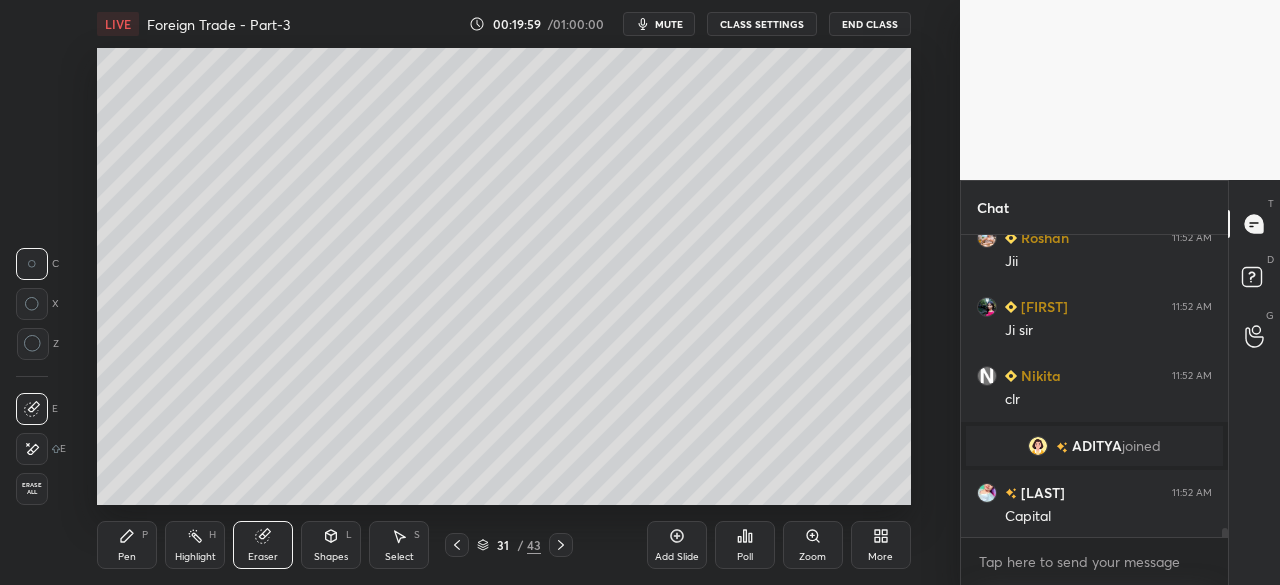 click on "Shapes L" at bounding box center (331, 545) 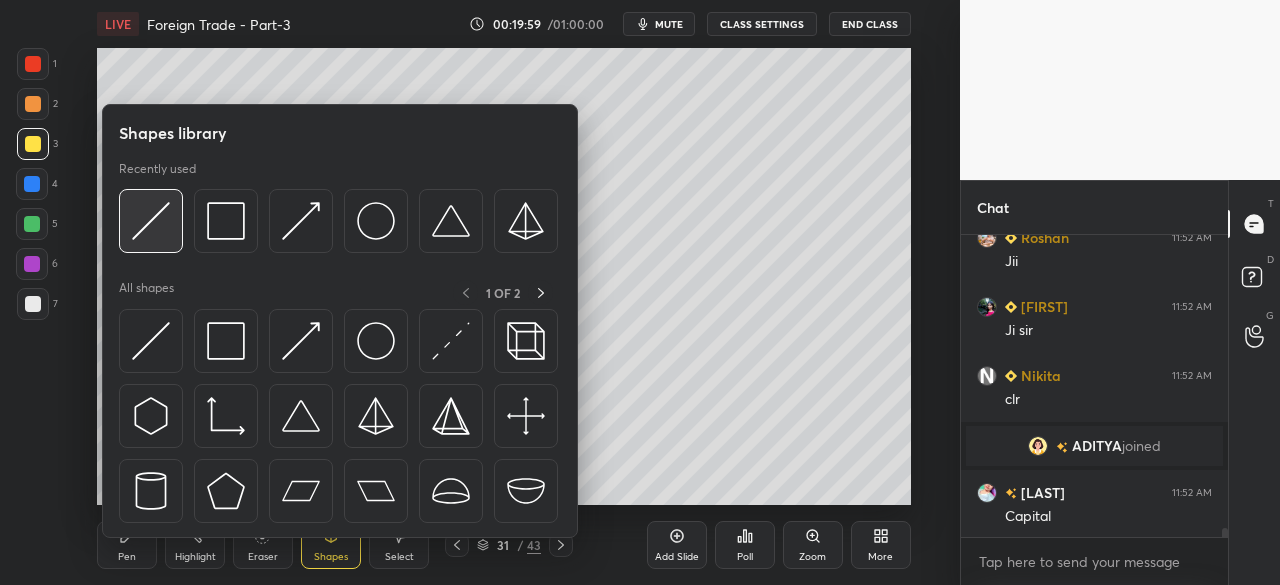 click at bounding box center [151, 221] 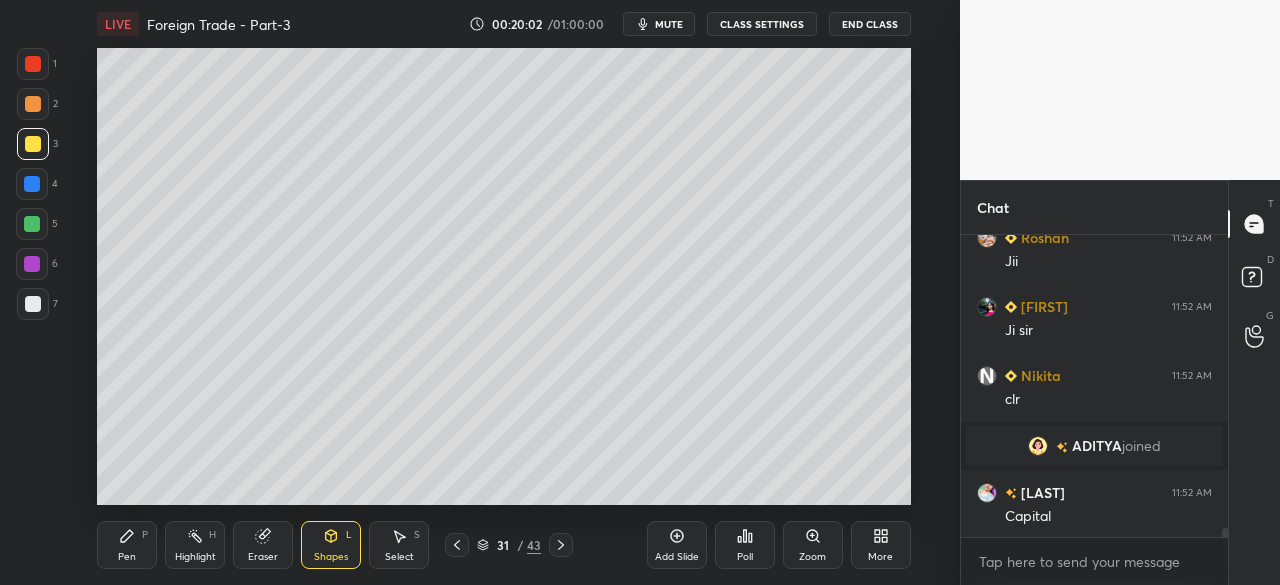 scroll, scrollTop: 10266, scrollLeft: 0, axis: vertical 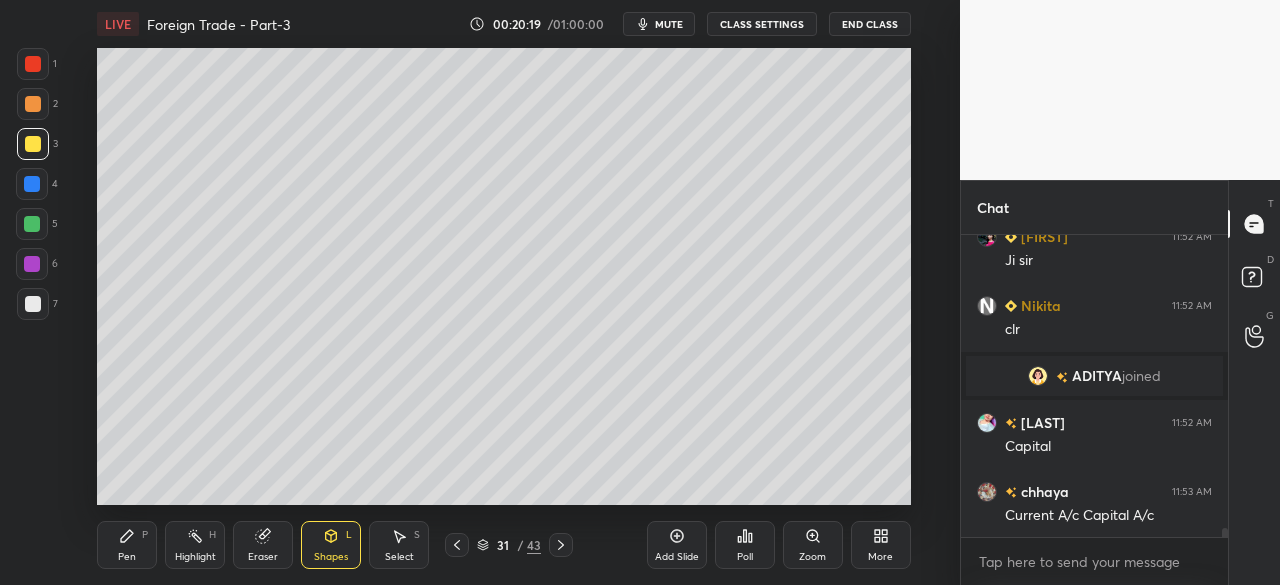 click on "Pen P" at bounding box center [127, 545] 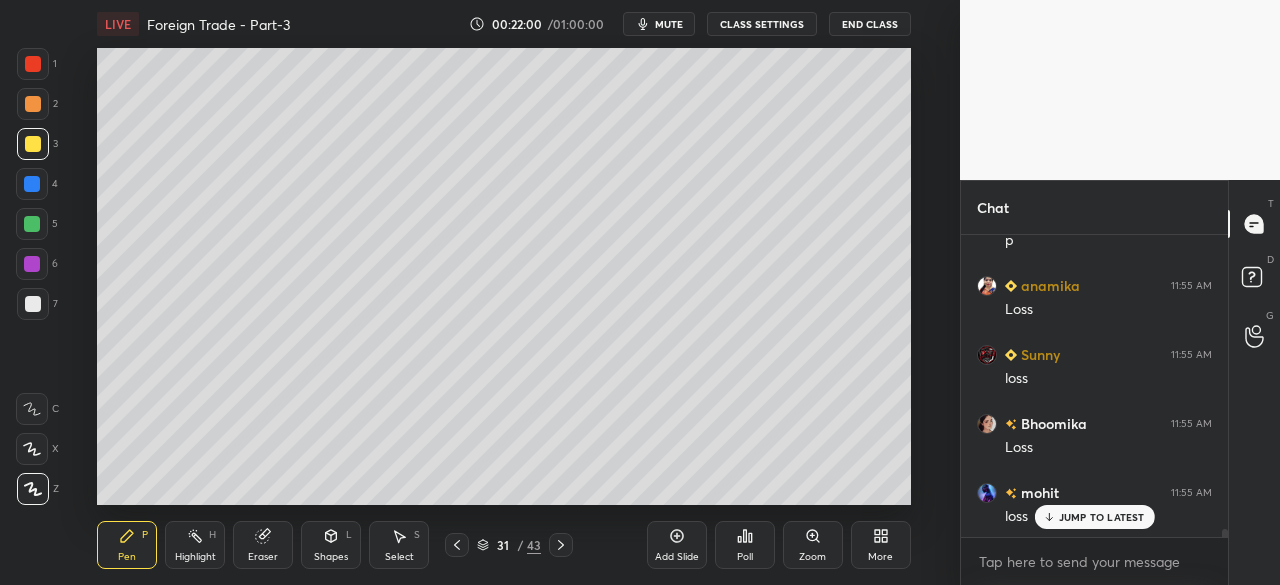 scroll, scrollTop: 11252, scrollLeft: 0, axis: vertical 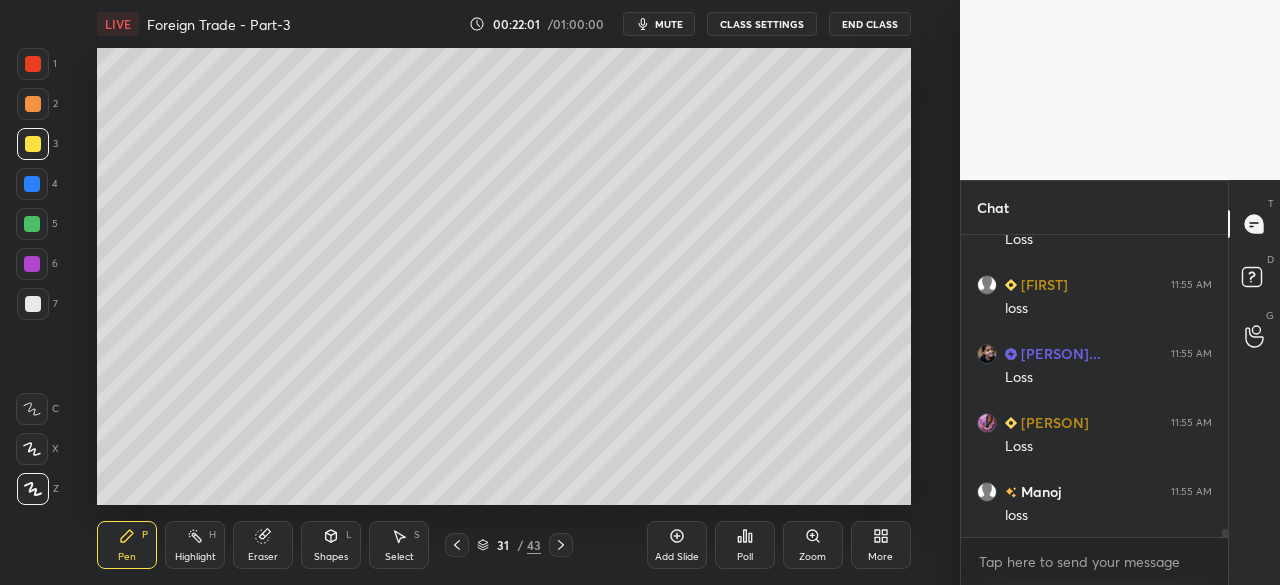 click 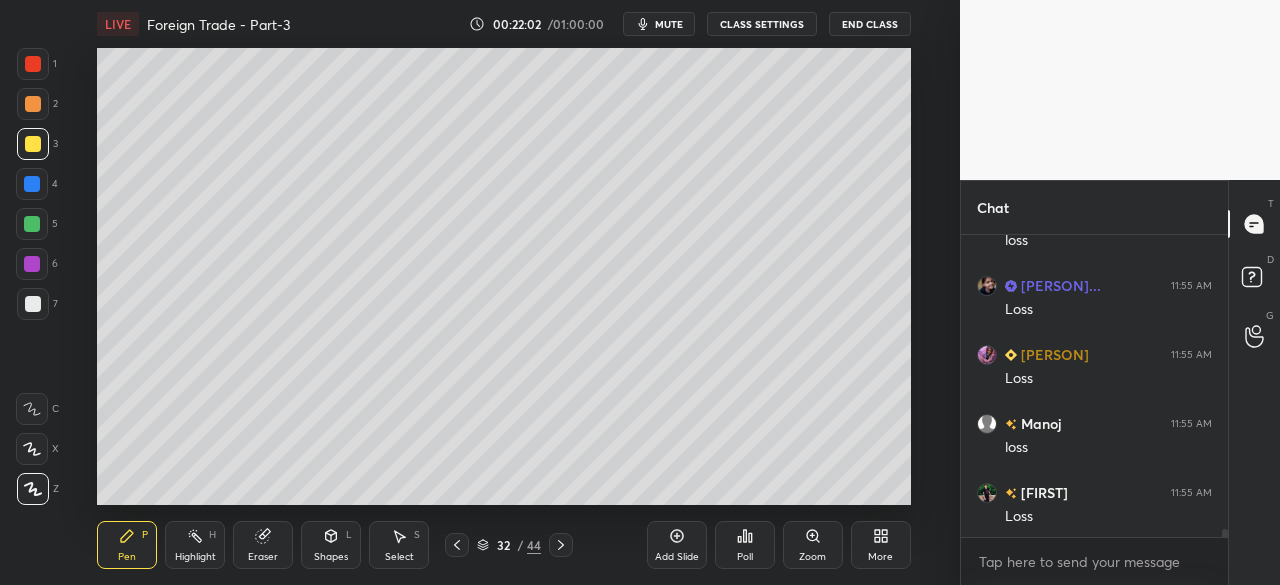 click at bounding box center (33, 144) 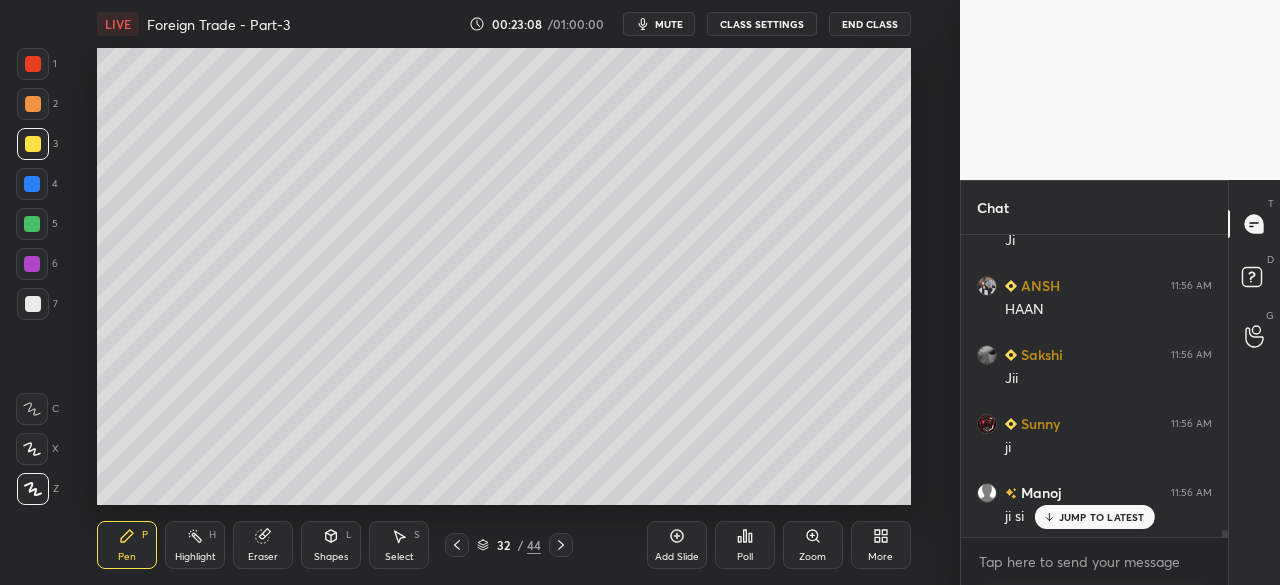 scroll, scrollTop: 12338, scrollLeft: 0, axis: vertical 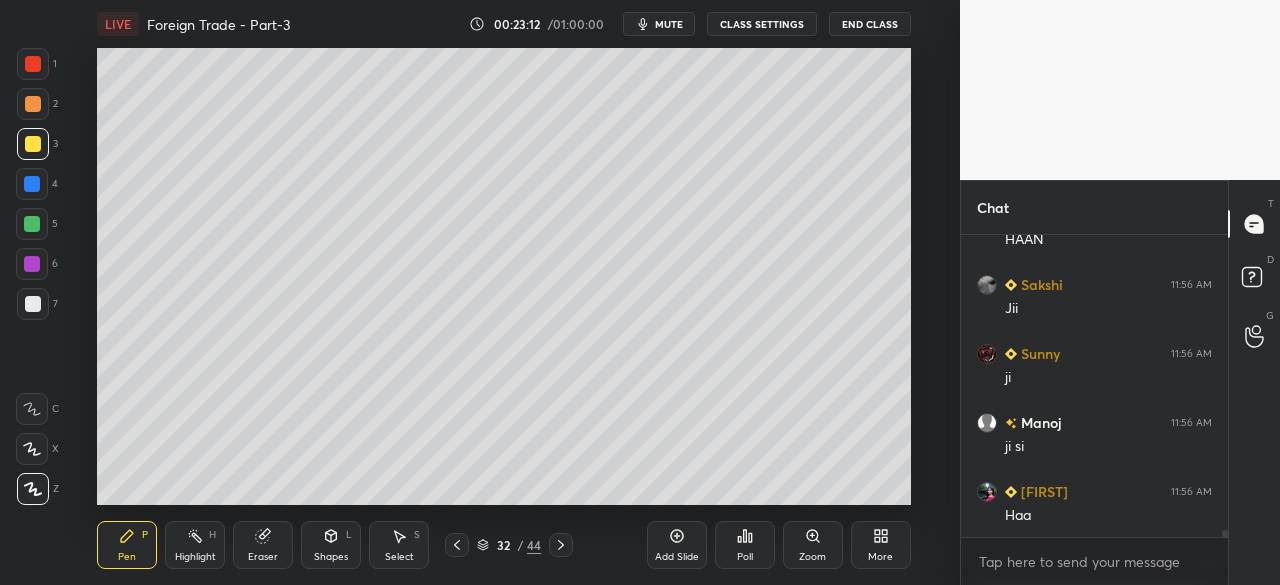 click 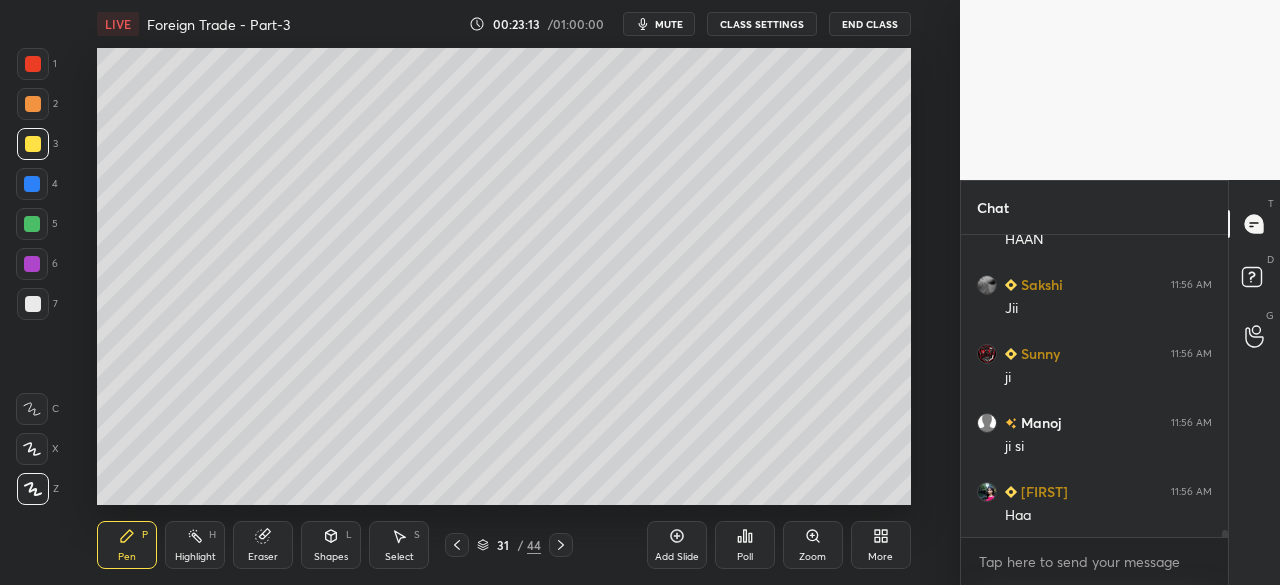 click at bounding box center [33, 64] 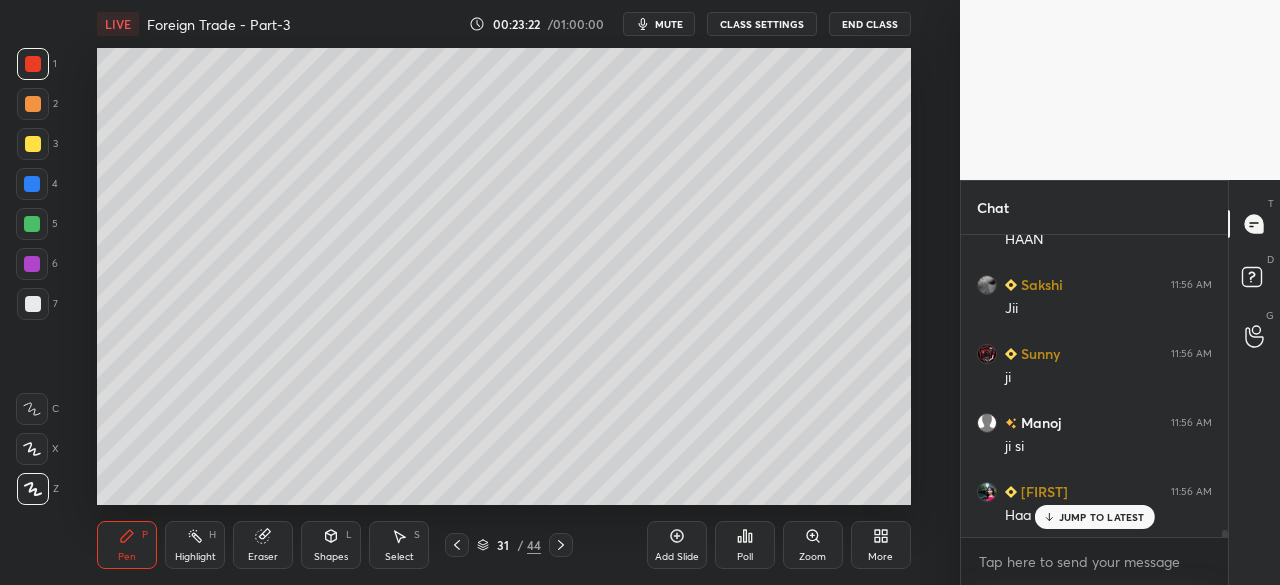 scroll, scrollTop: 12406, scrollLeft: 0, axis: vertical 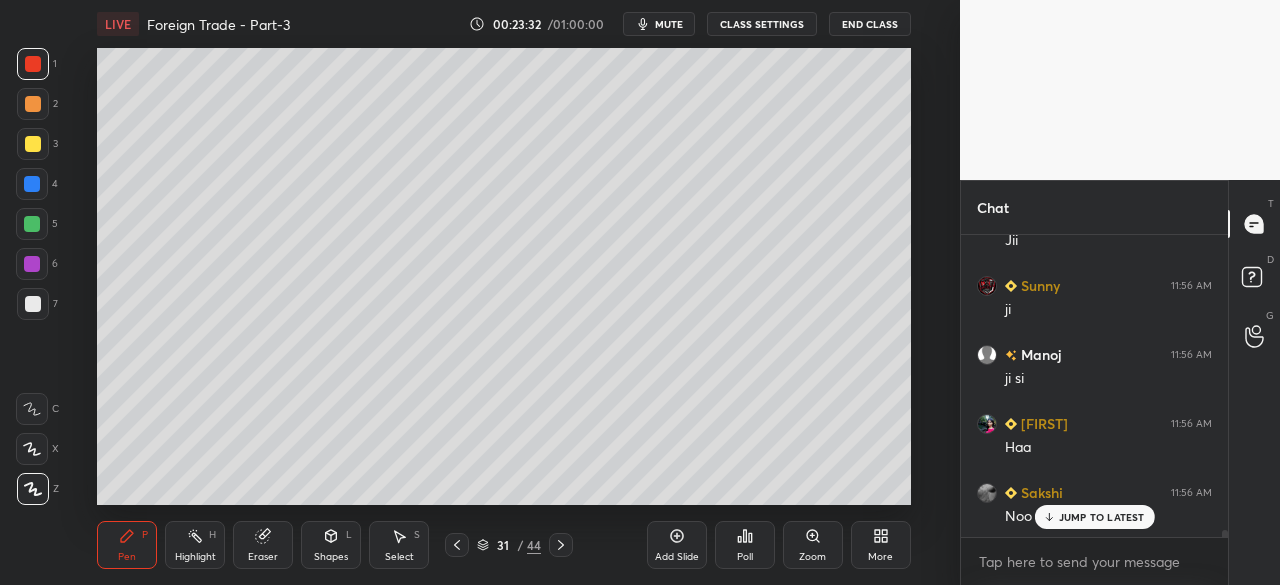 drag, startPoint x: 560, startPoint y: 543, endPoint x: 548, endPoint y: 547, distance: 12.649111 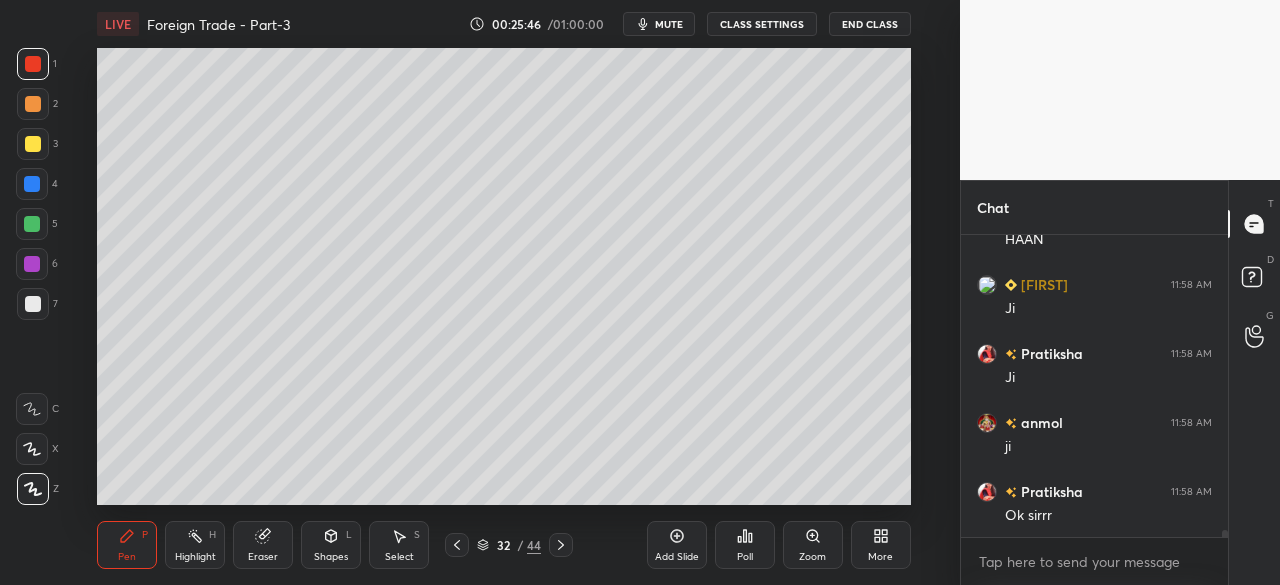 scroll, scrollTop: 13510, scrollLeft: 0, axis: vertical 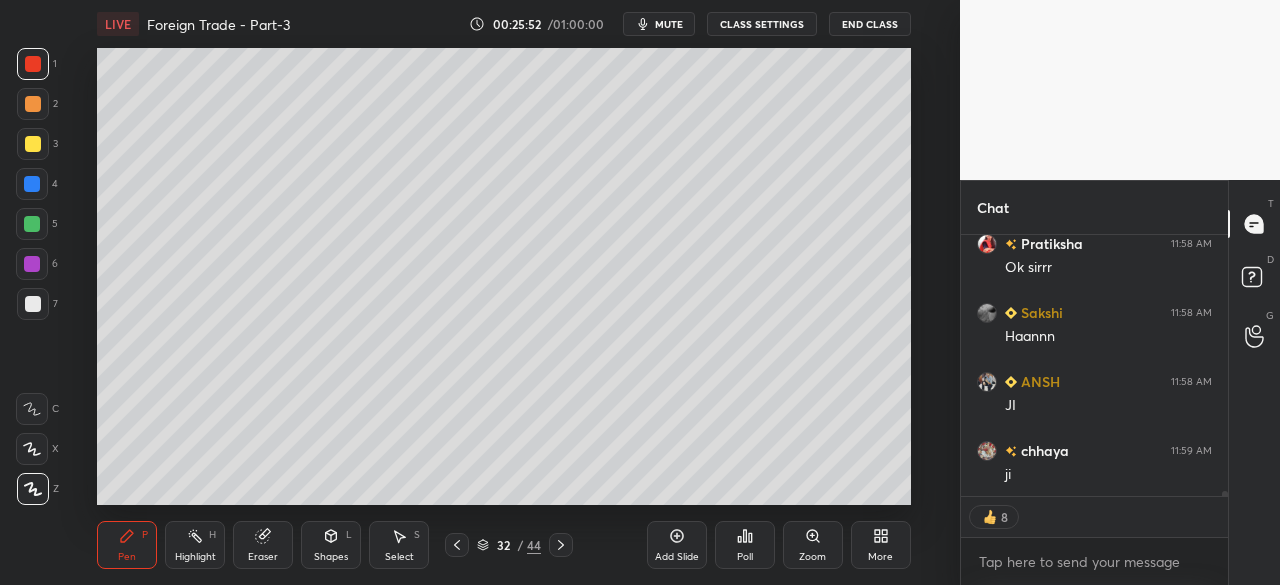 click 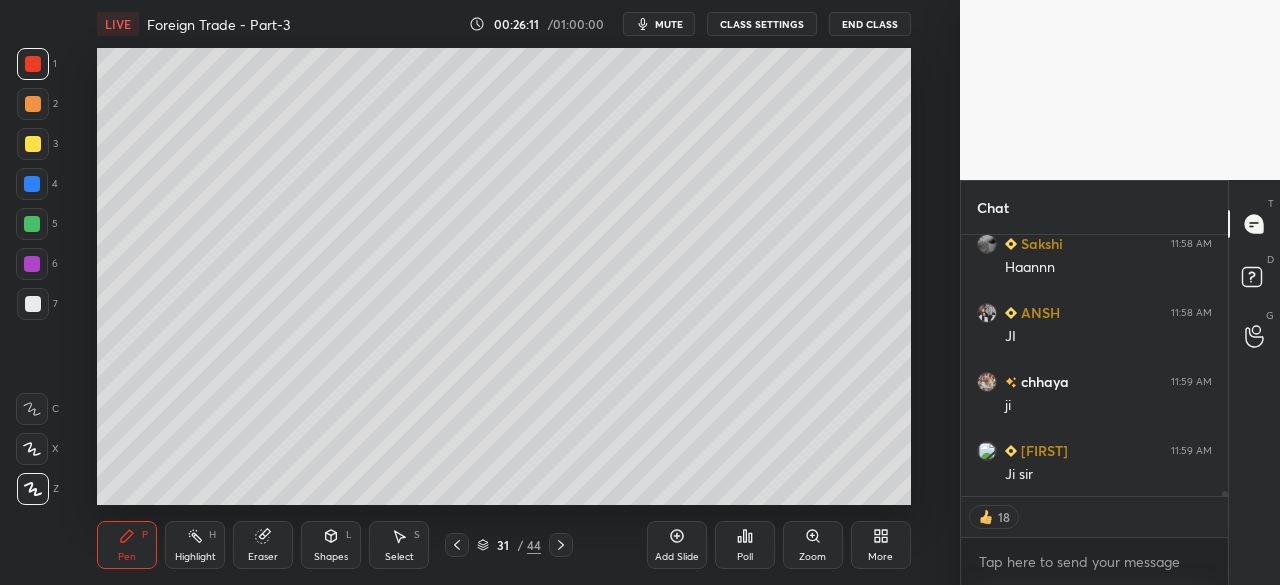 scroll, scrollTop: 13828, scrollLeft: 0, axis: vertical 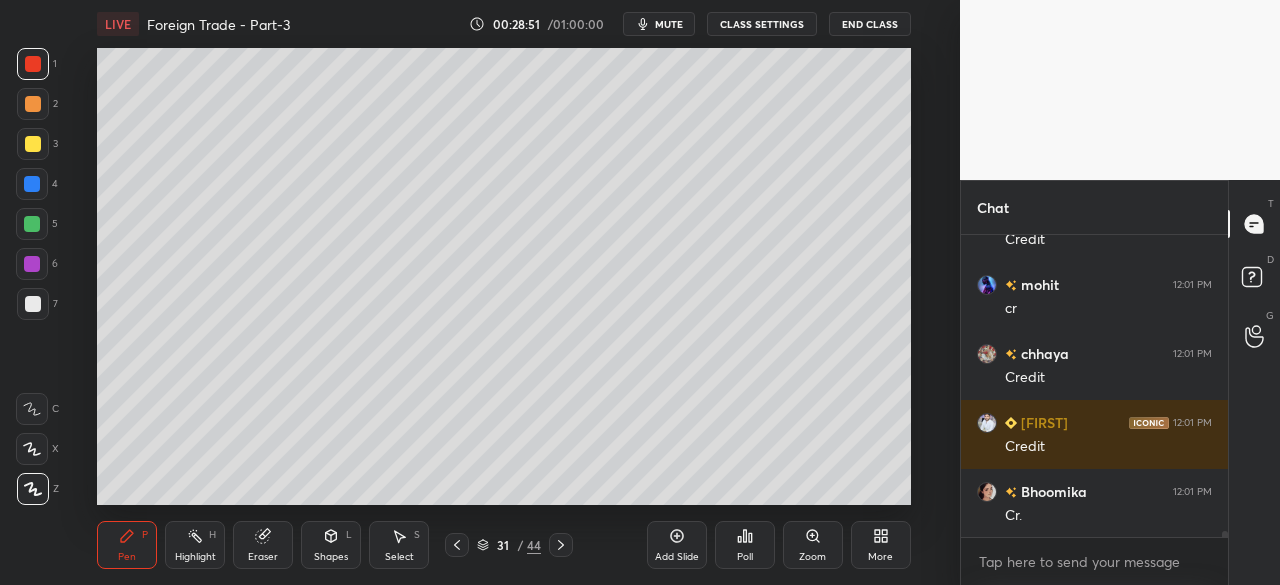 click at bounding box center [33, 144] 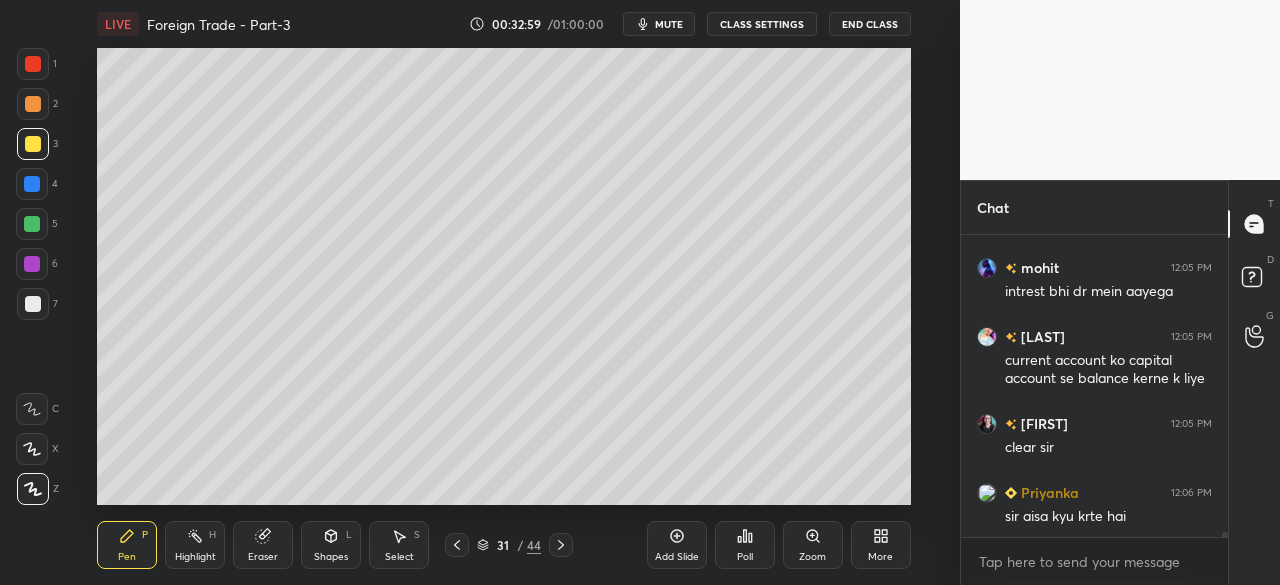 scroll, scrollTop: 18060, scrollLeft: 0, axis: vertical 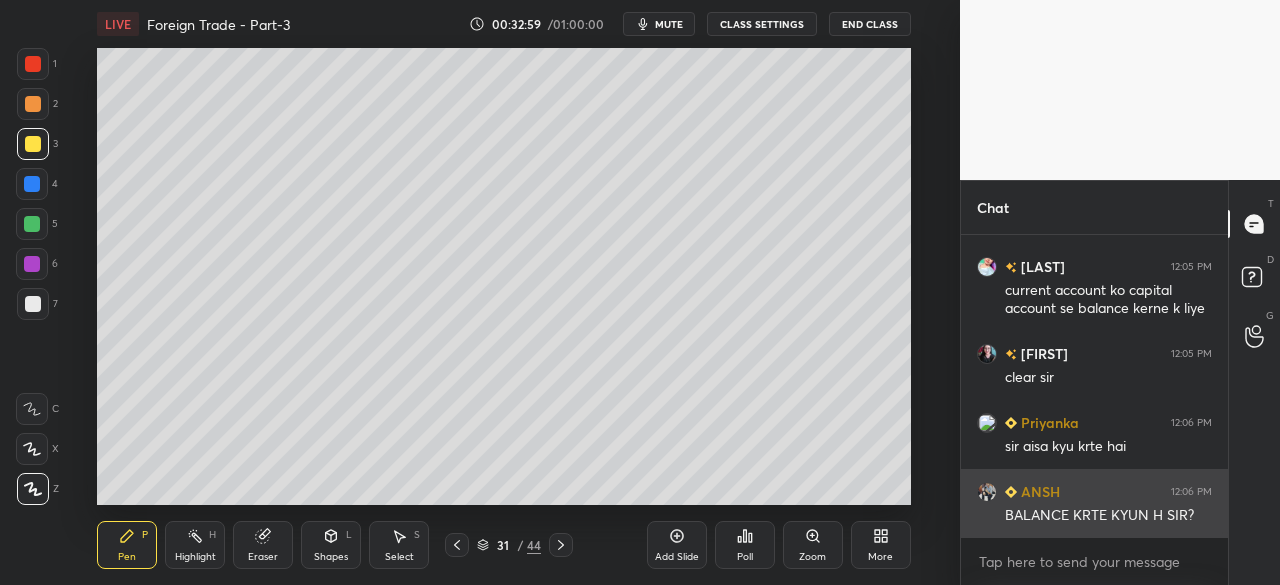 click on "BALANCE KRTE KYUN H SIR?" at bounding box center [1108, 516] 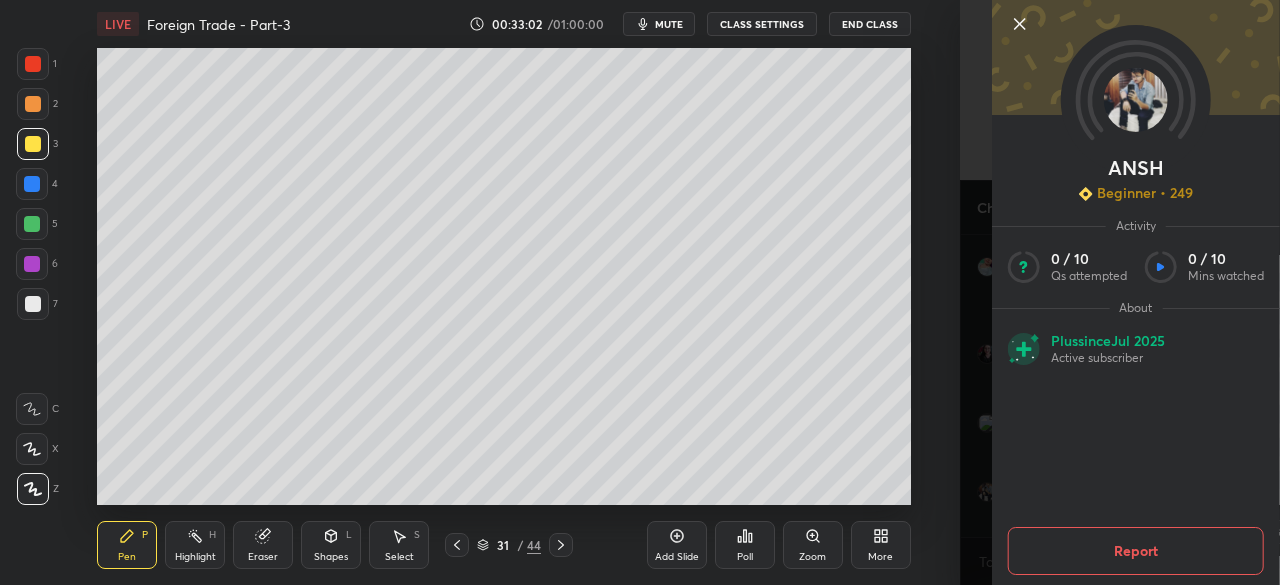 click 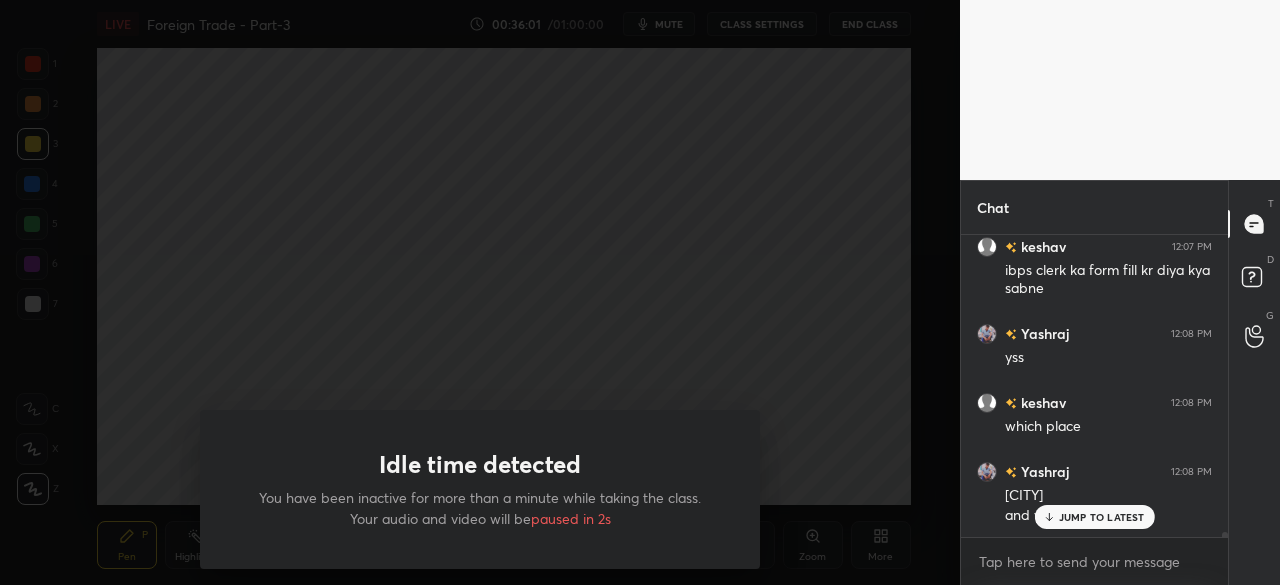 scroll, scrollTop: 18718, scrollLeft: 0, axis: vertical 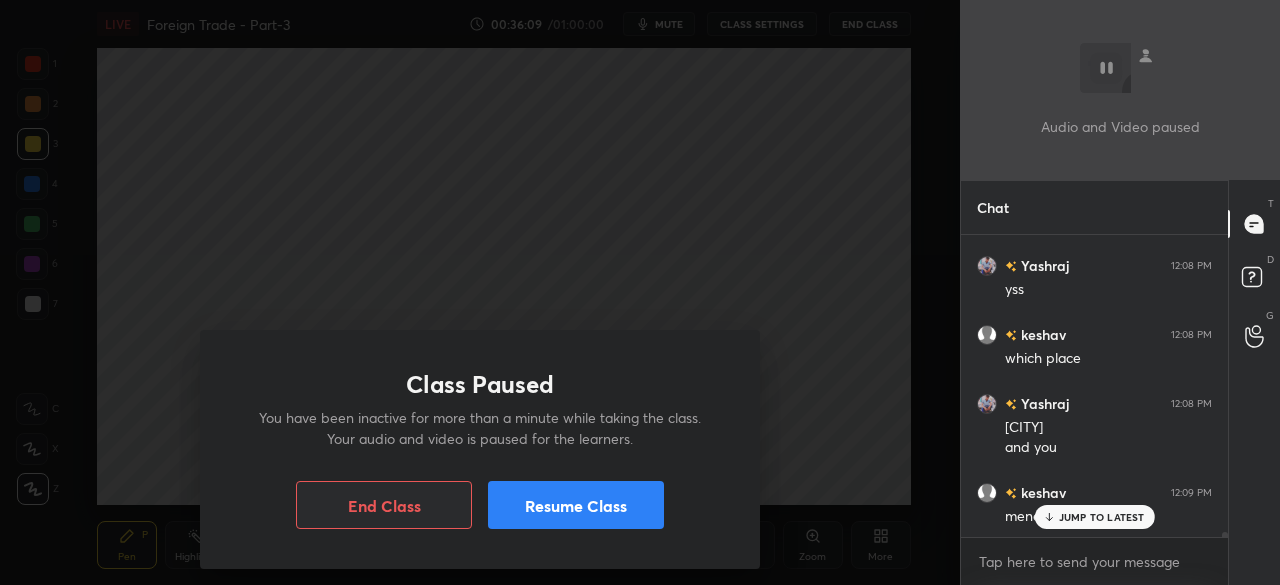 click on "Resume Class" at bounding box center [576, 505] 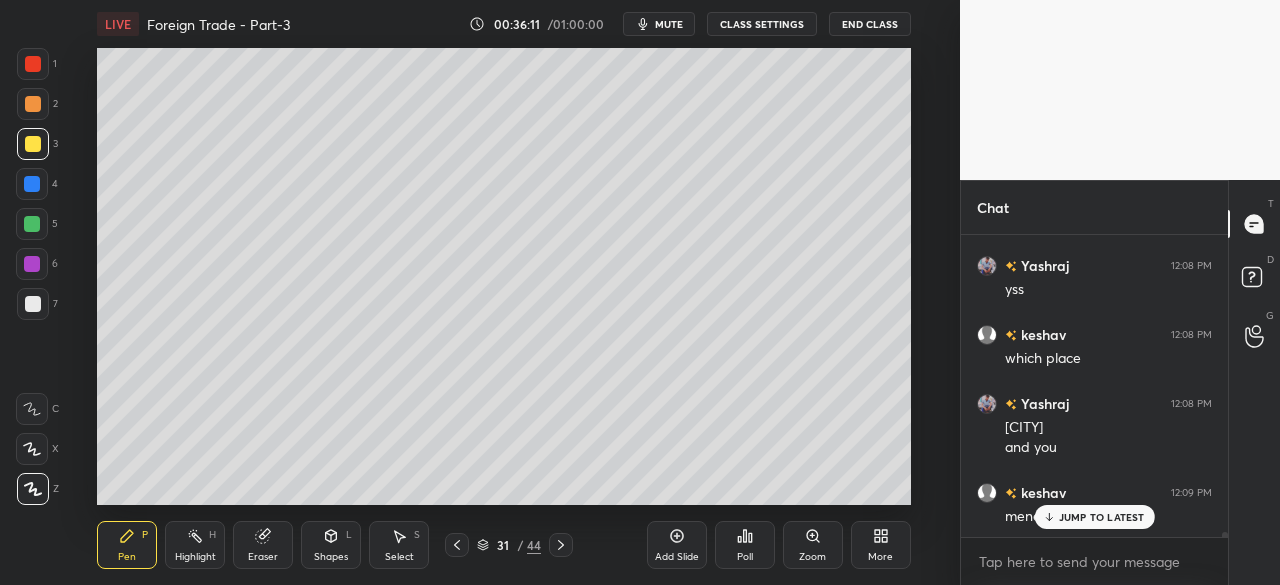click on "JUMP TO LATEST" at bounding box center [1102, 517] 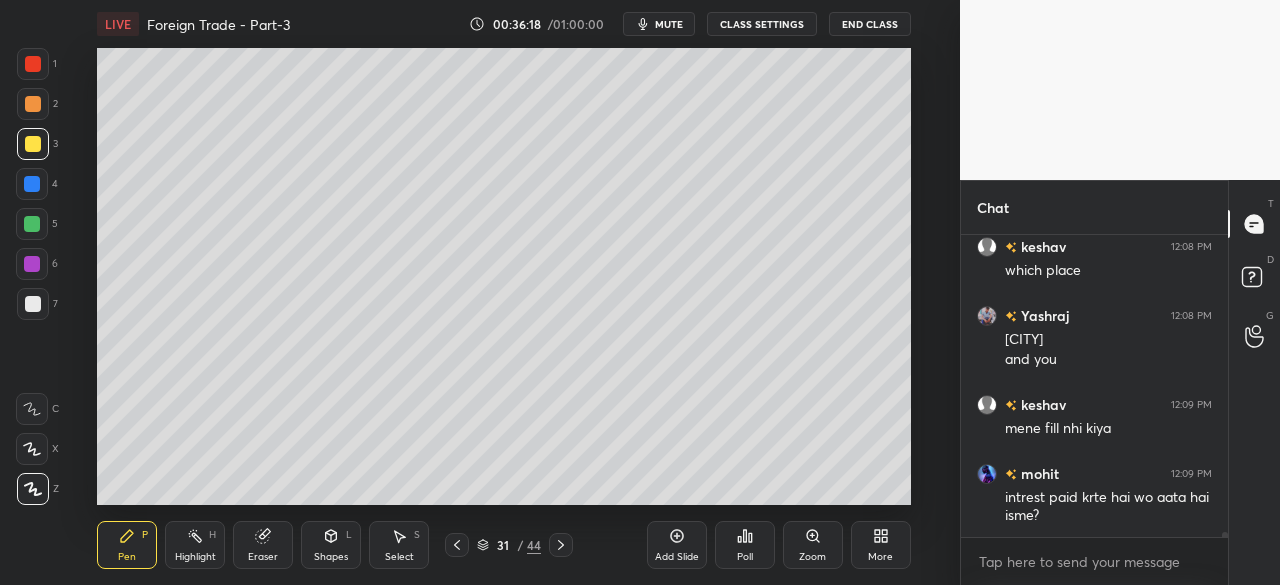 scroll, scrollTop: 18874, scrollLeft: 0, axis: vertical 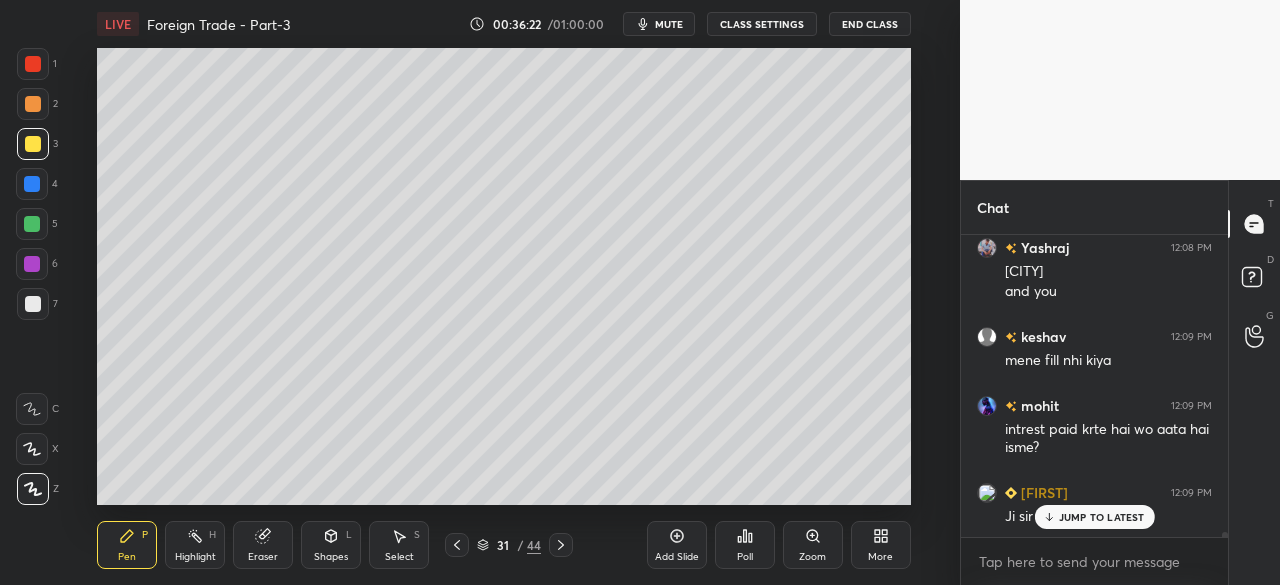 click 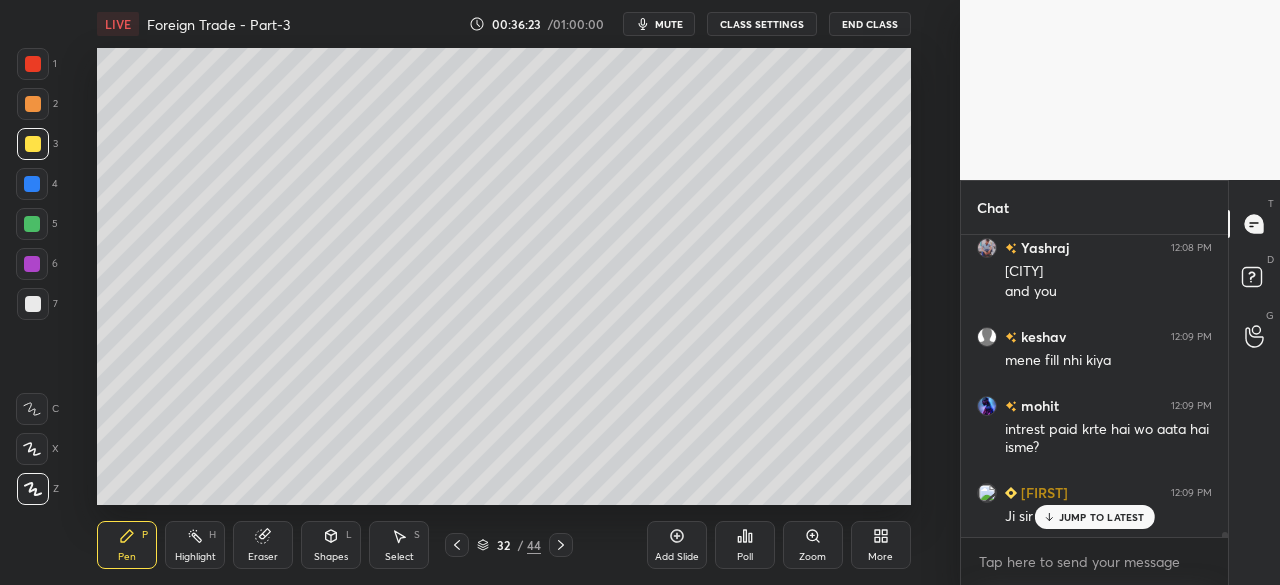 click 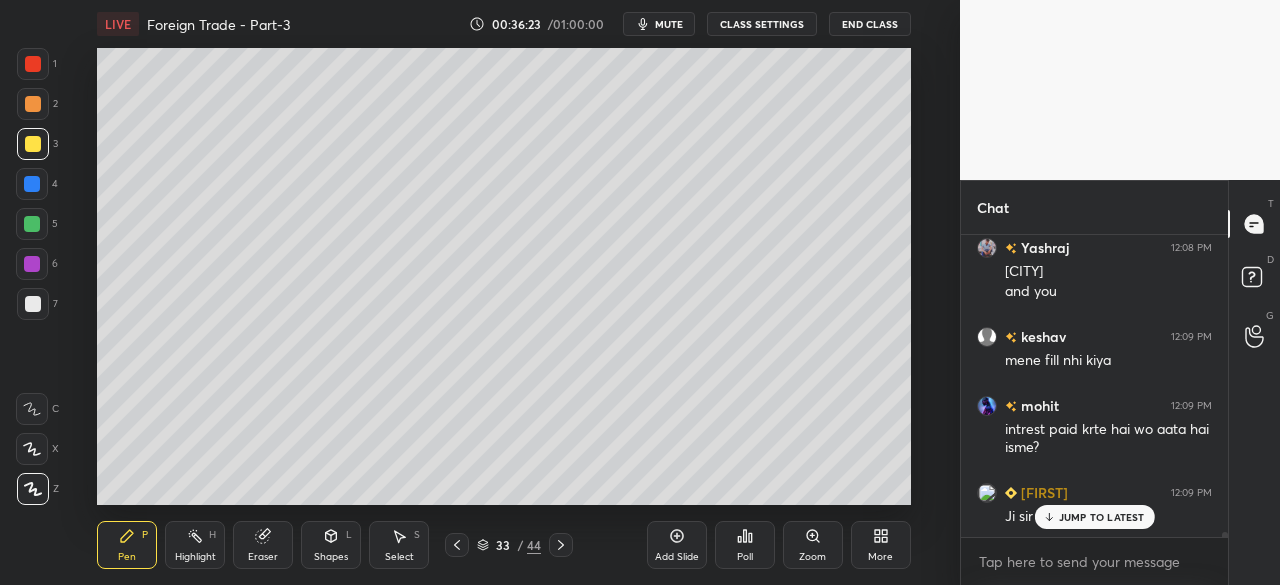 click 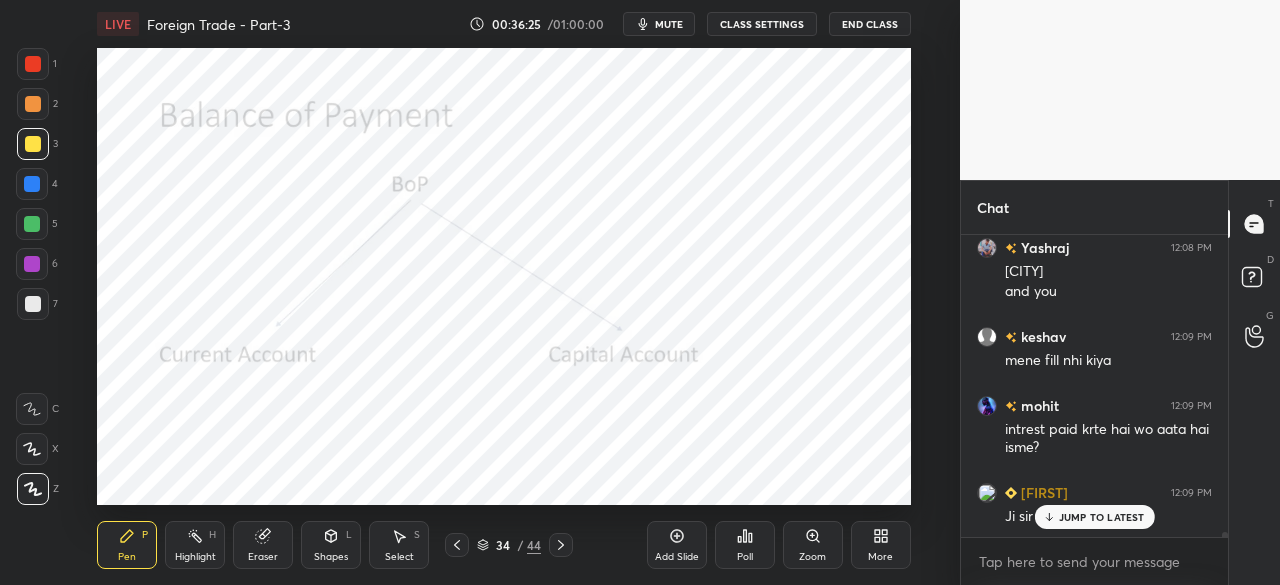 click at bounding box center [33, 64] 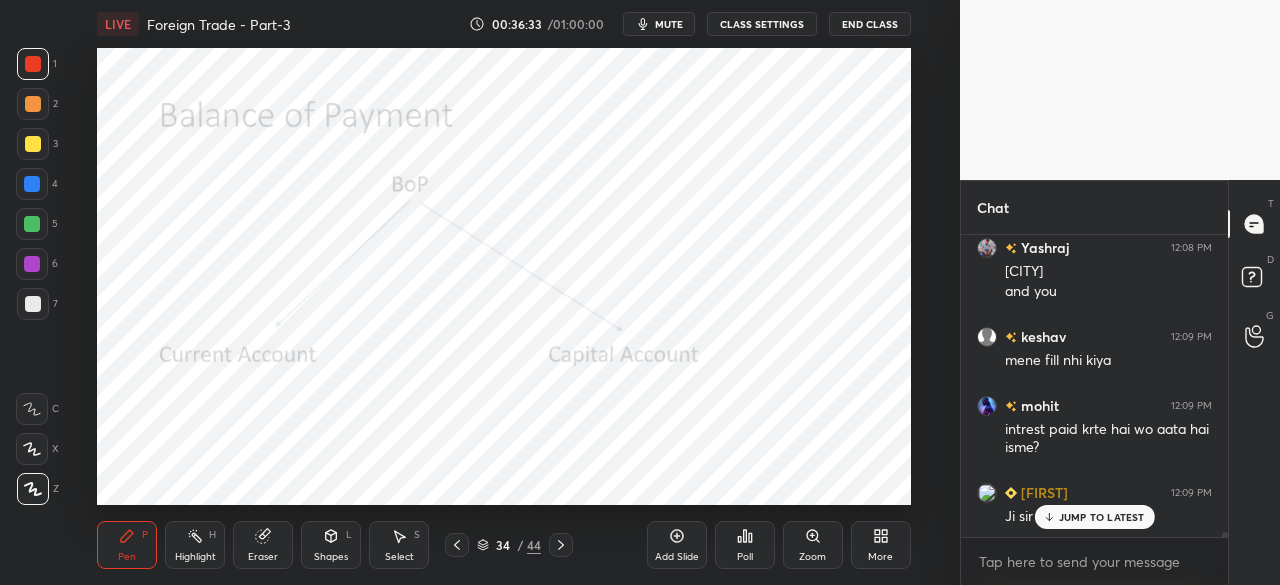 click 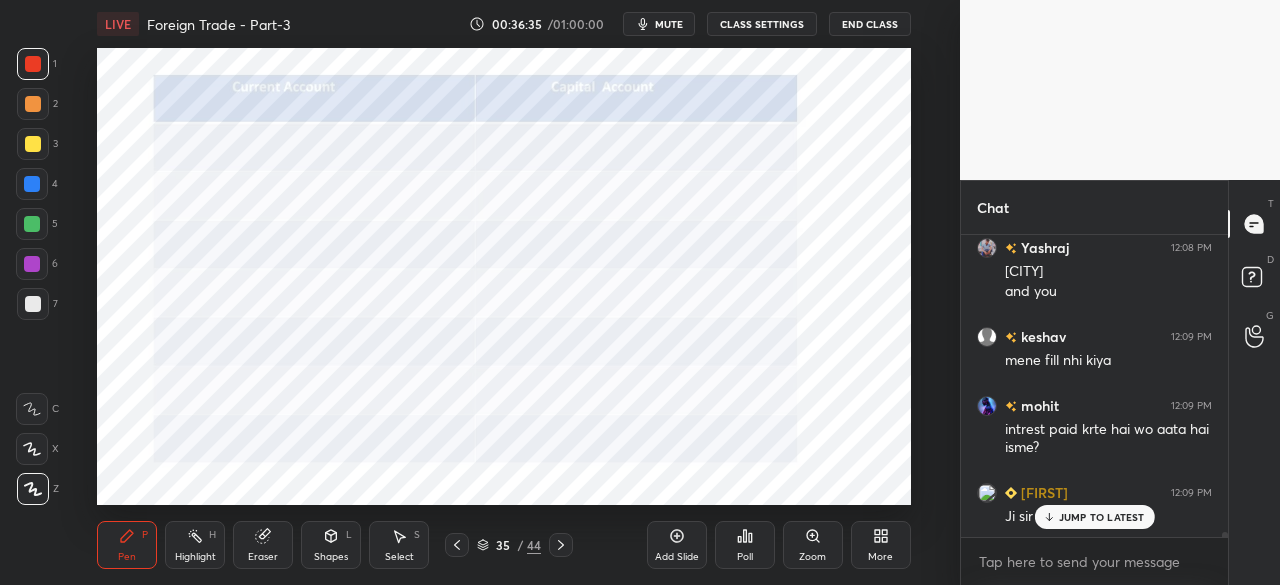 click 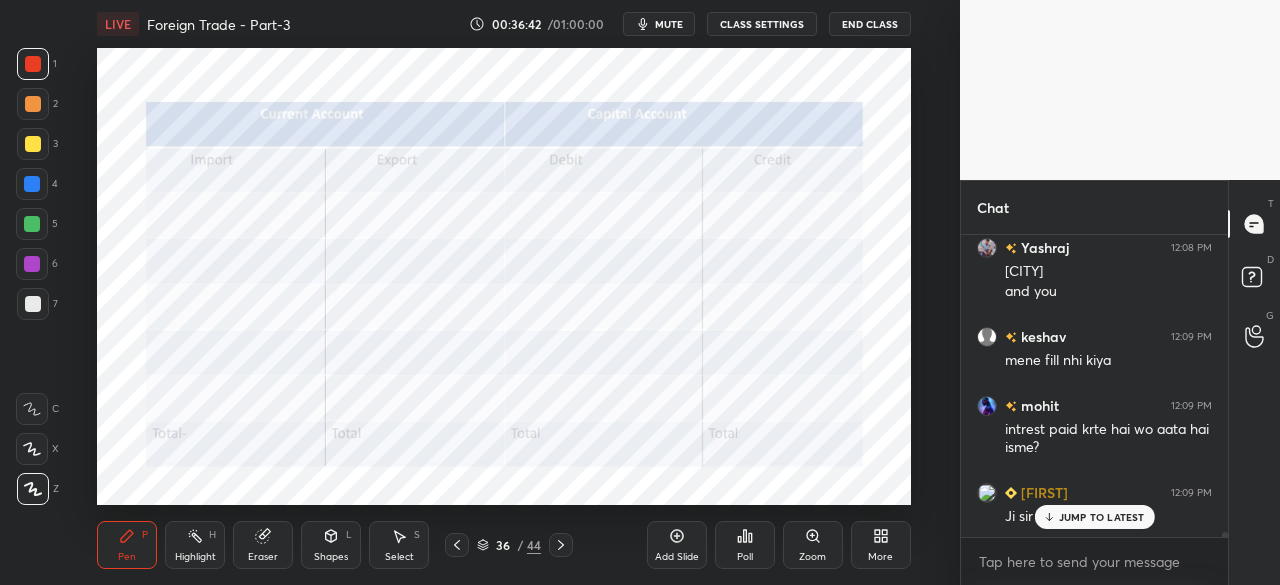 click 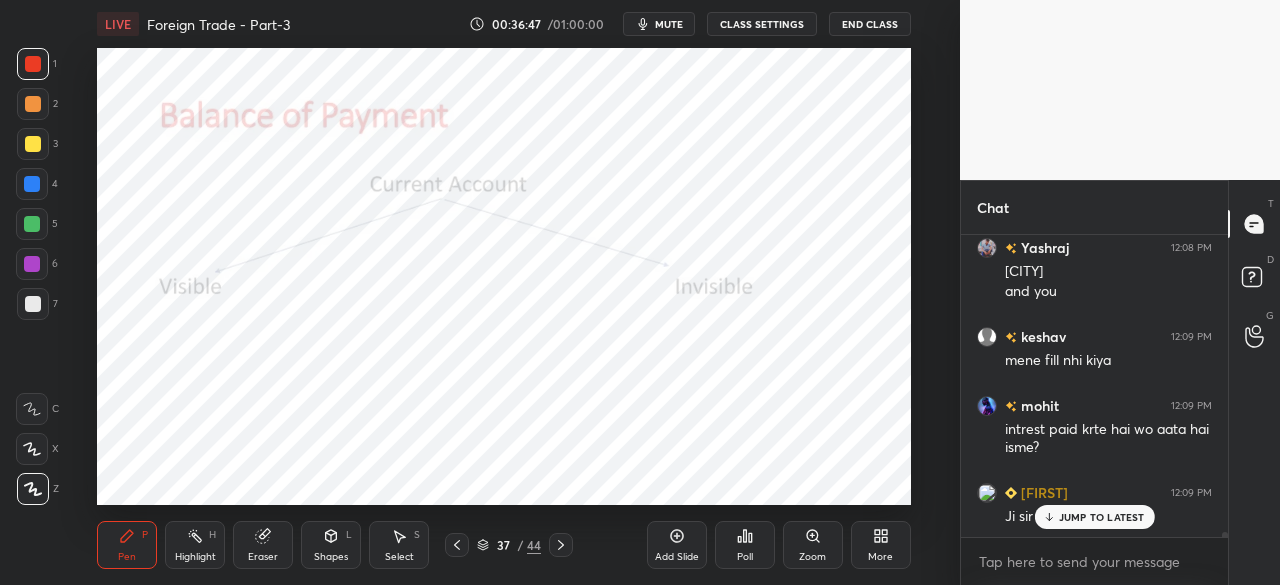 click 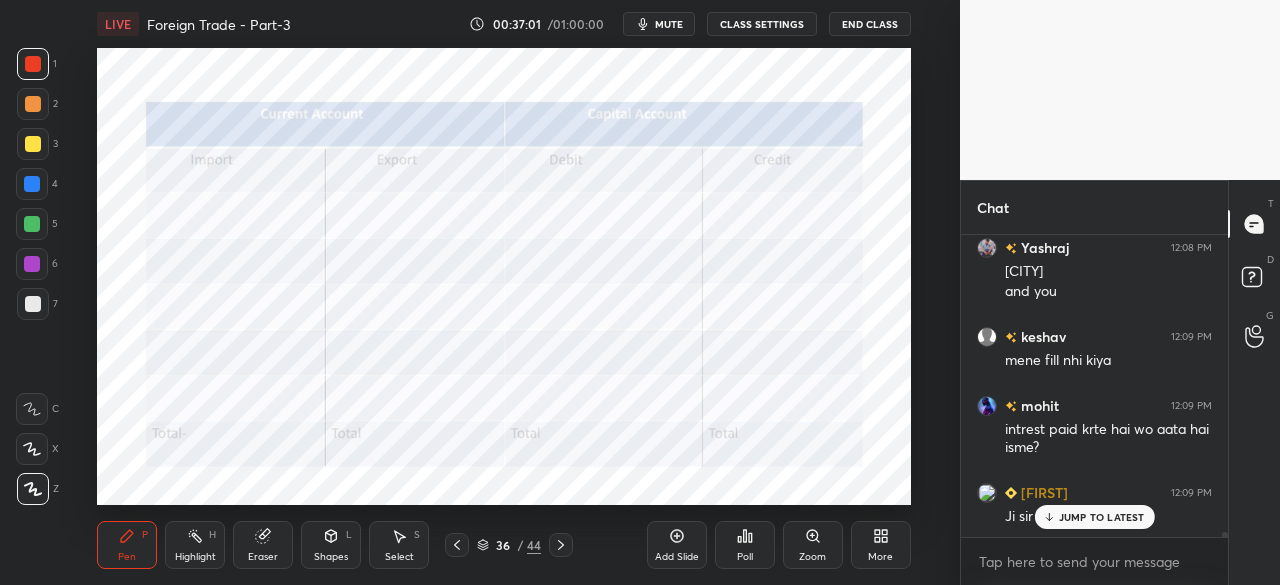 click 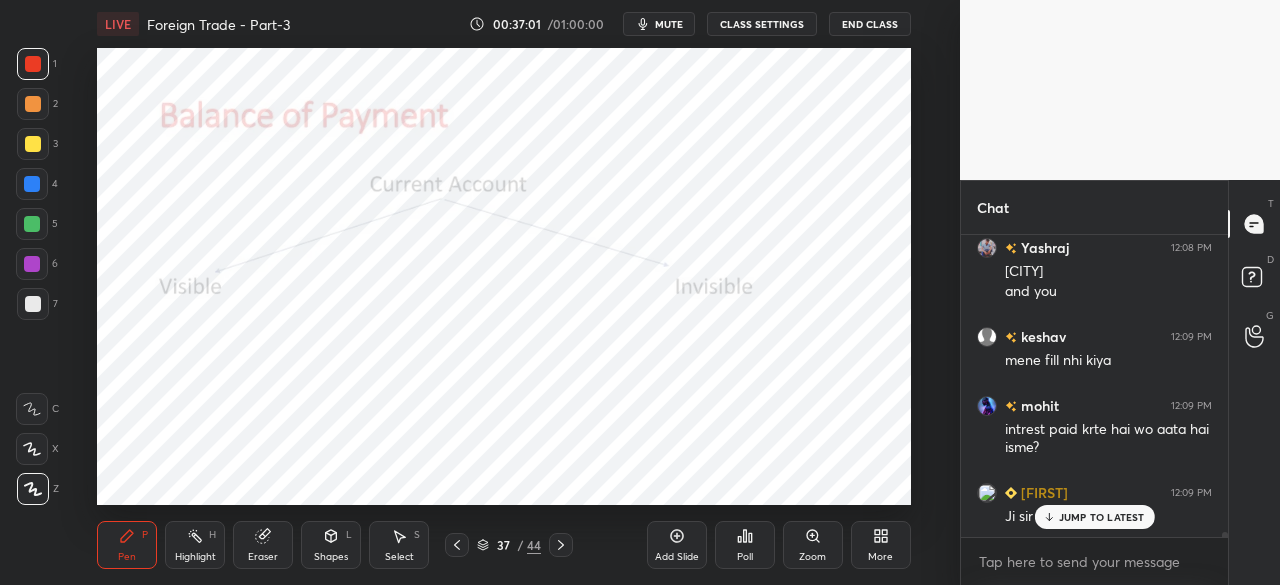 click 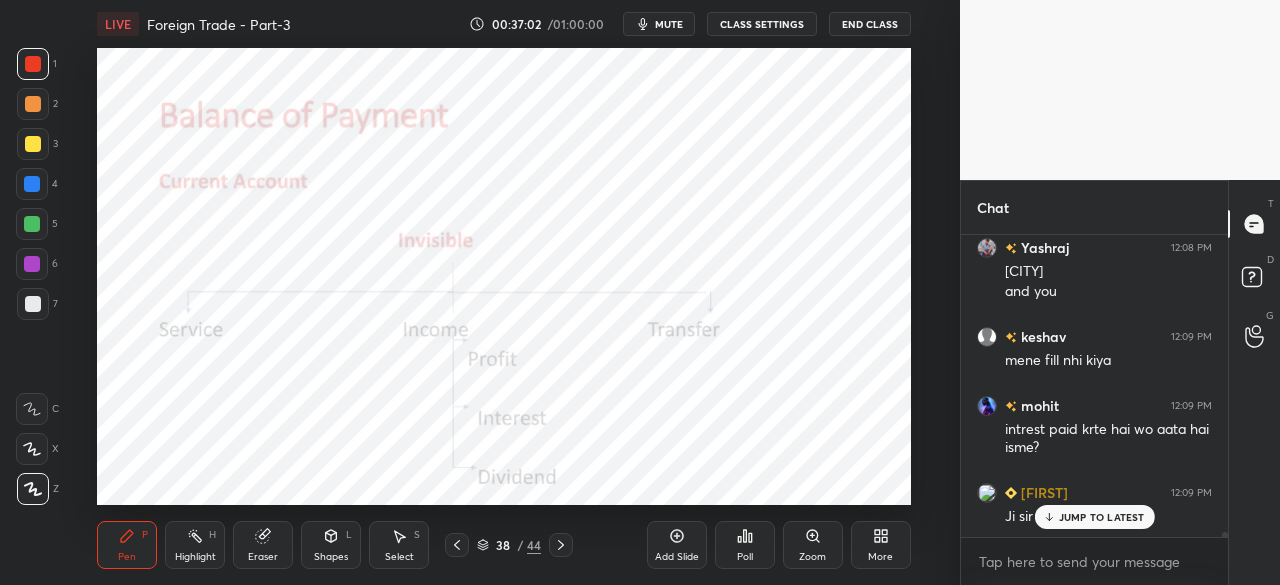 drag, startPoint x: 453, startPoint y: 545, endPoint x: 412, endPoint y: 531, distance: 43.32436 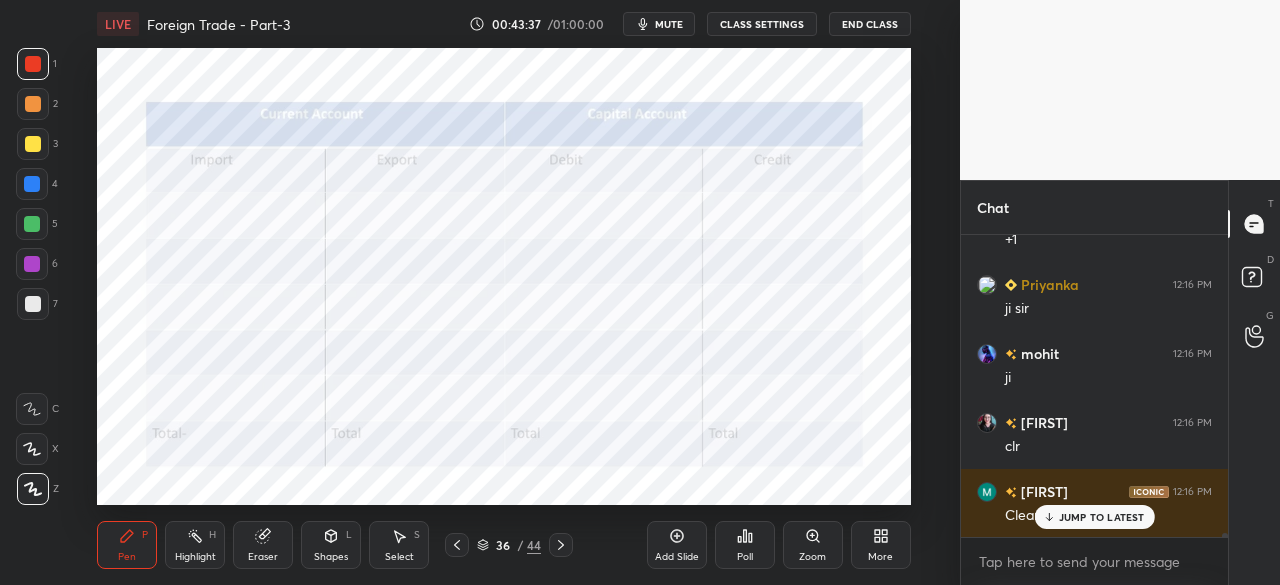 scroll, scrollTop: 22512, scrollLeft: 0, axis: vertical 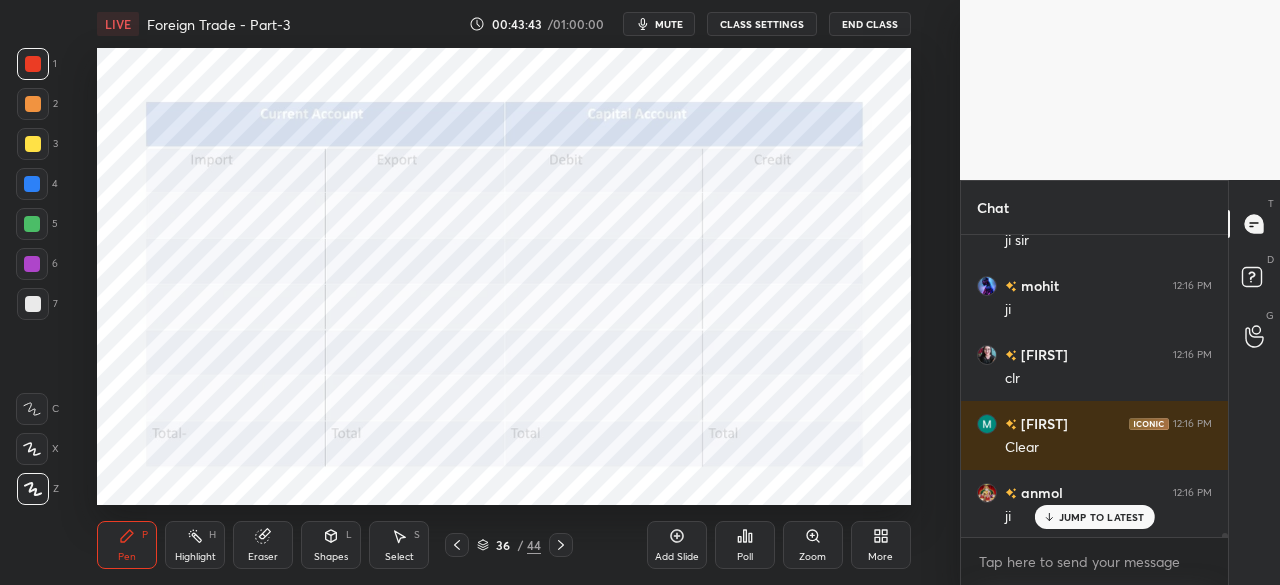 click 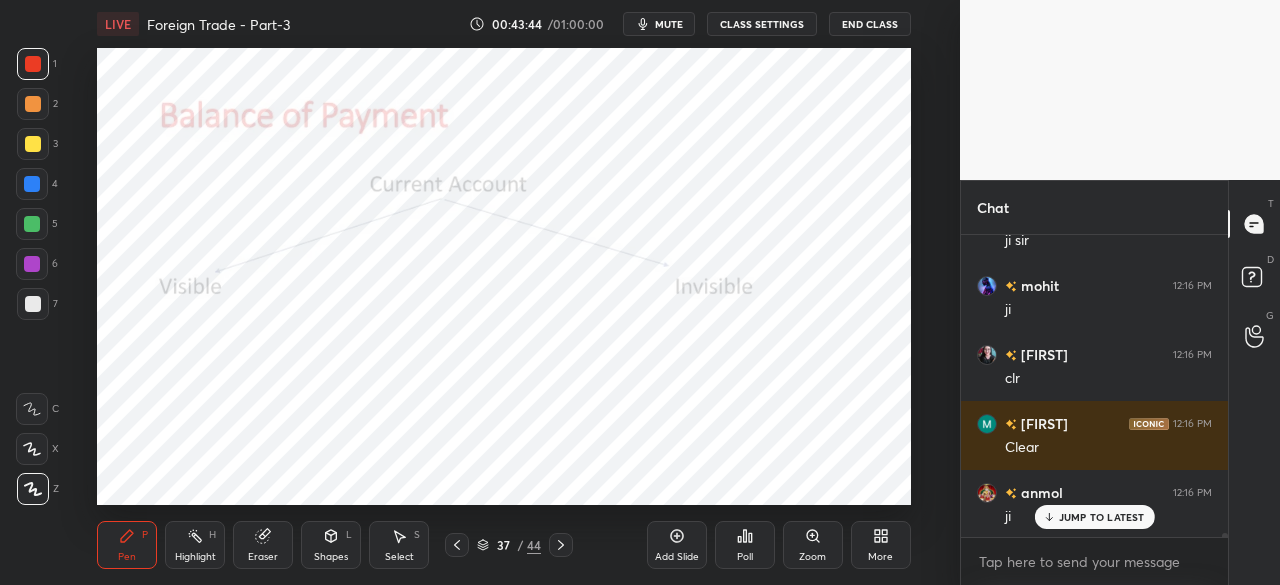 click 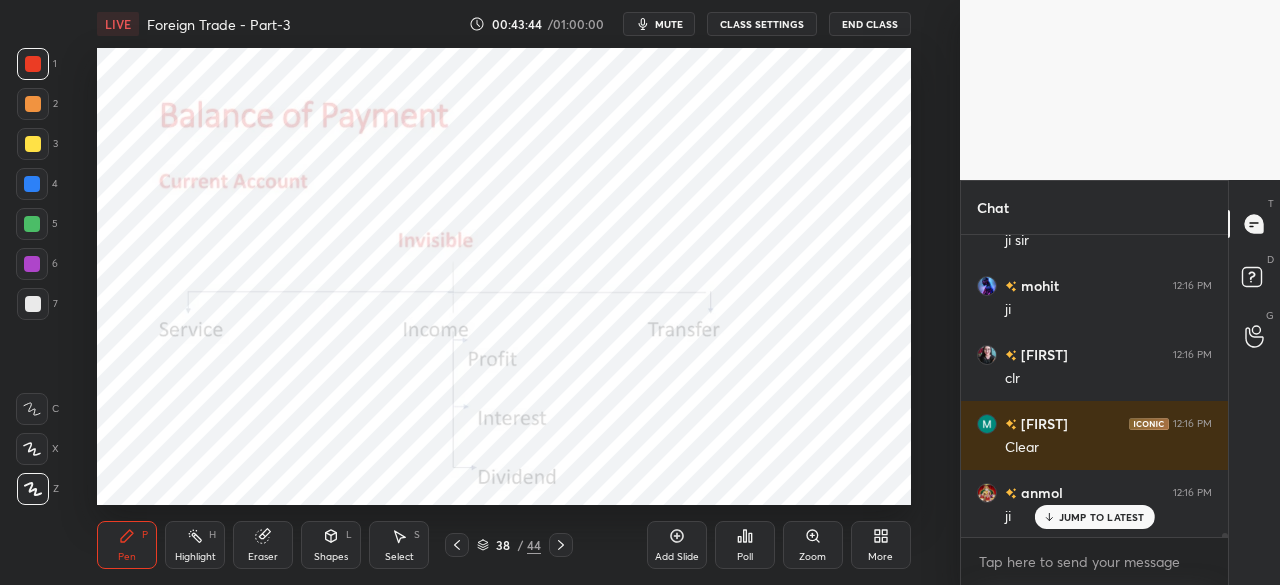 click 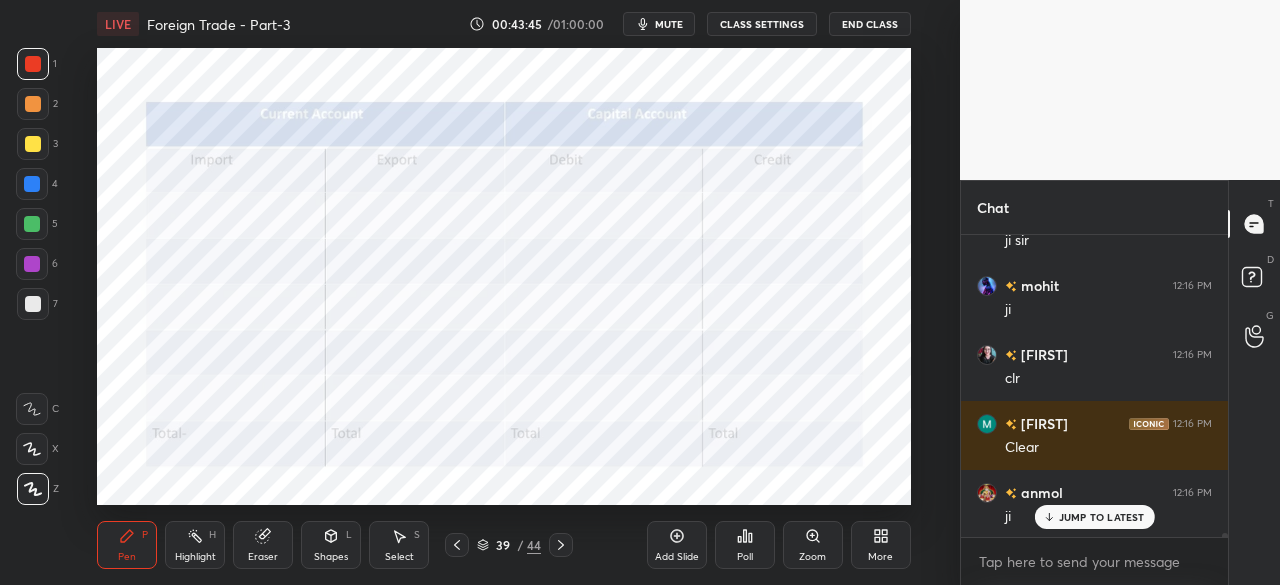 click 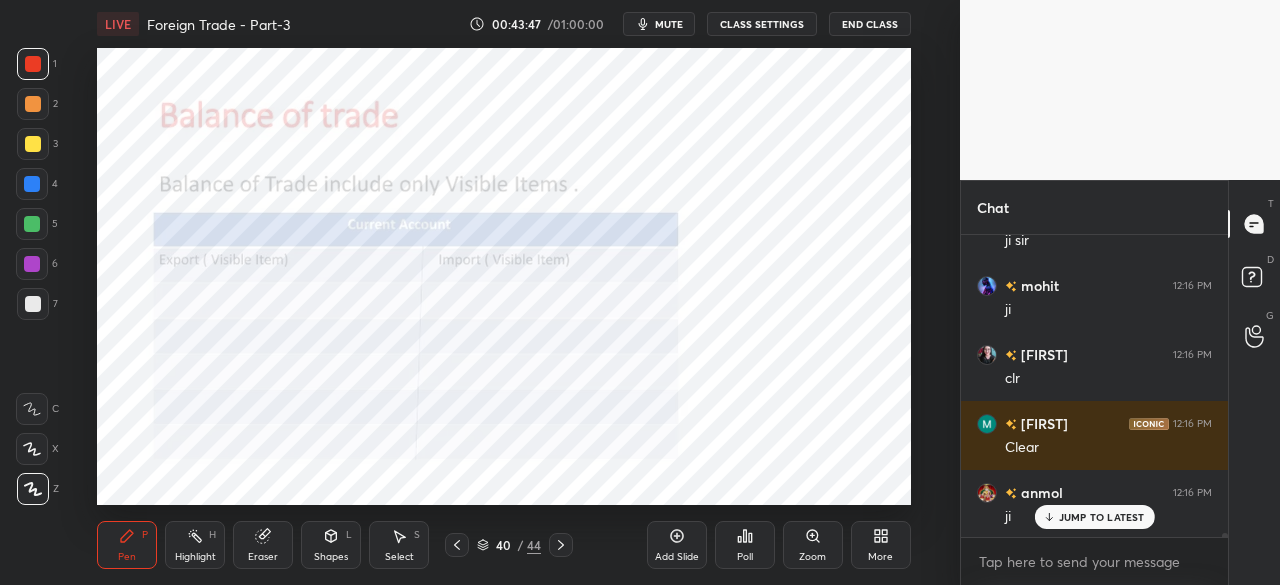 click at bounding box center (32, 184) 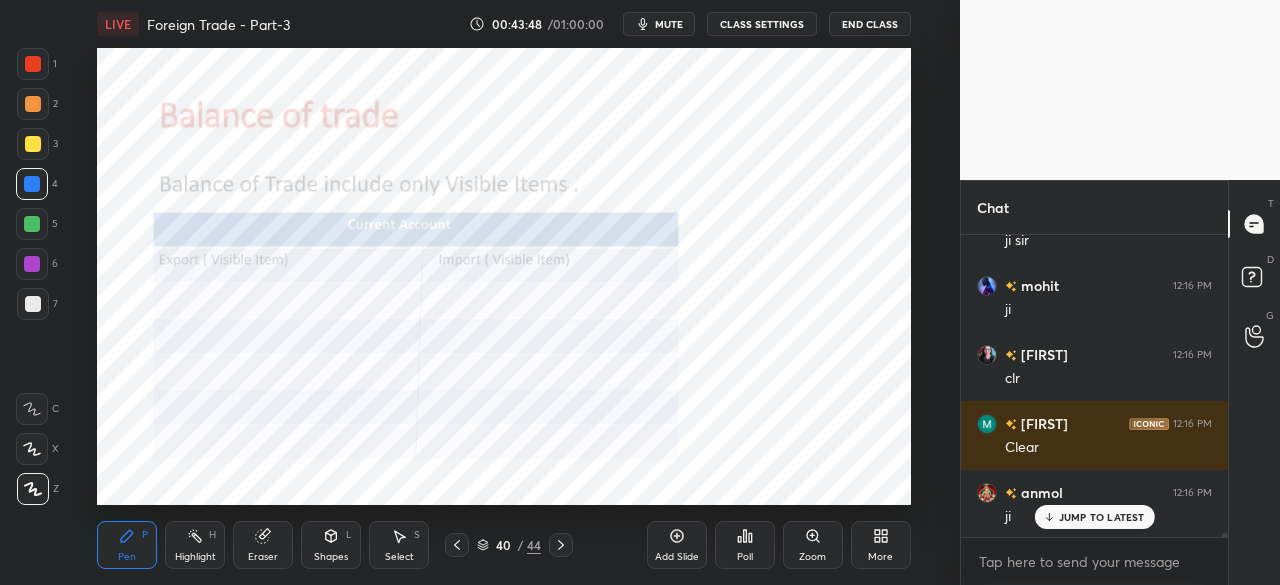 drag, startPoint x: 36, startPoint y: 61, endPoint x: 66, endPoint y: 87, distance: 39.698868 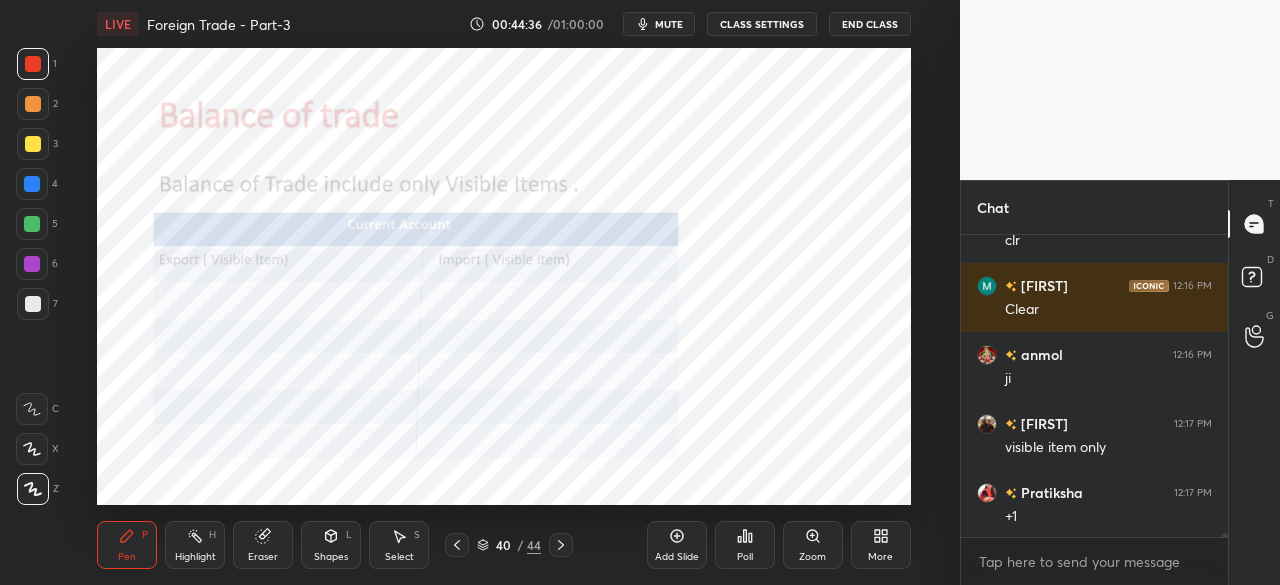 scroll, scrollTop: 22720, scrollLeft: 0, axis: vertical 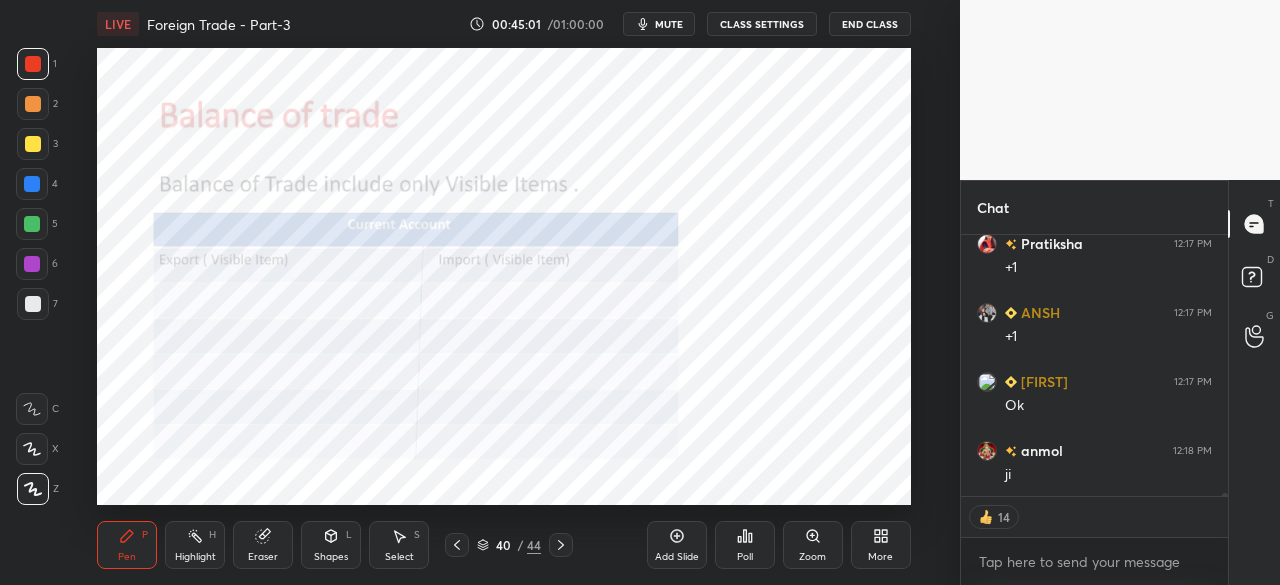 click 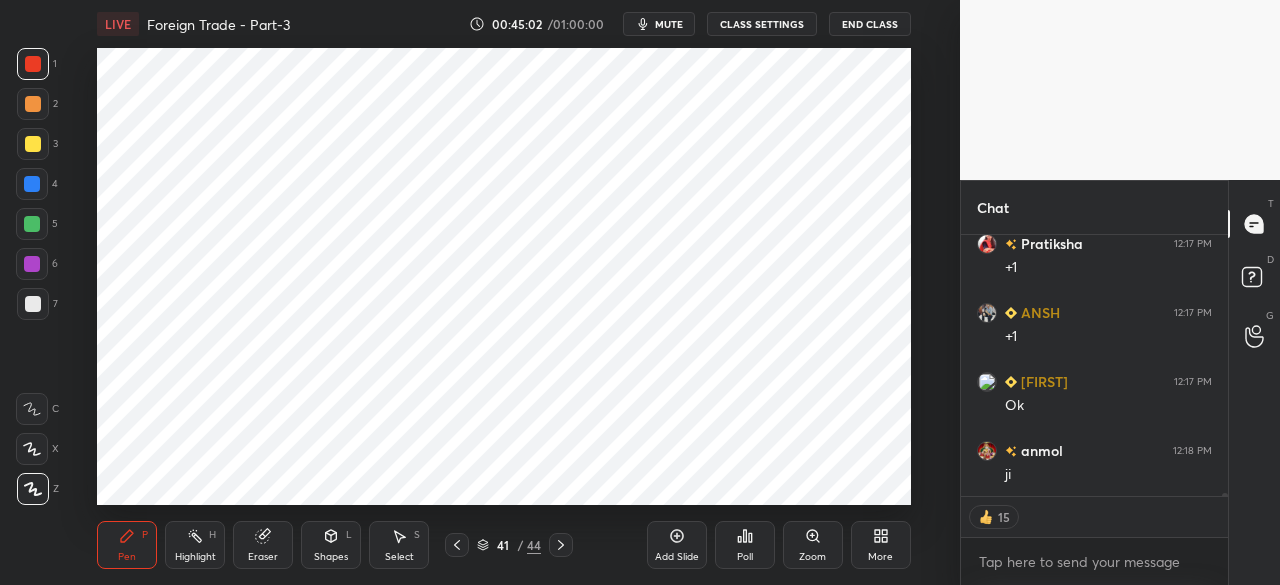 click 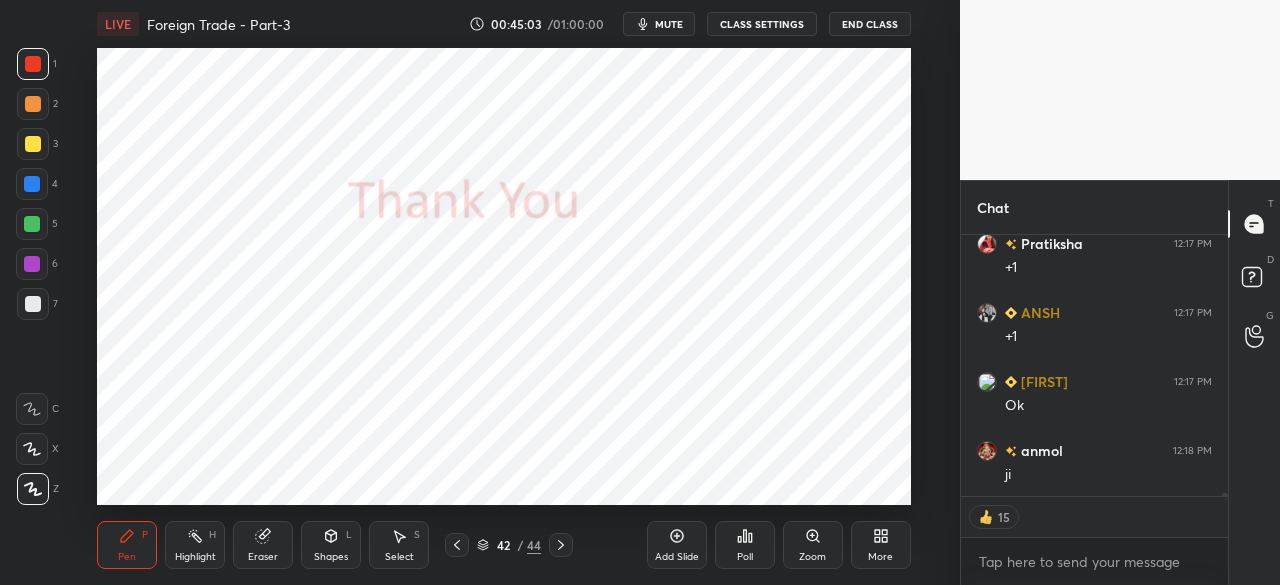 click 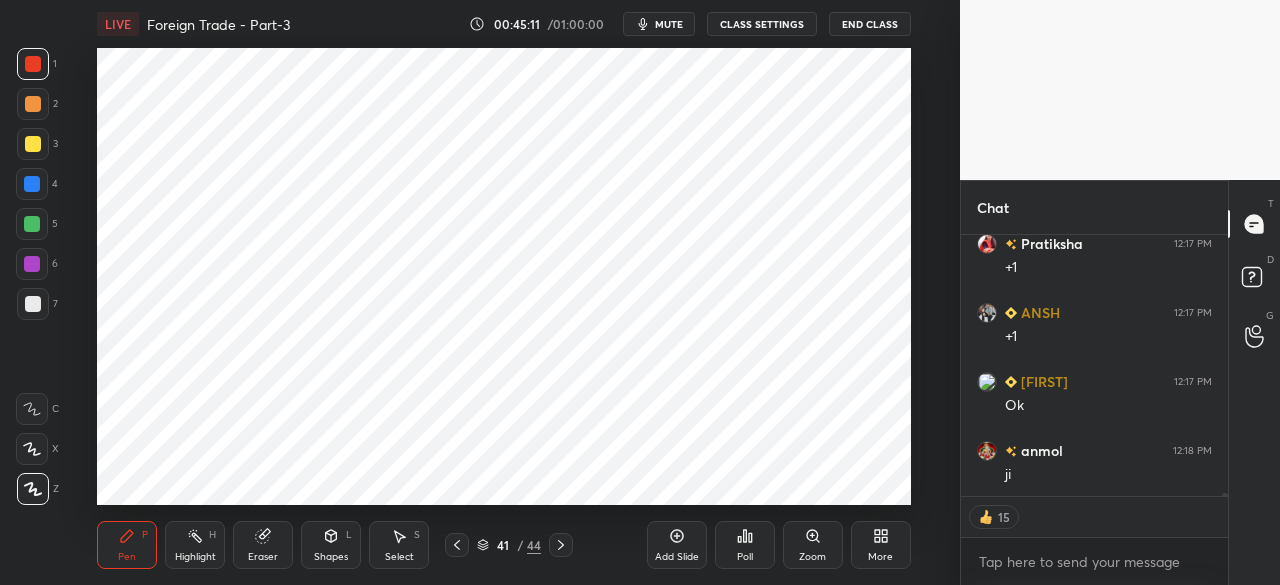 scroll, scrollTop: 7, scrollLeft: 6, axis: both 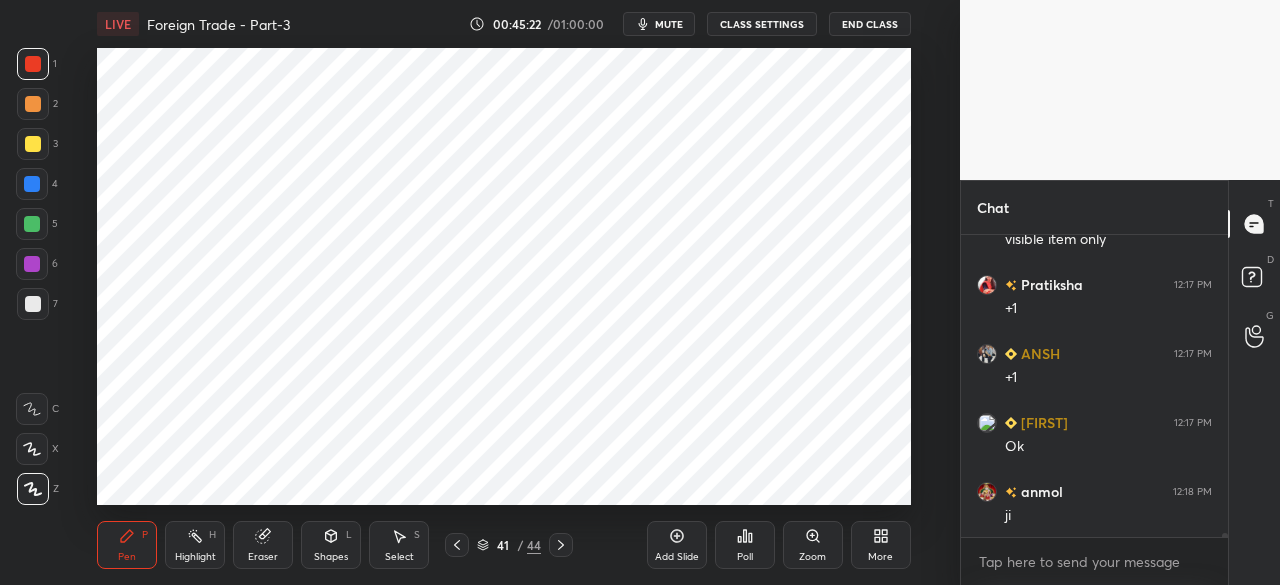 click at bounding box center (33, 64) 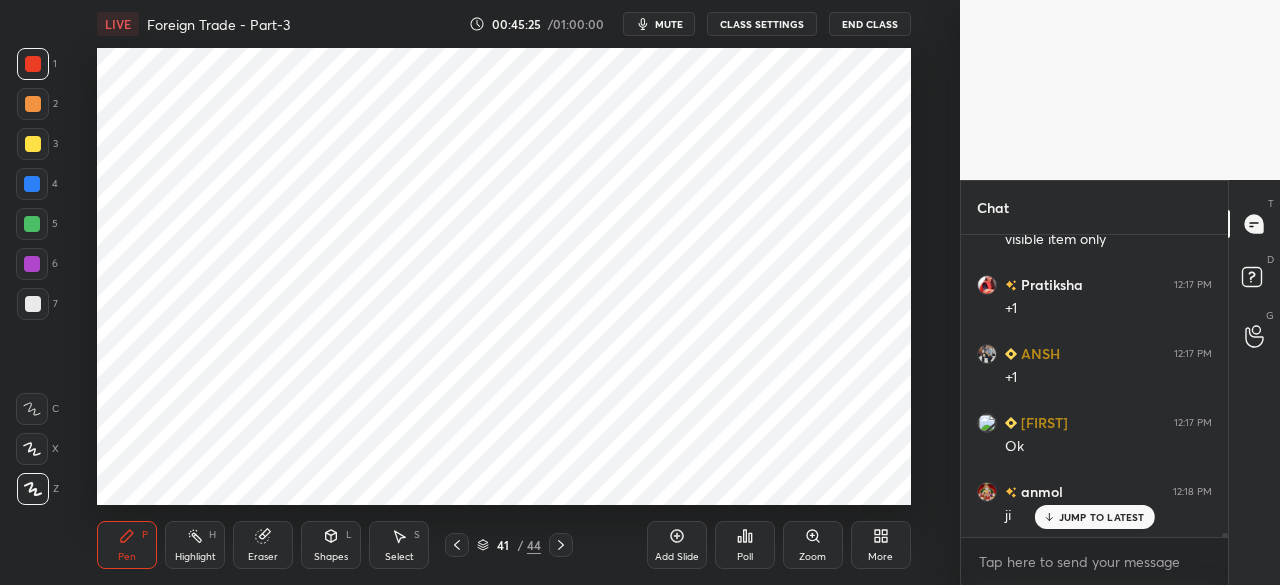 scroll, scrollTop: 22926, scrollLeft: 0, axis: vertical 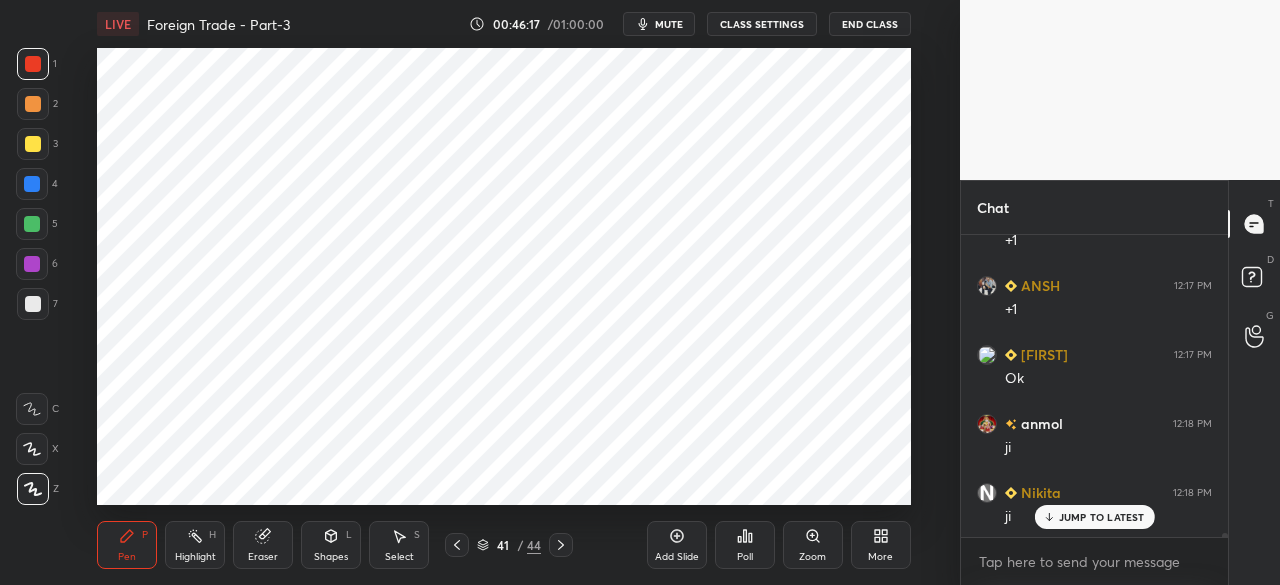 click at bounding box center [32, 184] 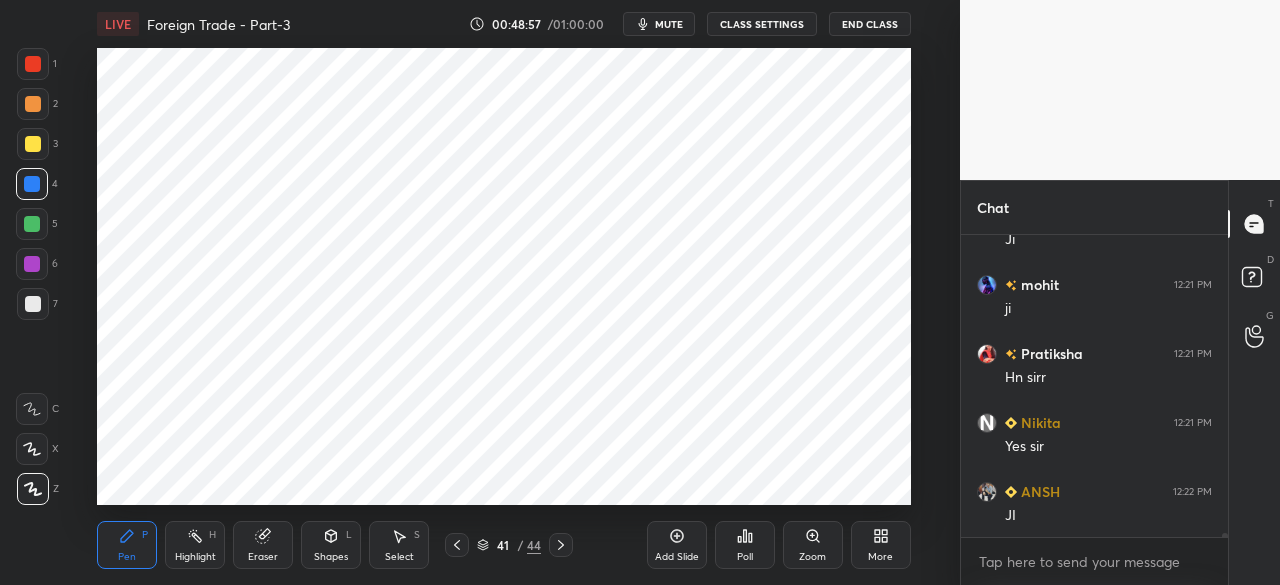 scroll, scrollTop: 23616, scrollLeft: 0, axis: vertical 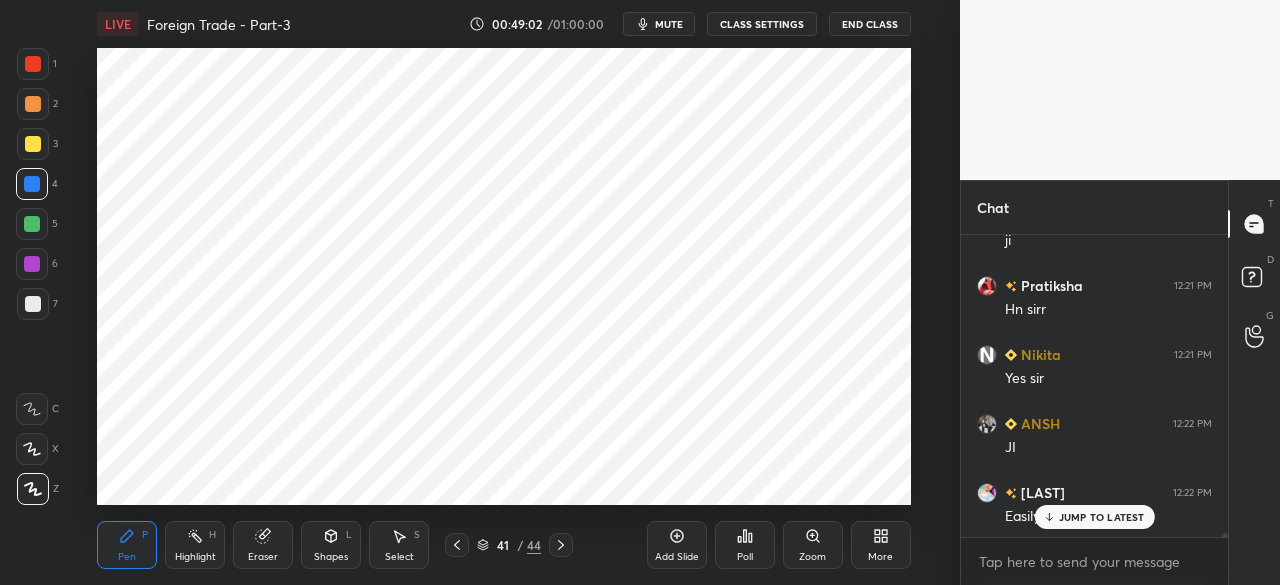 click on "JUMP TO LATEST" at bounding box center [1094, 517] 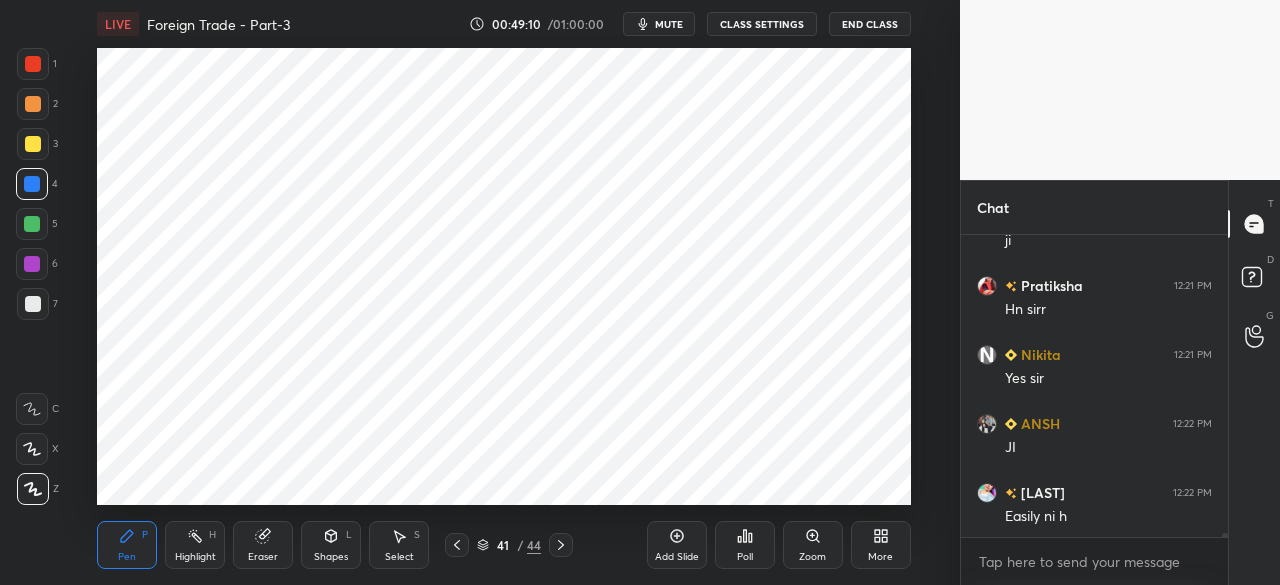 click on "Add Slide" at bounding box center (677, 557) 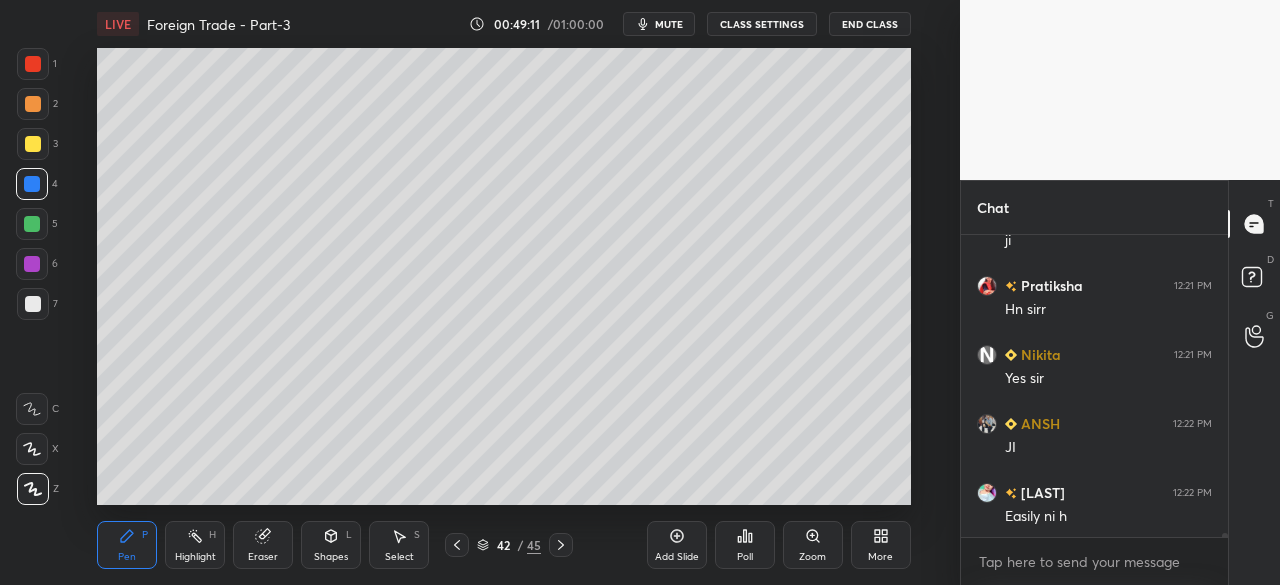 click at bounding box center (33, 144) 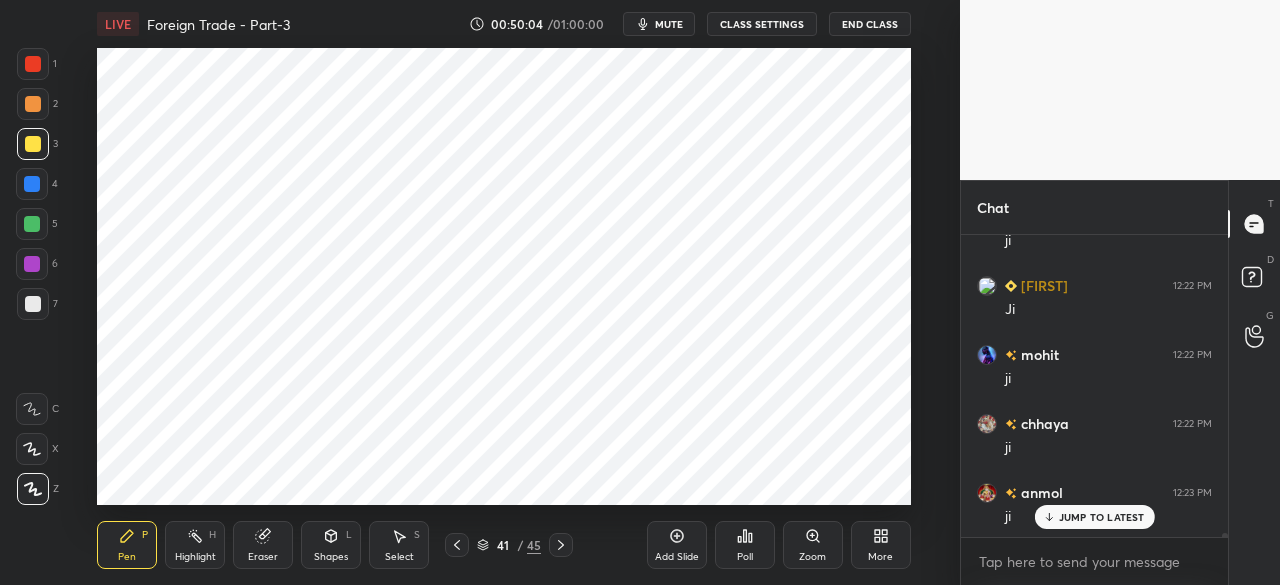 scroll, scrollTop: 24100, scrollLeft: 0, axis: vertical 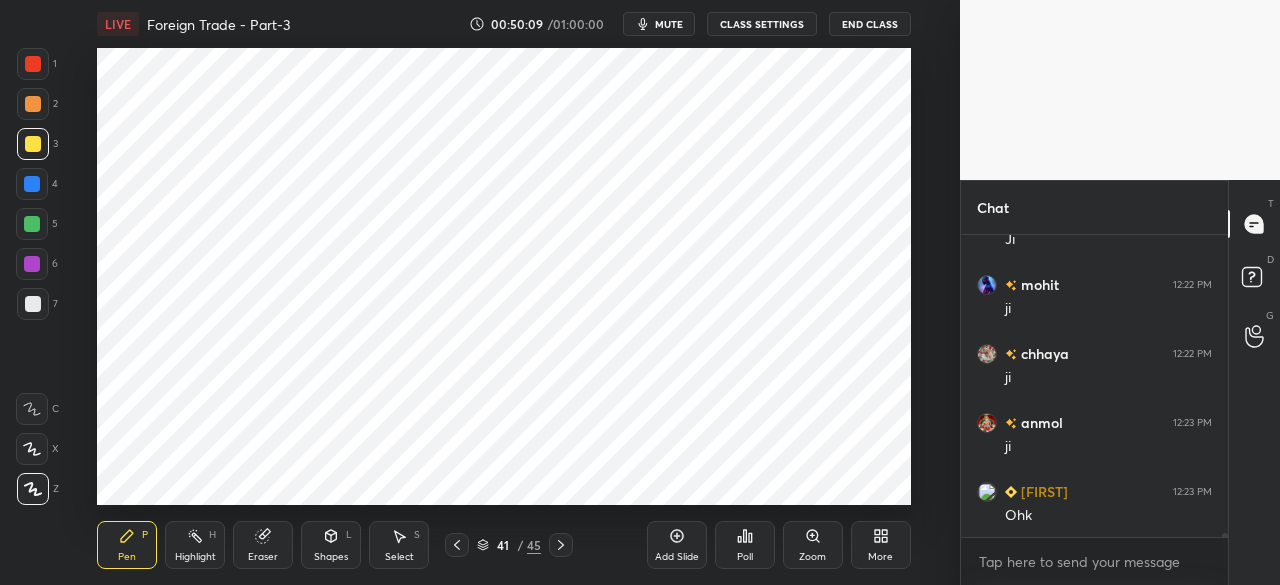 click at bounding box center [33, 64] 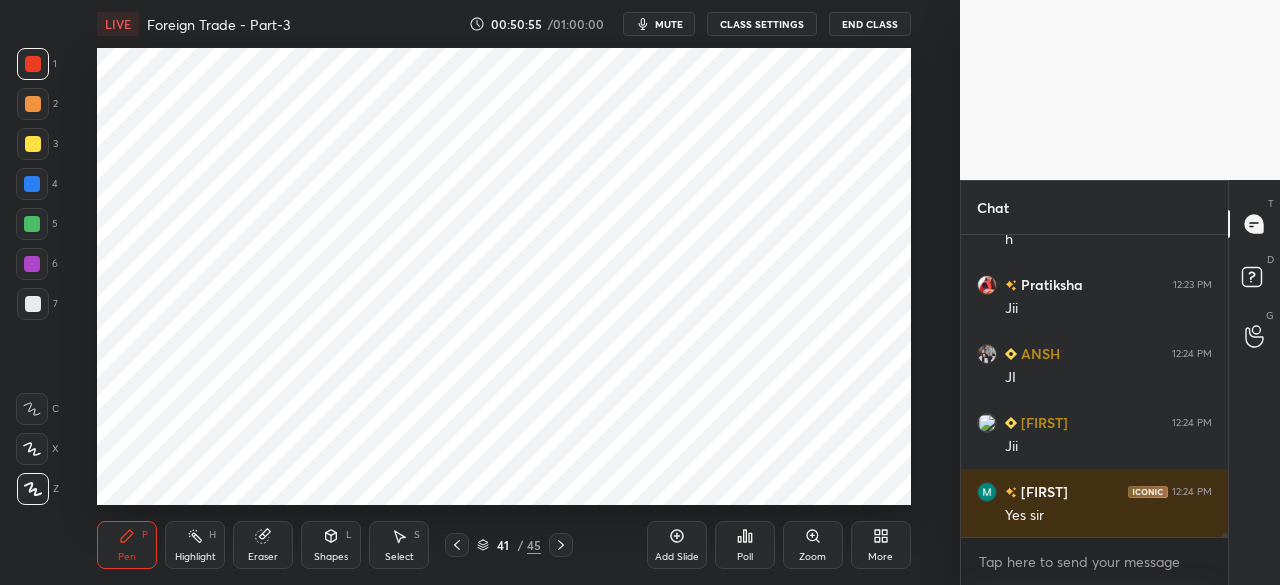 scroll, scrollTop: 23932, scrollLeft: 0, axis: vertical 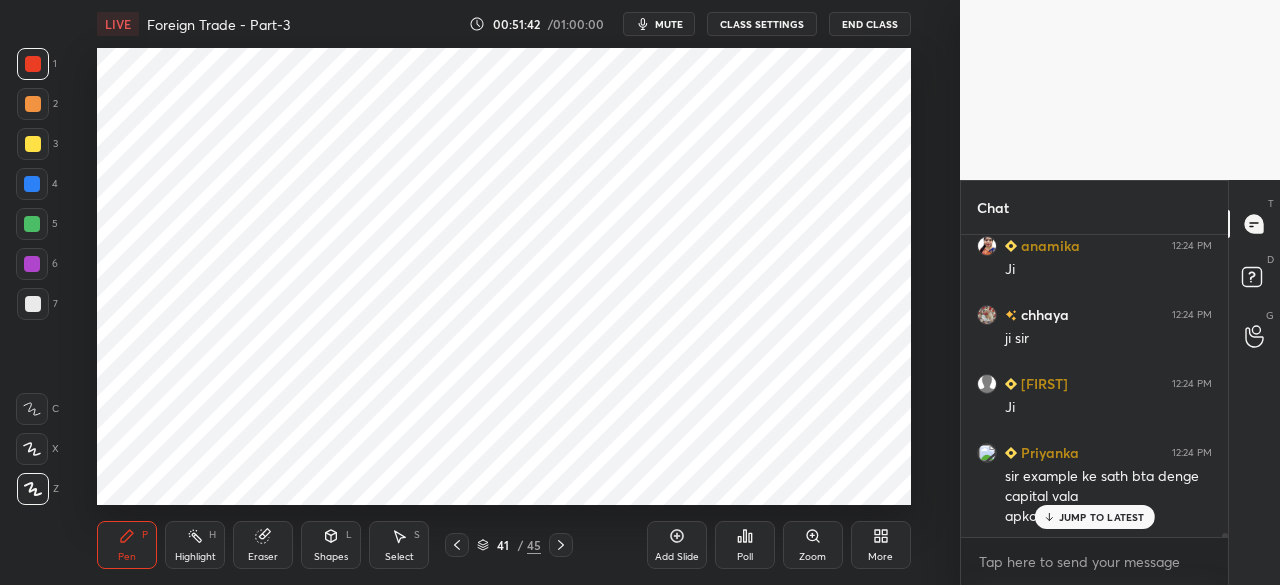 click on "JUMP TO LATEST" at bounding box center [1102, 517] 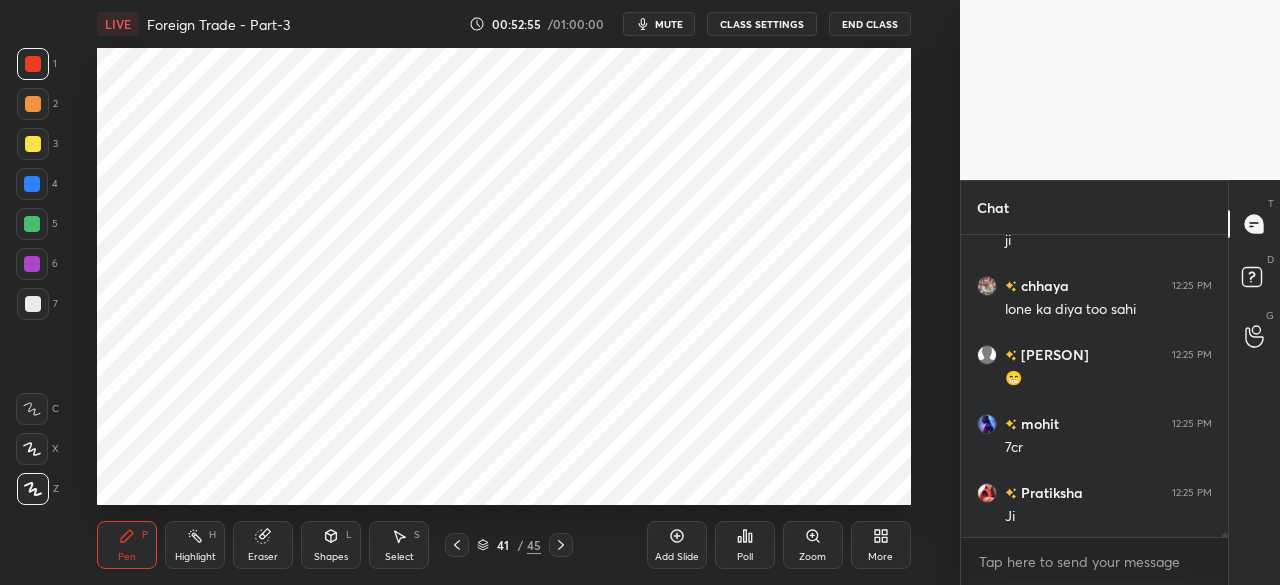 scroll, scrollTop: 24544, scrollLeft: 0, axis: vertical 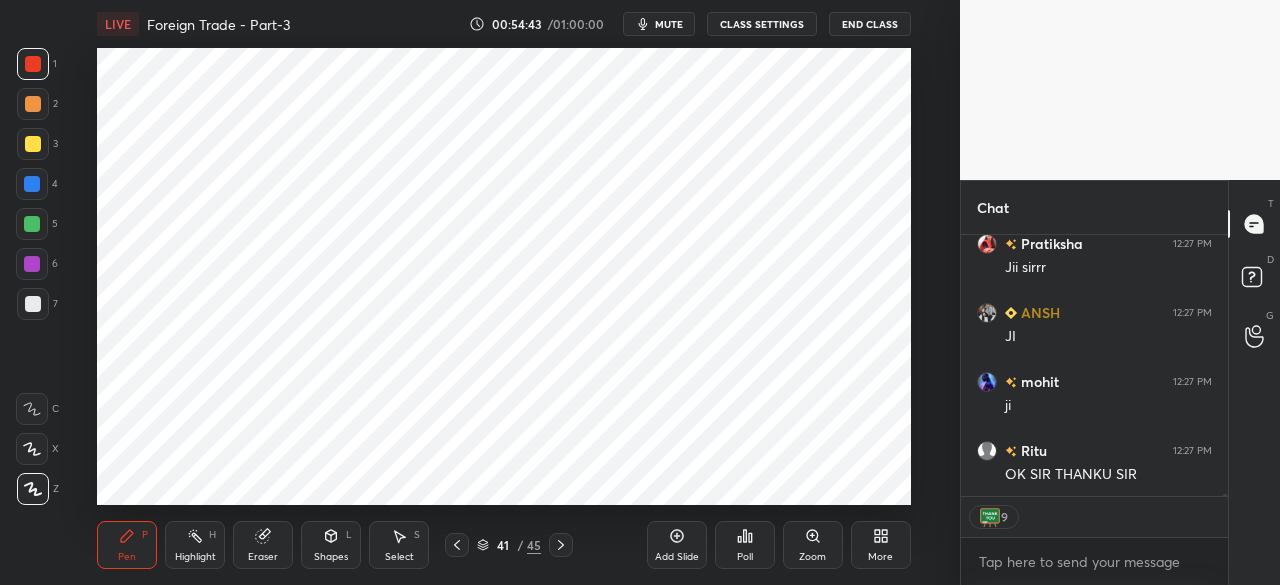 click on "End Class" at bounding box center (870, 24) 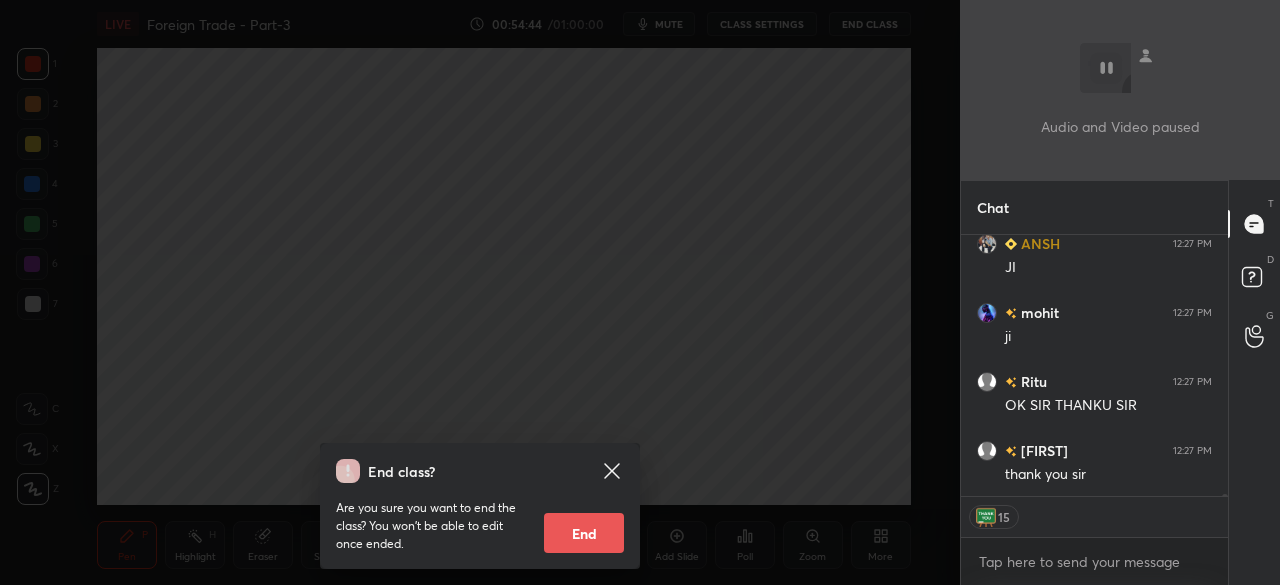 scroll, scrollTop: 27312, scrollLeft: 0, axis: vertical 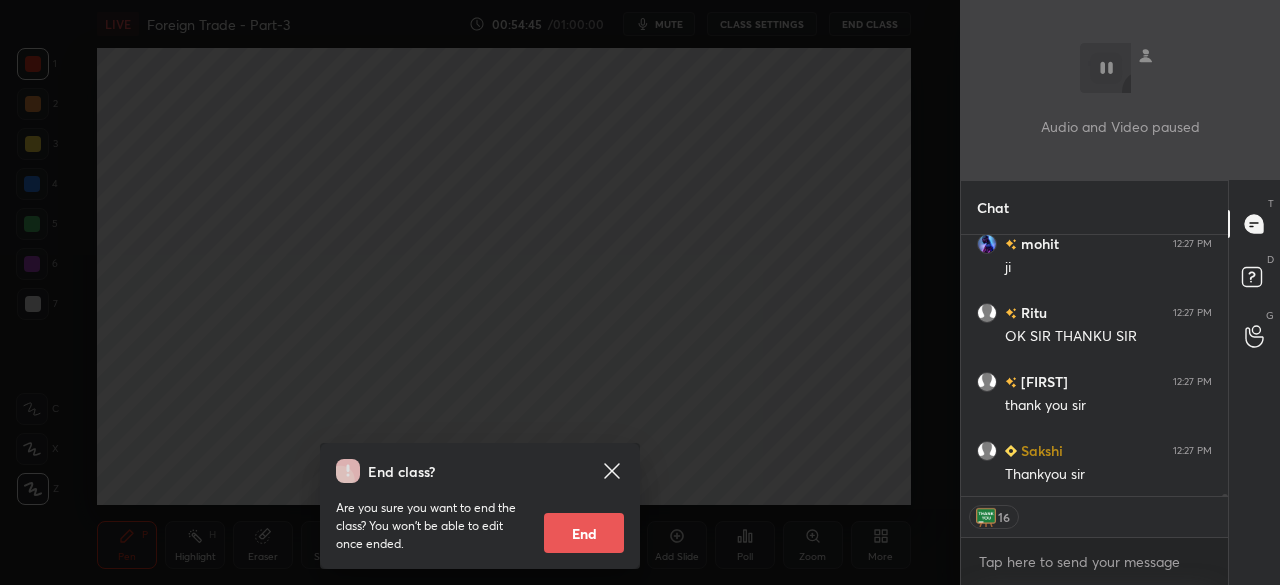 click on "End" at bounding box center [584, 533] 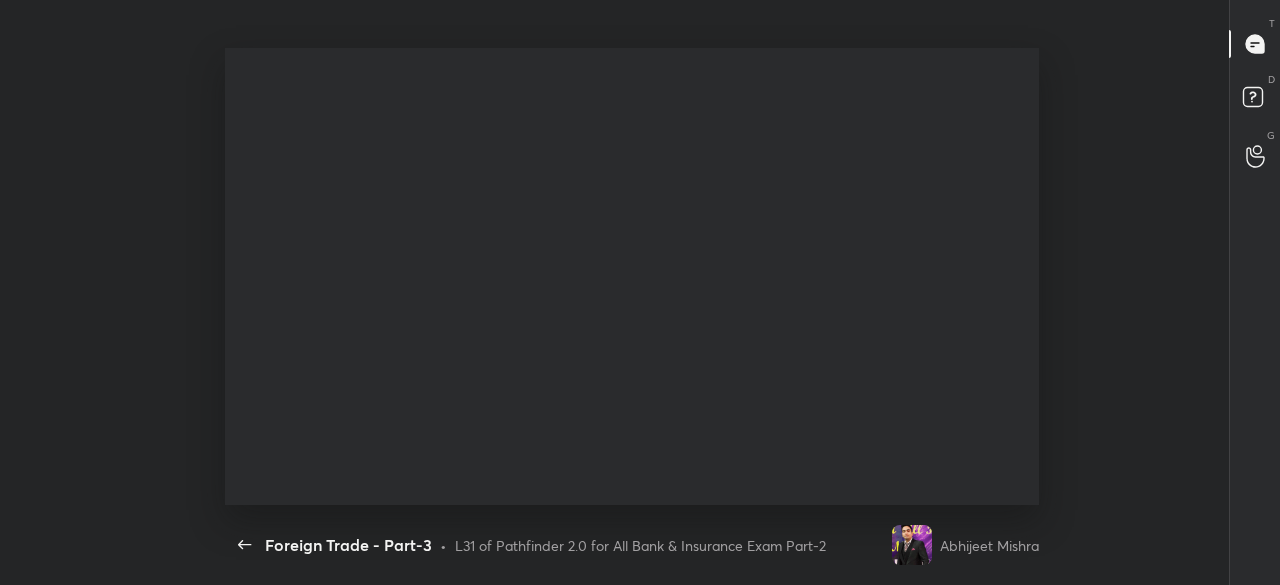 scroll, scrollTop: 99542, scrollLeft: 99053, axis: both 